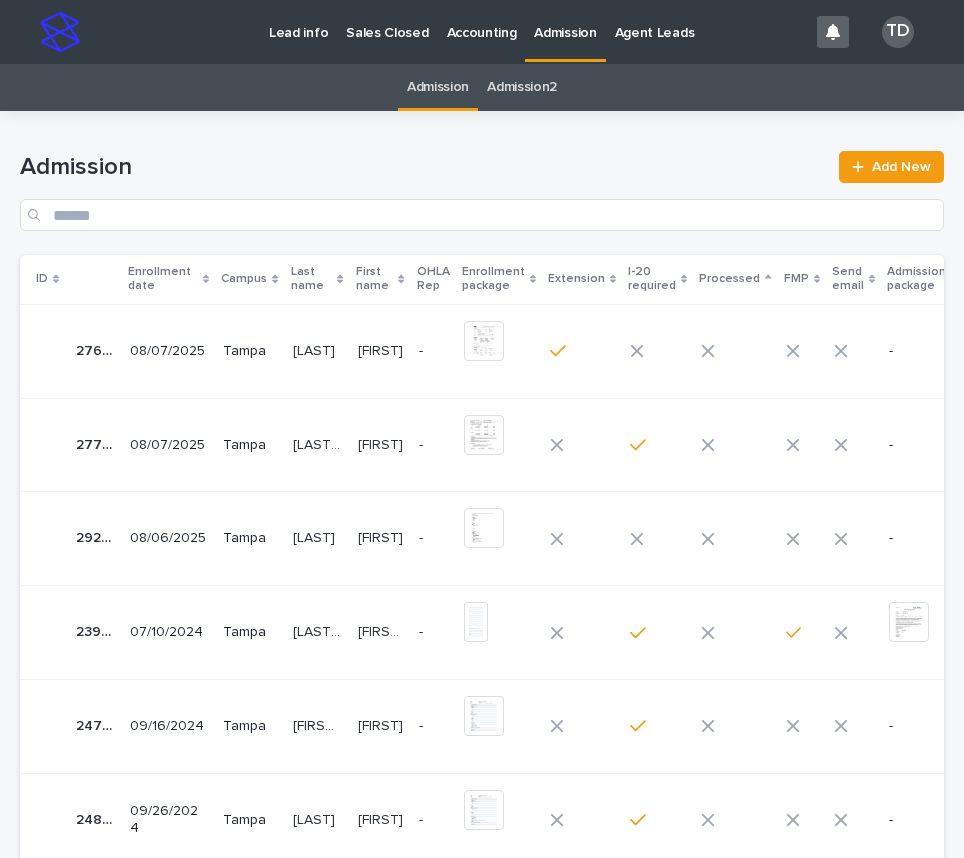 scroll, scrollTop: 0, scrollLeft: 0, axis: both 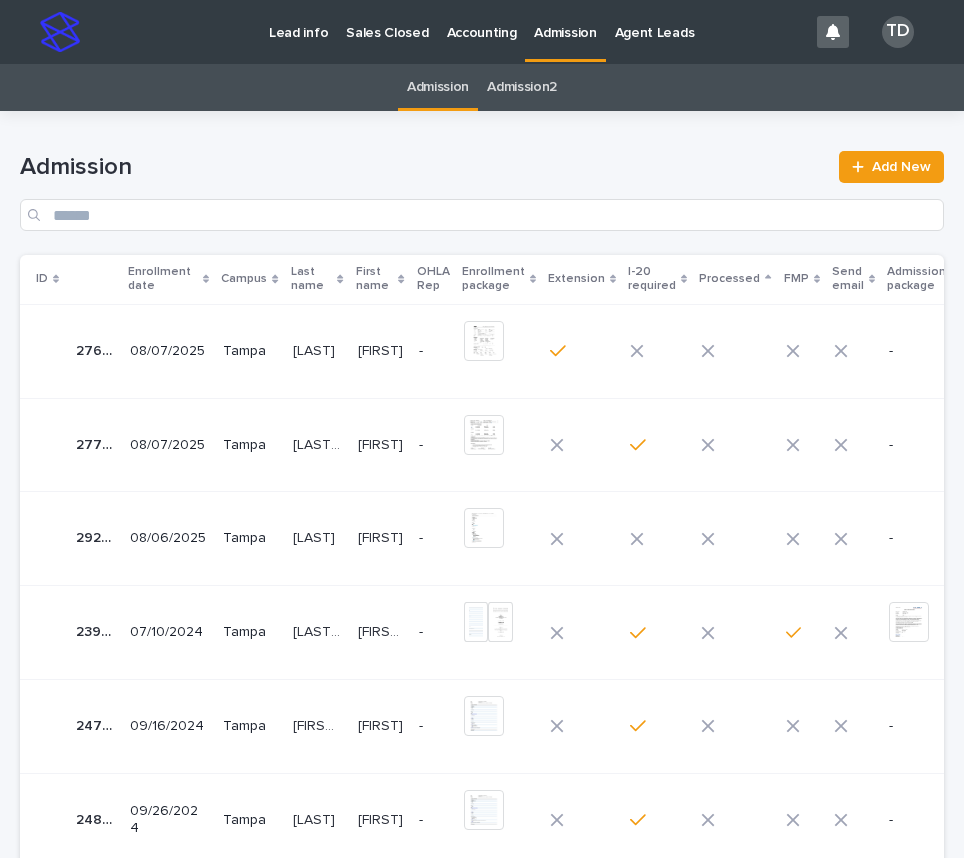 click on "[LAST]" at bounding box center [316, 536] 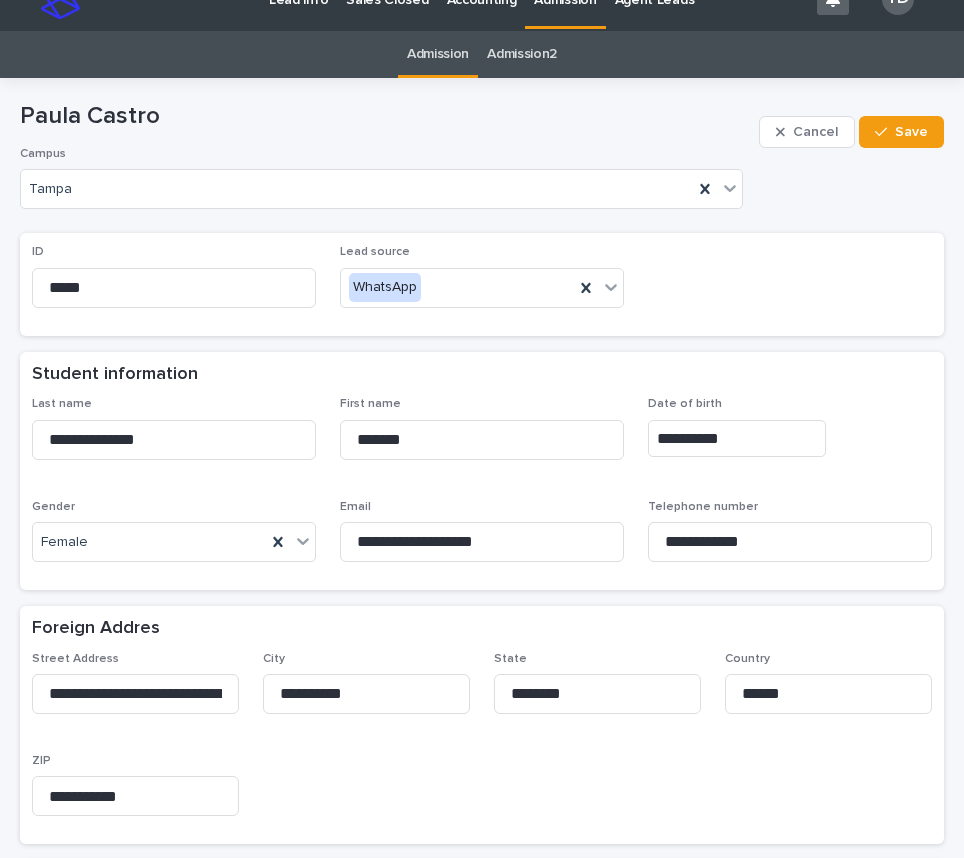 scroll, scrollTop: 0, scrollLeft: 0, axis: both 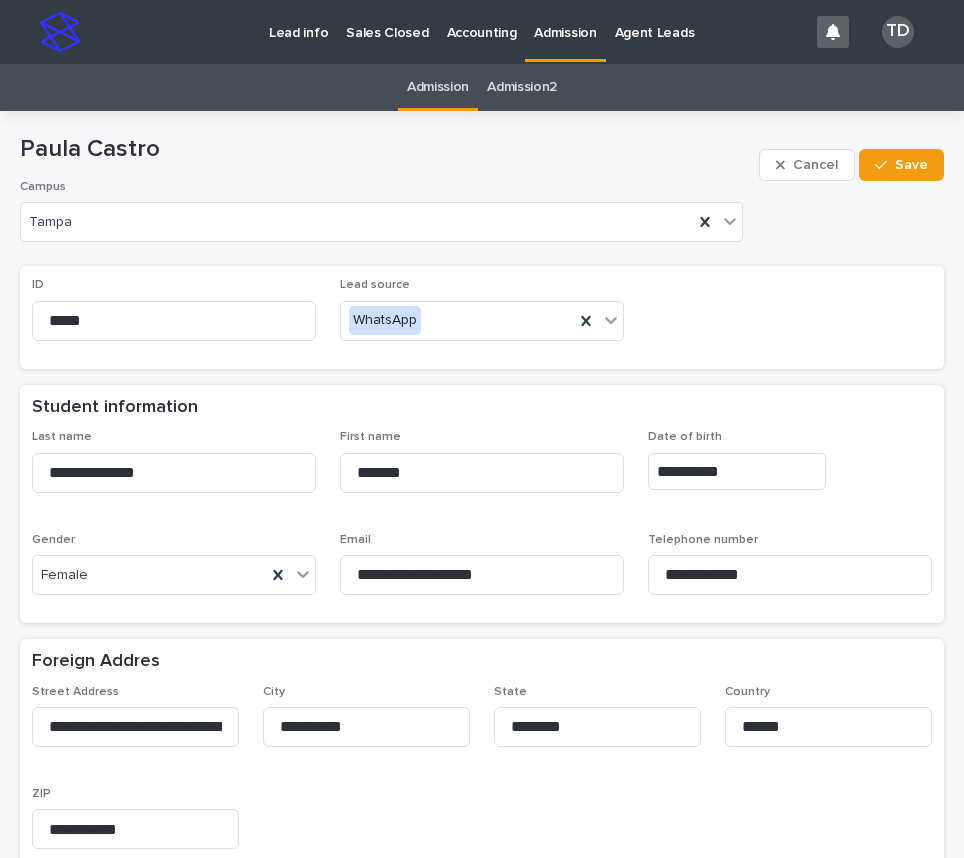 click on "Admission" at bounding box center [438, 87] 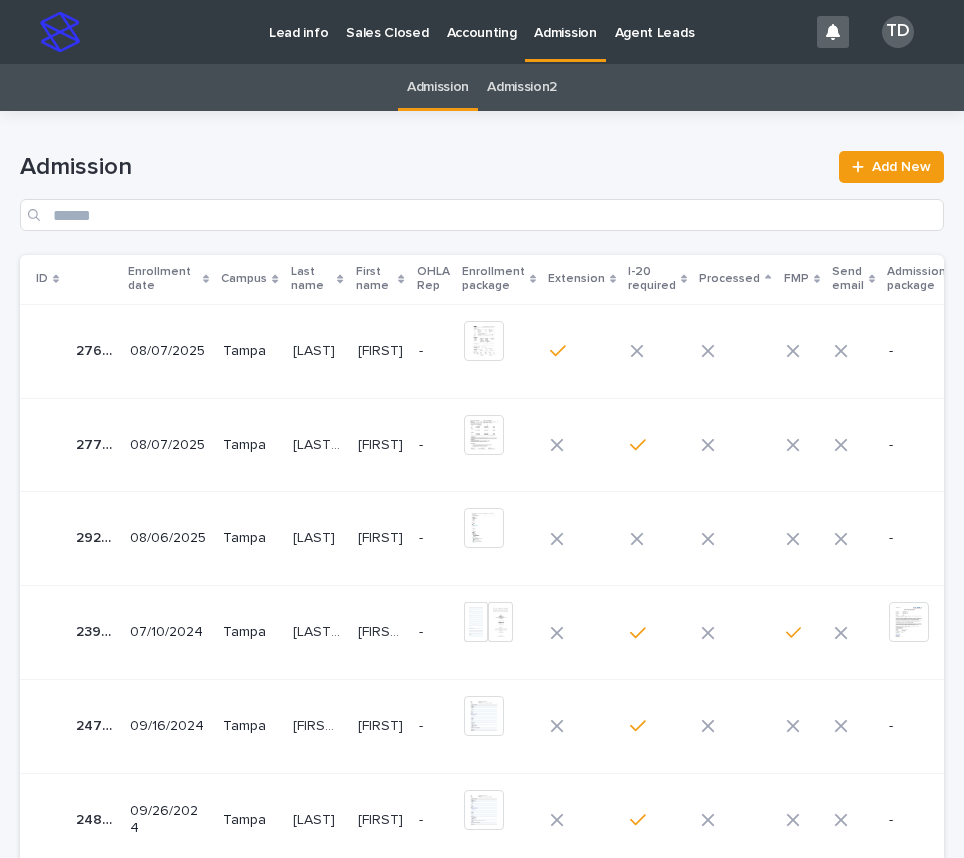 click on "[LAST] [LAST]" at bounding box center (319, 443) 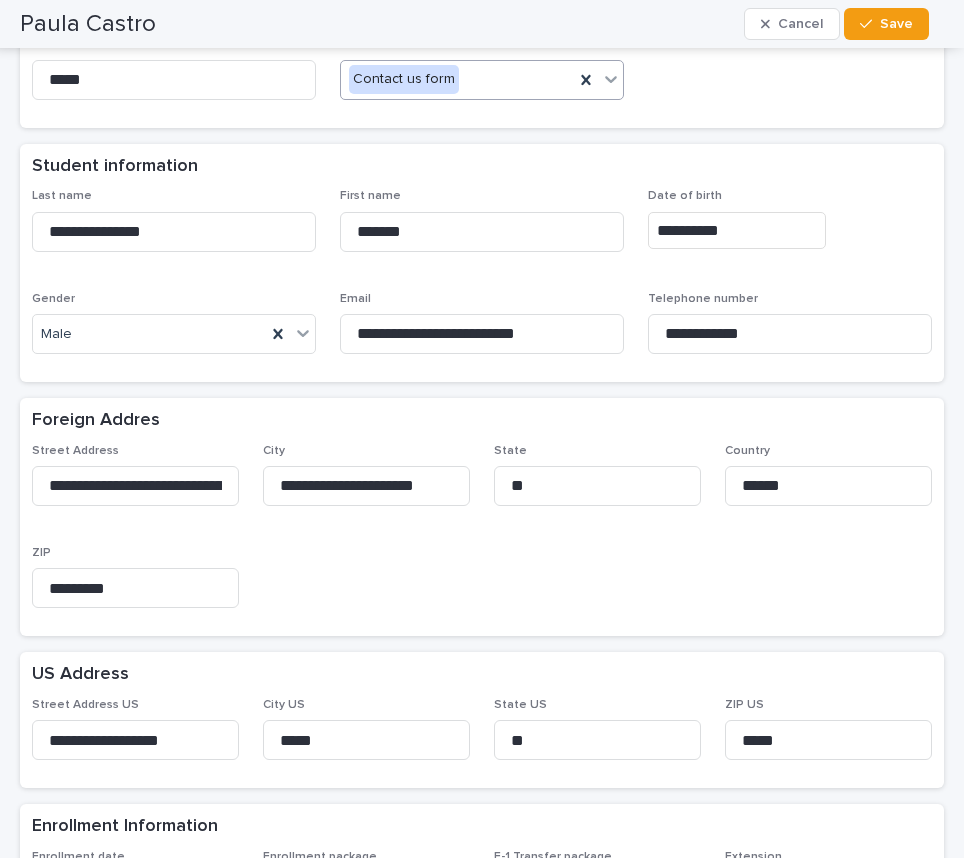 scroll, scrollTop: 0, scrollLeft: 0, axis: both 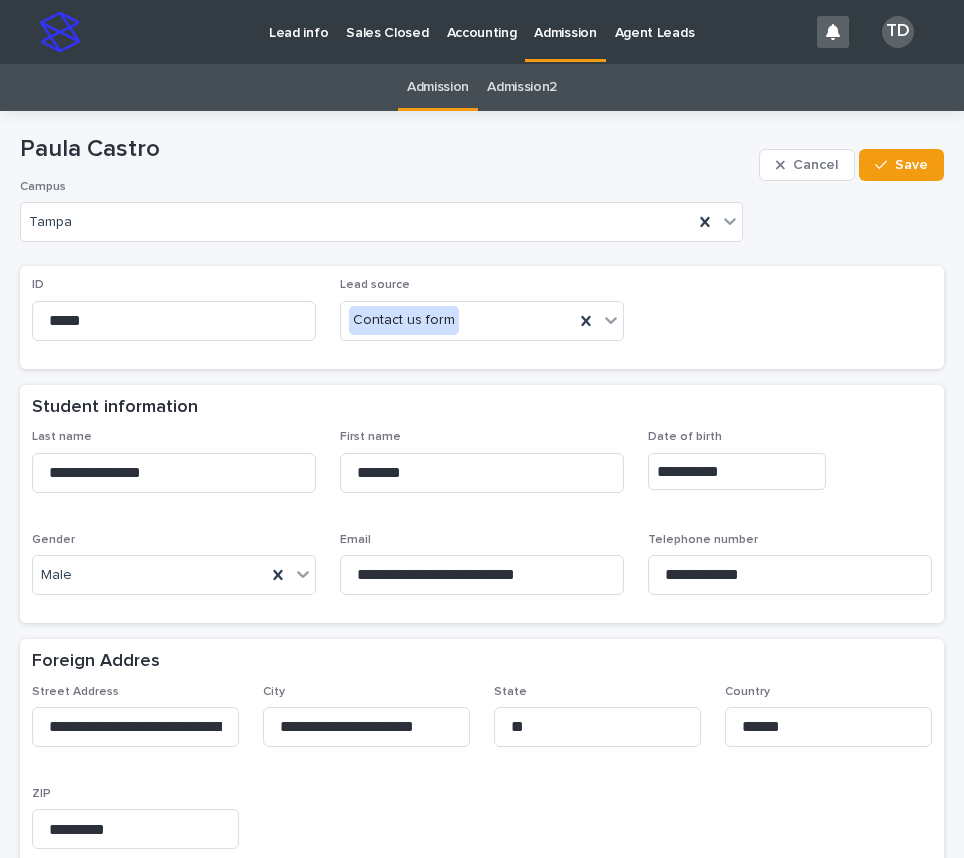 click on "Admission" at bounding box center [438, 87] 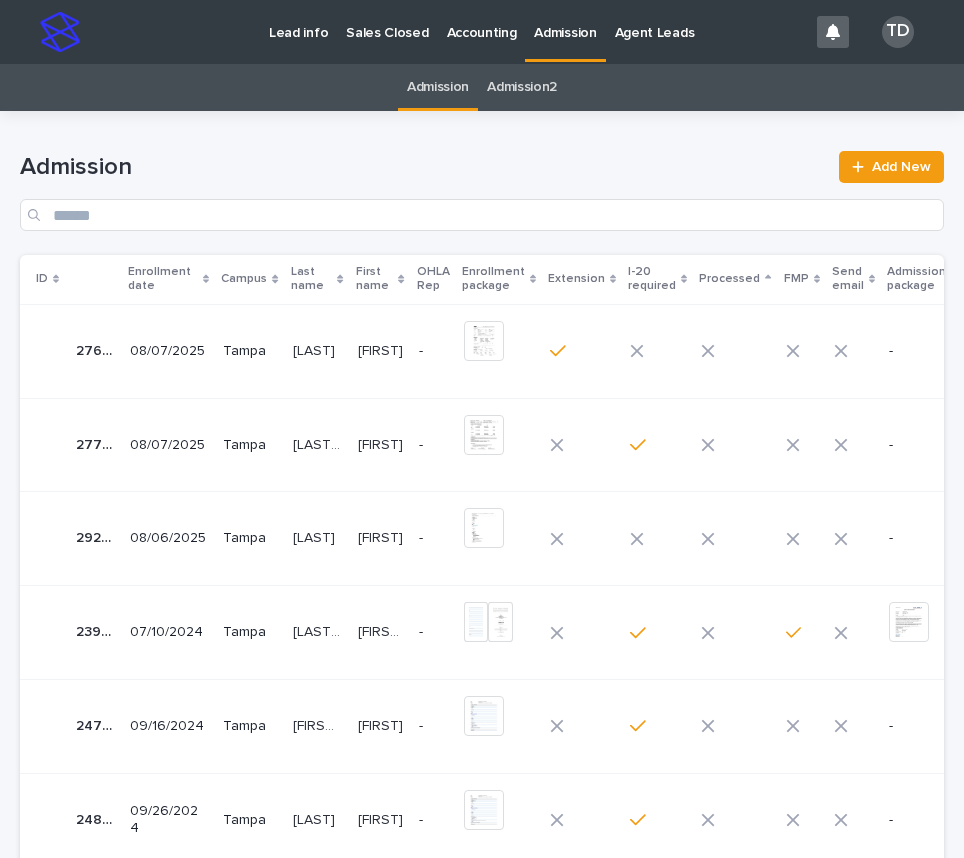 click on "[FIRST]" at bounding box center [382, 536] 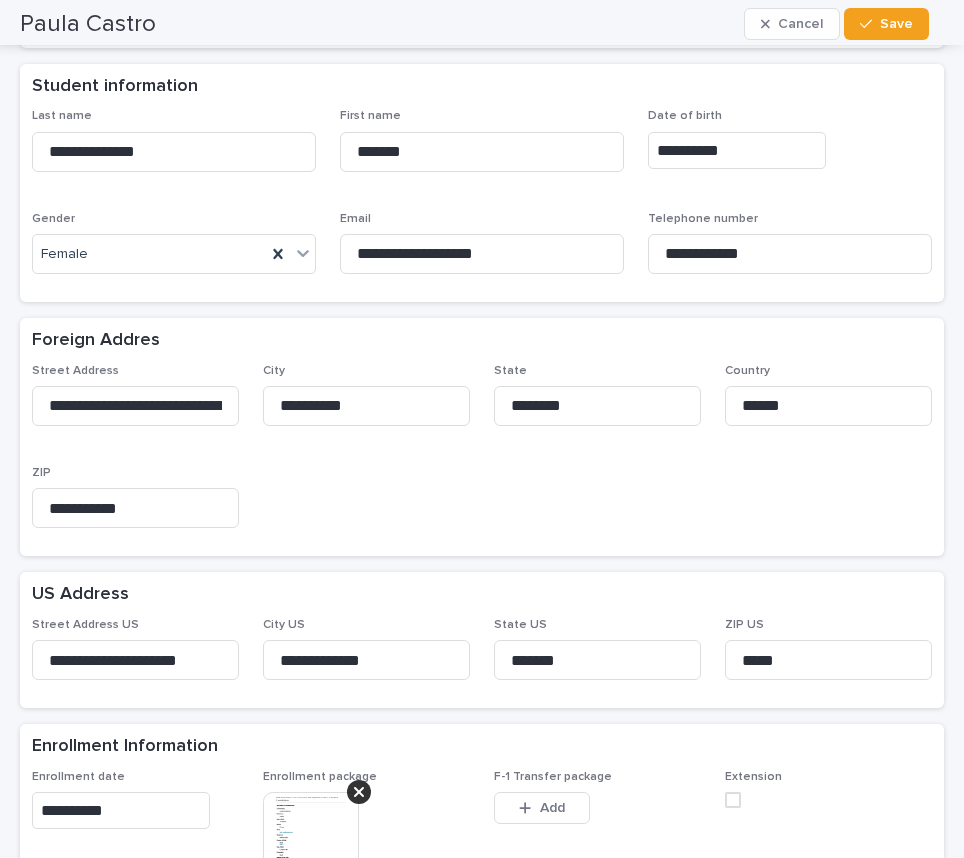 scroll, scrollTop: 0, scrollLeft: 0, axis: both 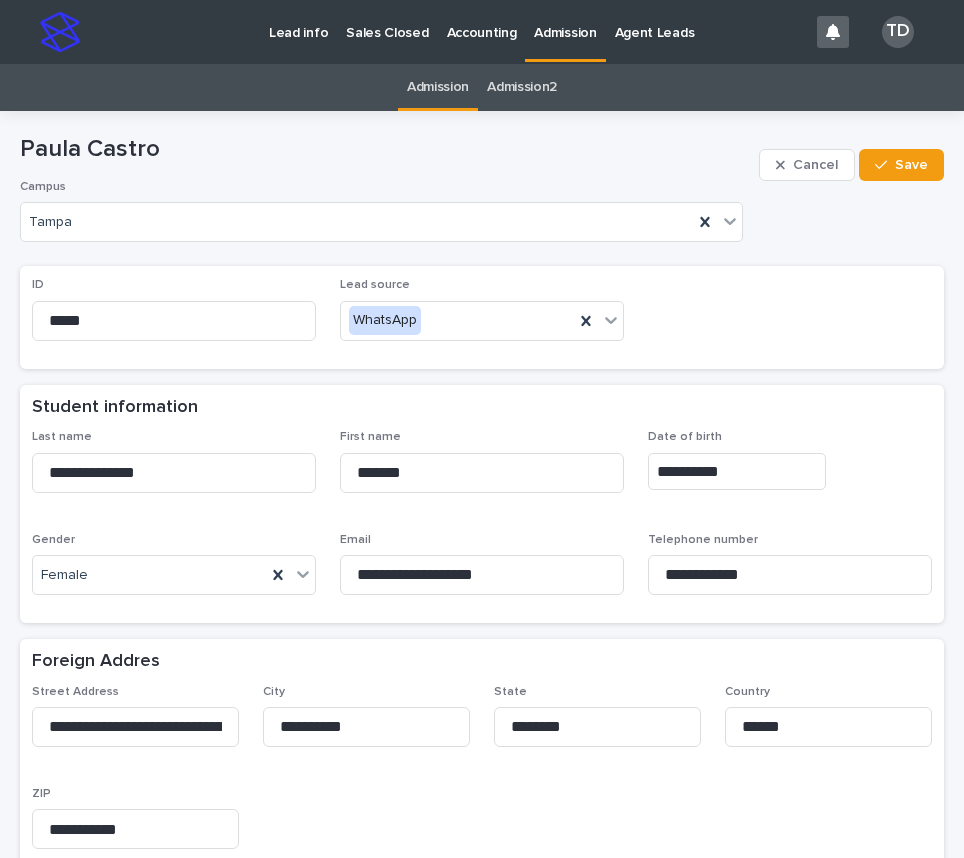 click on "Admission" at bounding box center (438, 87) 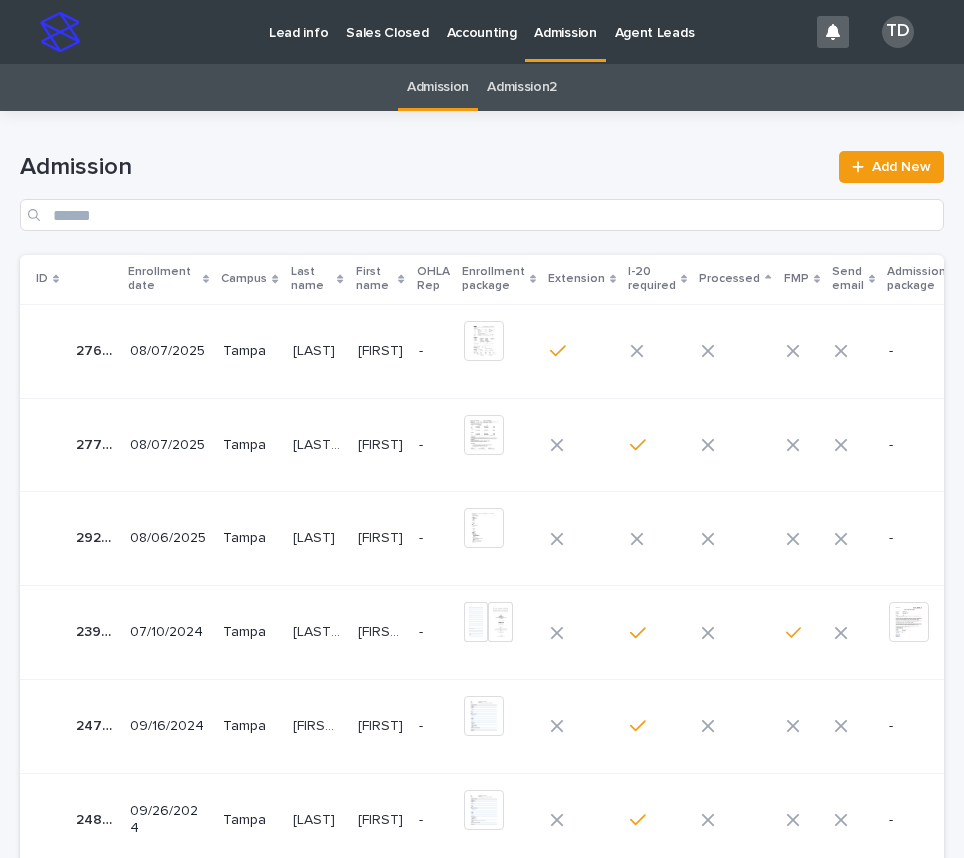 click on "[LAST]" at bounding box center [316, 349] 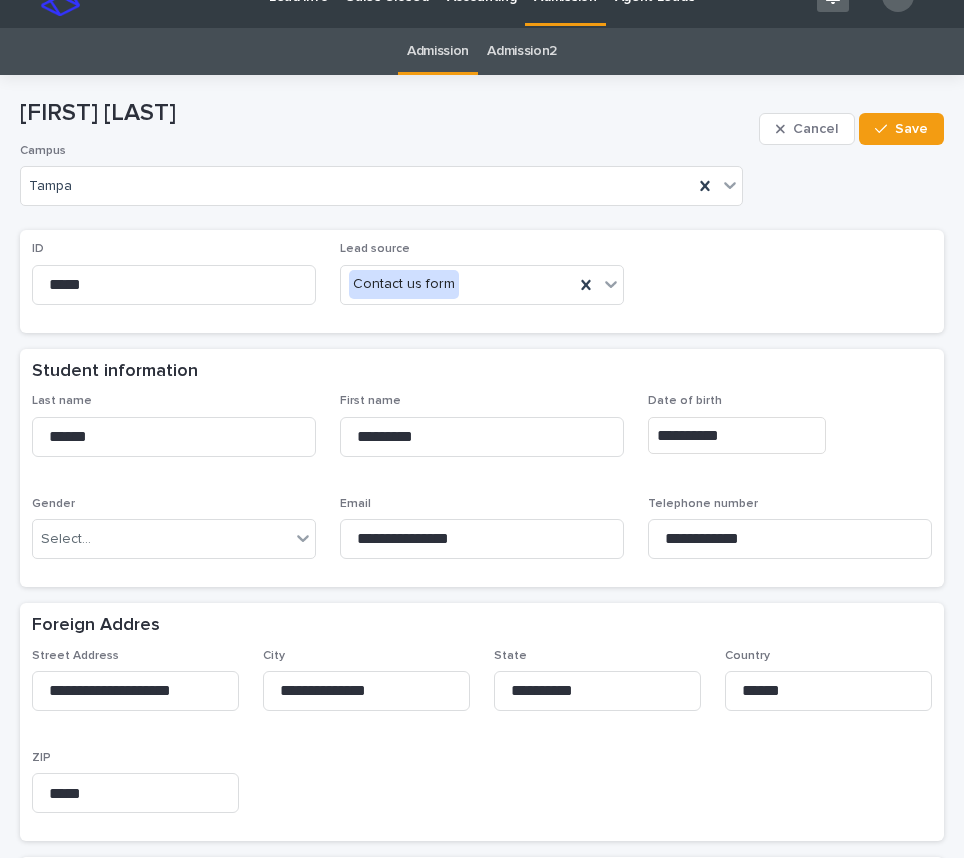 scroll, scrollTop: 0, scrollLeft: 0, axis: both 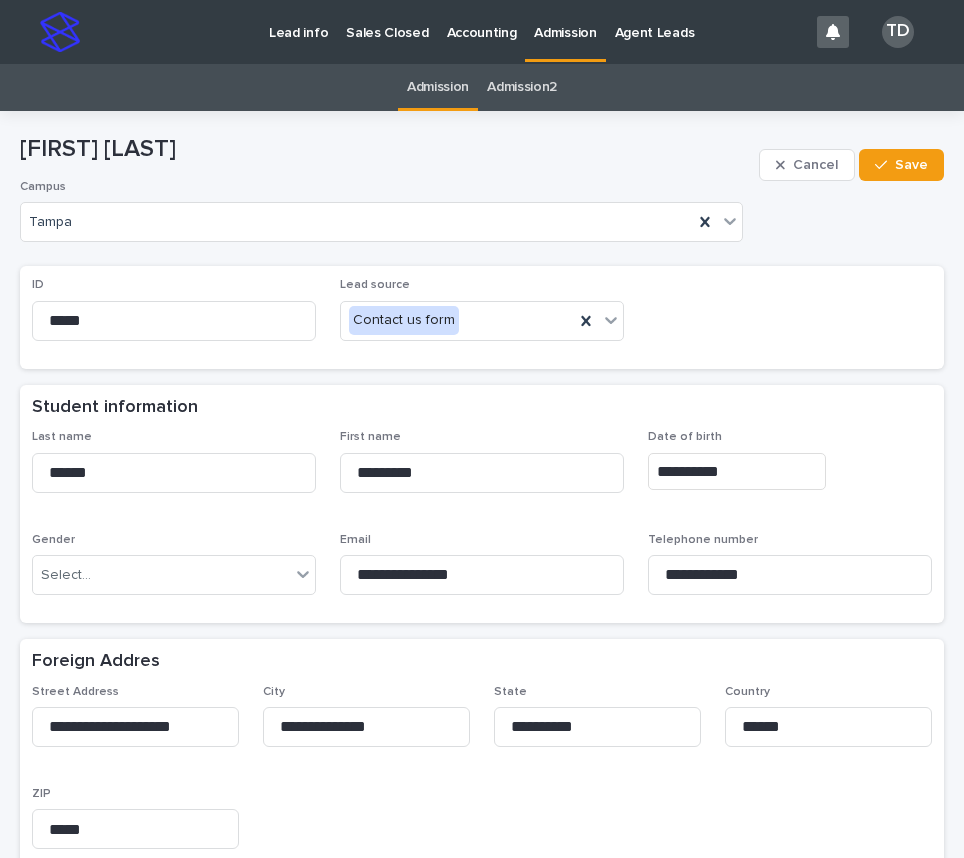 click on "Admission" at bounding box center [438, 87] 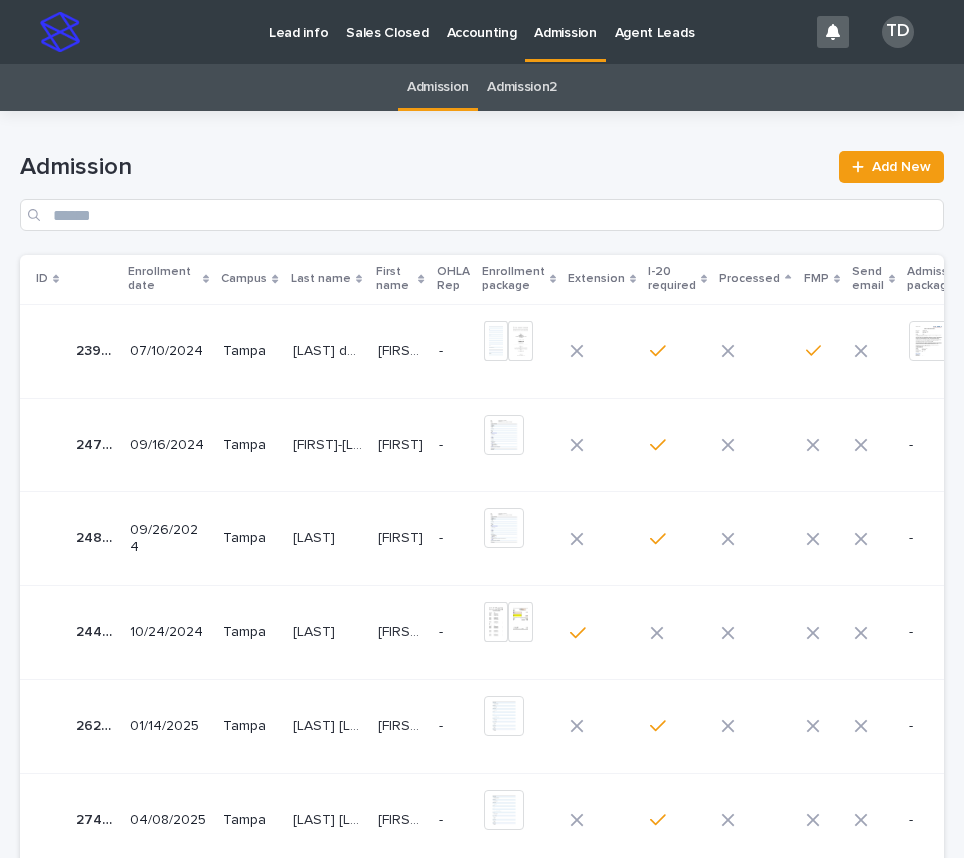 click 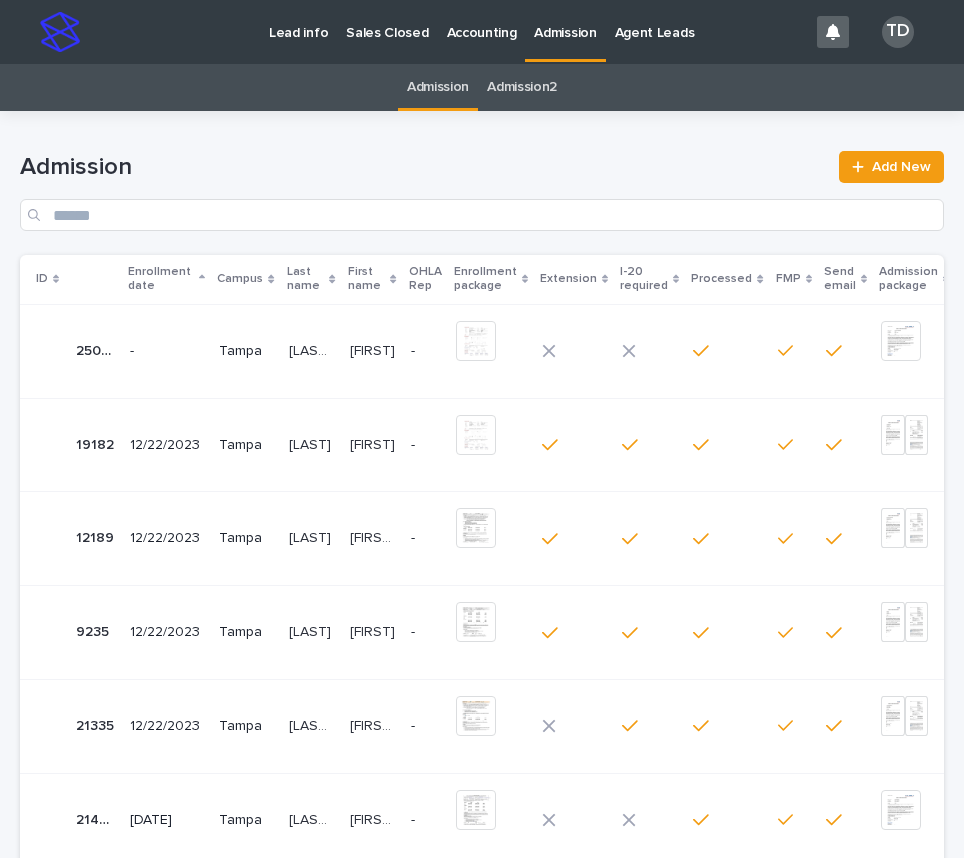 click 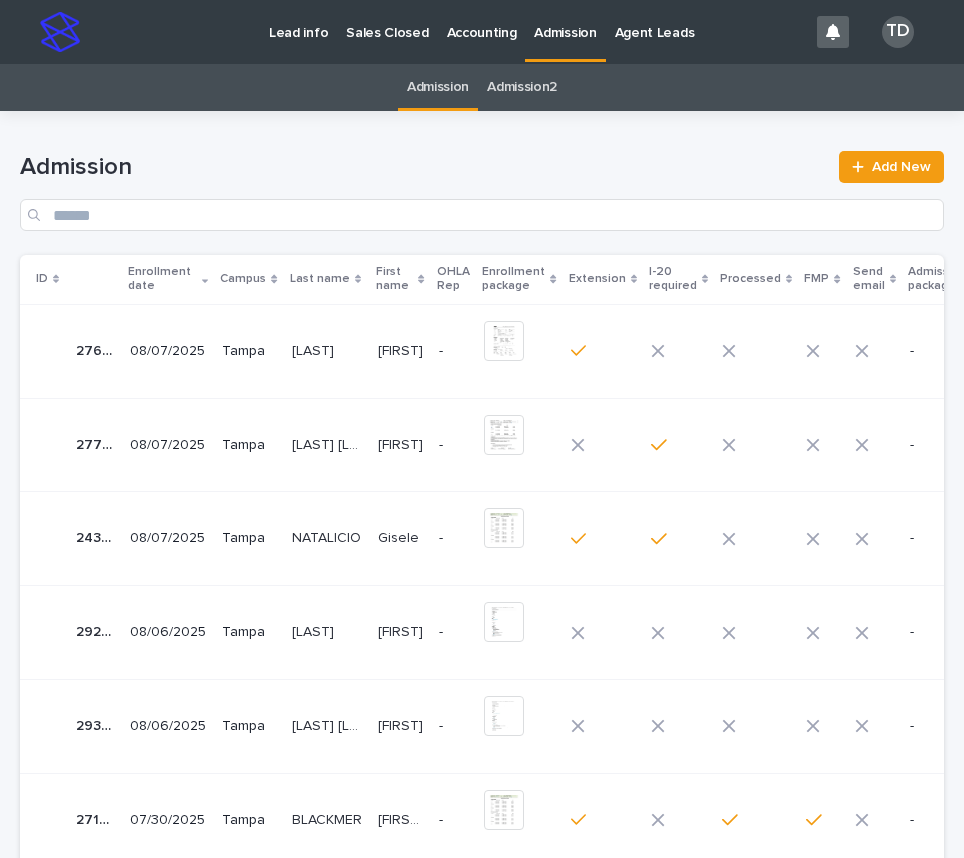 click on "NATALICIO" at bounding box center [328, 536] 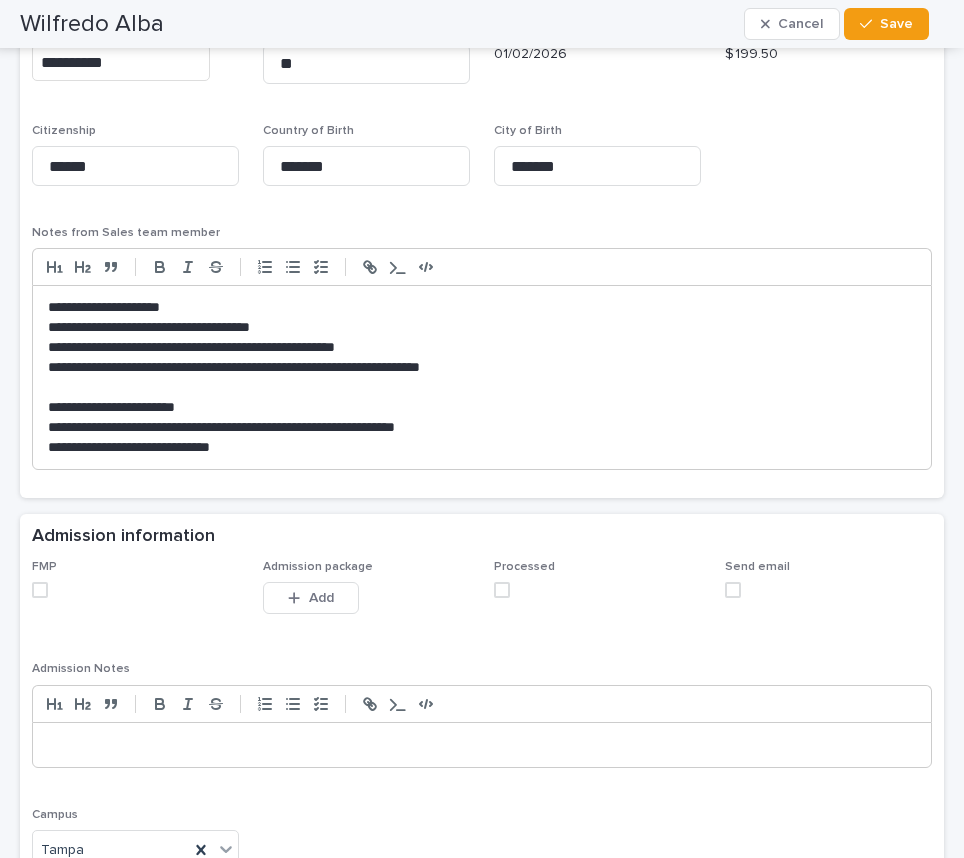 scroll, scrollTop: 1400, scrollLeft: 0, axis: vertical 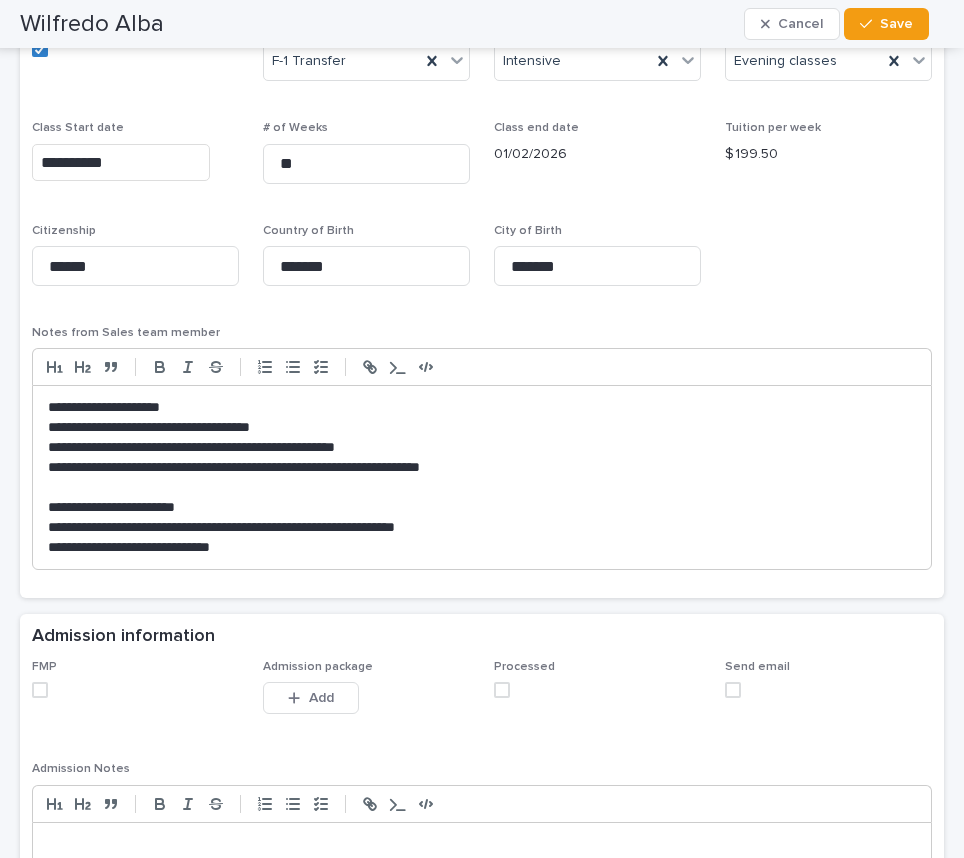 click at bounding box center (40, 690) 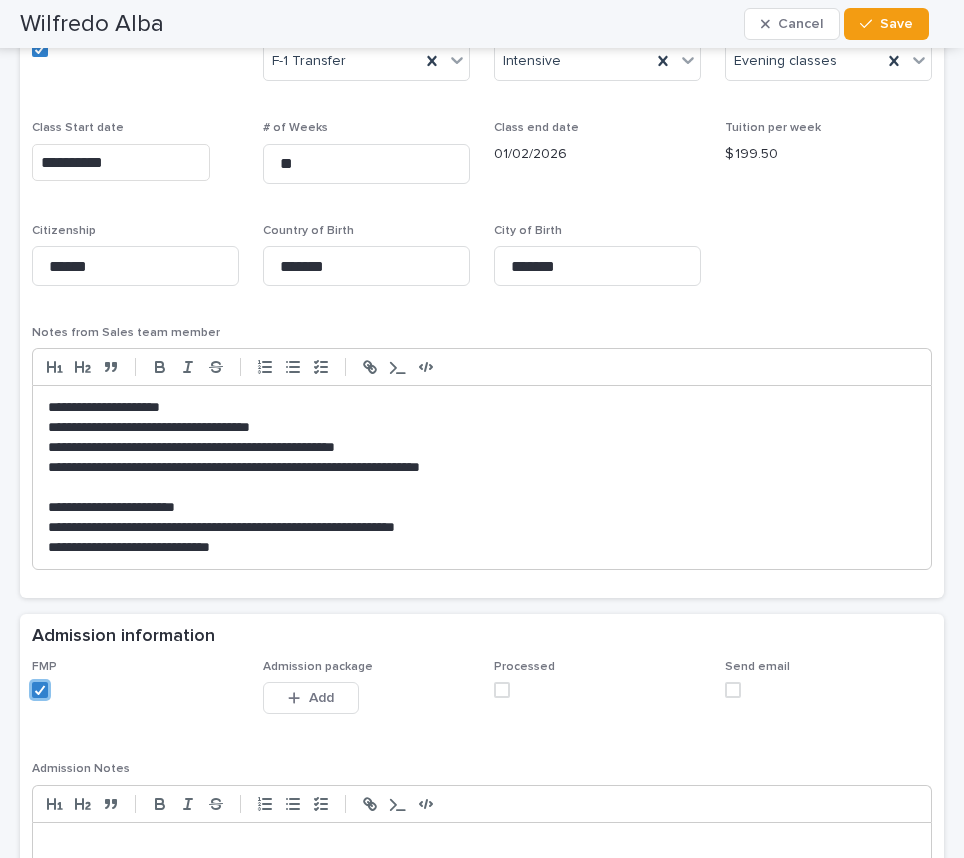 click at bounding box center [502, 690] 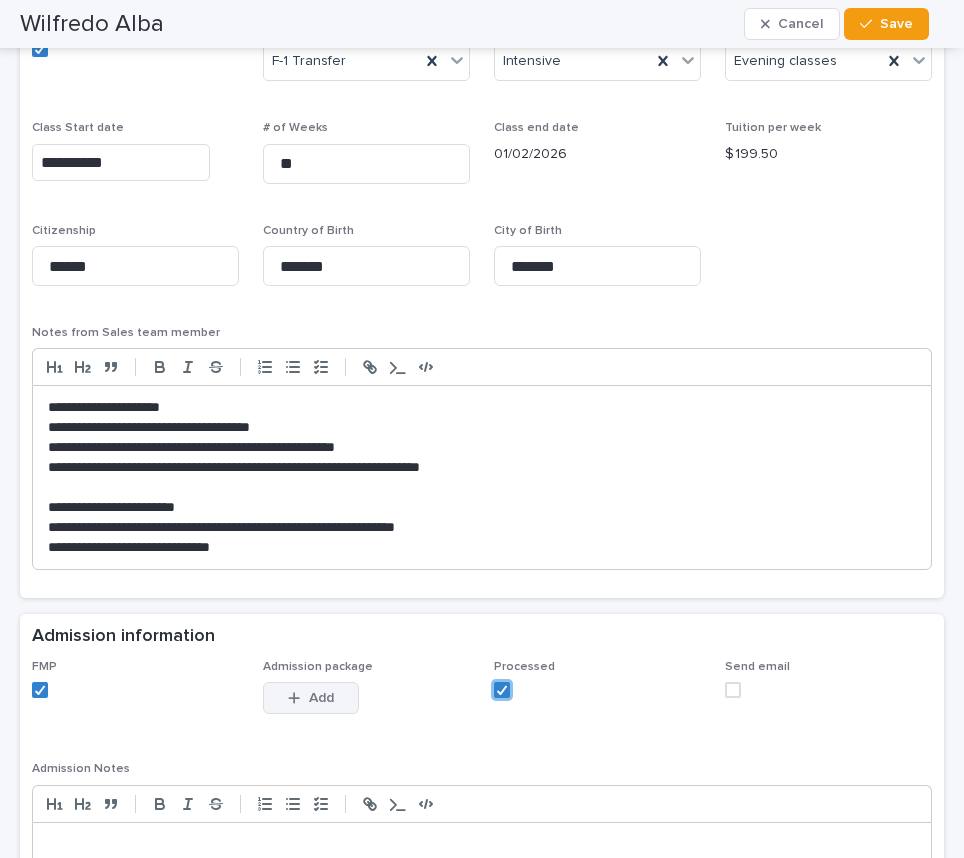 click at bounding box center (298, 698) 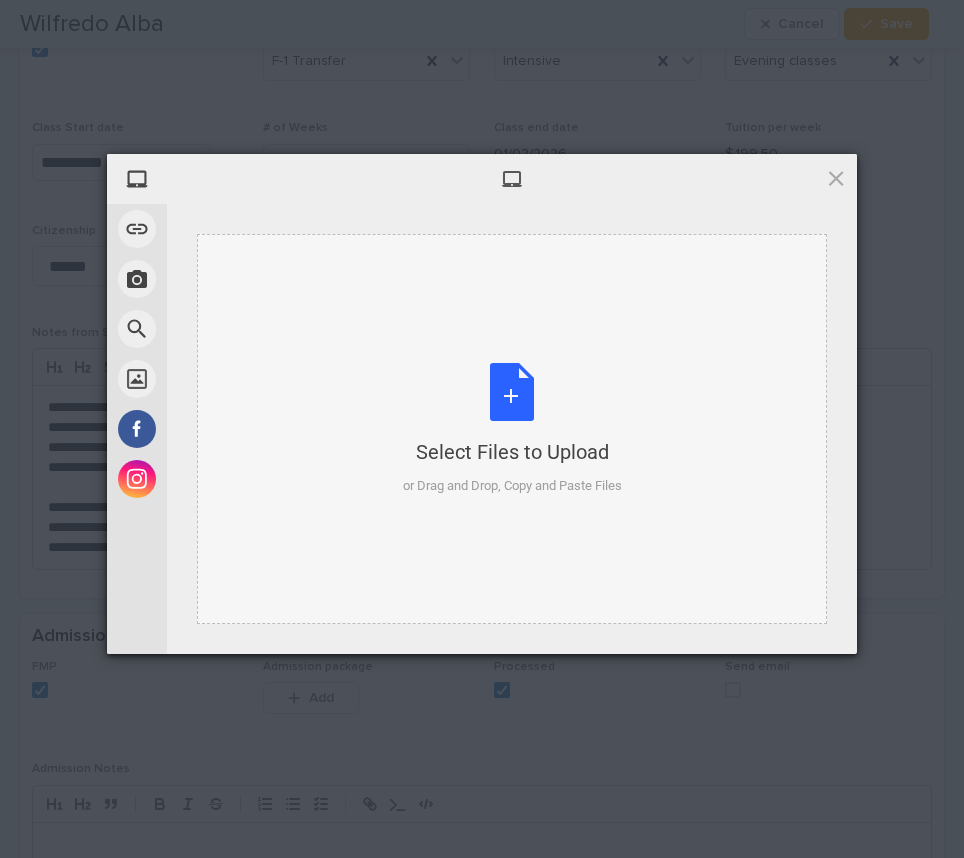 click on "Select Files to Upload
or Drag and Drop, Copy and Paste Files" at bounding box center (512, 429) 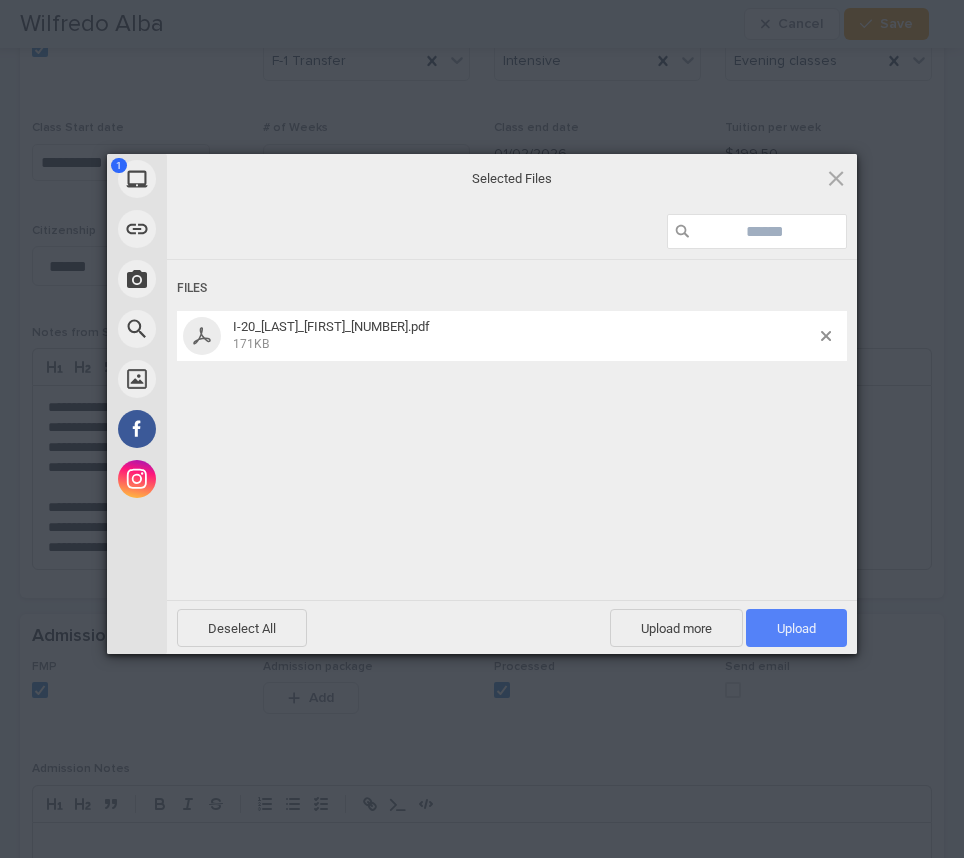 click on "Upload
1" at bounding box center [796, 628] 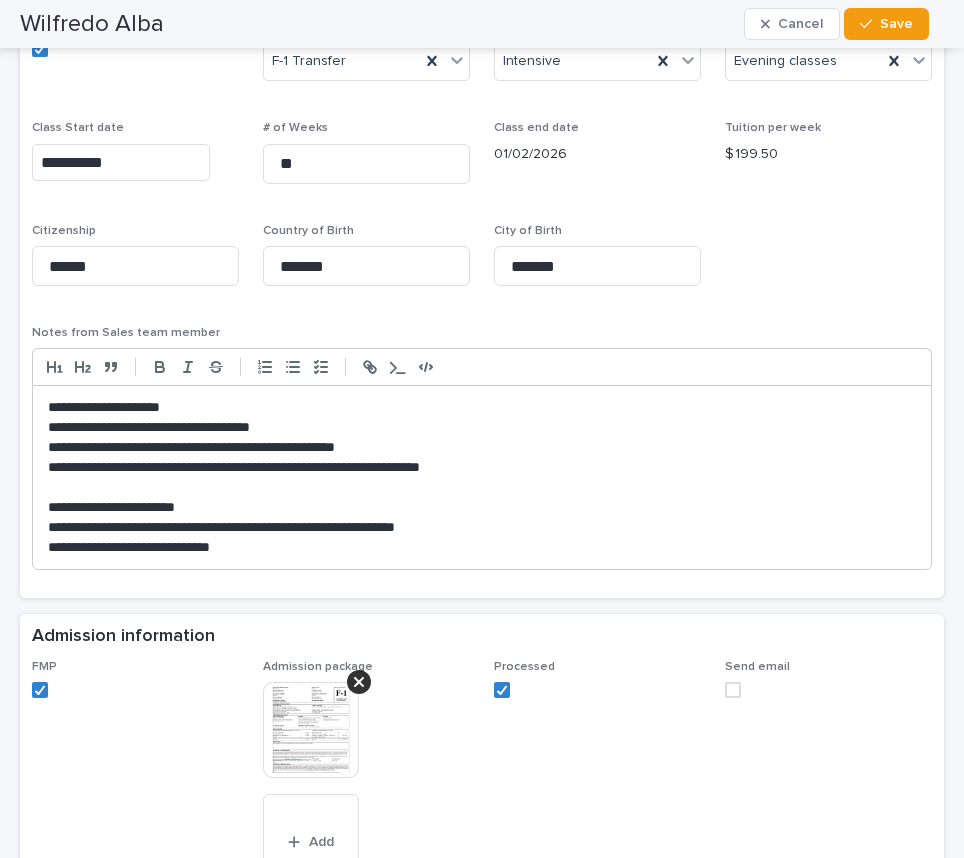 click at bounding box center (828, 690) 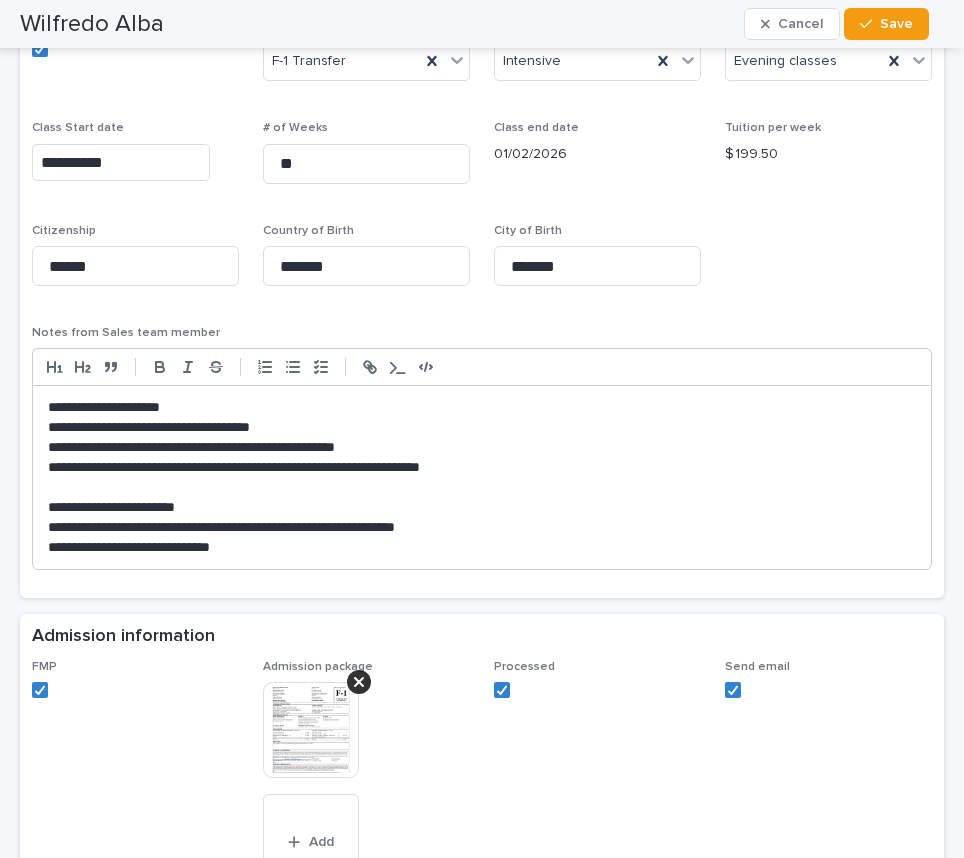 click at bounding box center [311, 730] 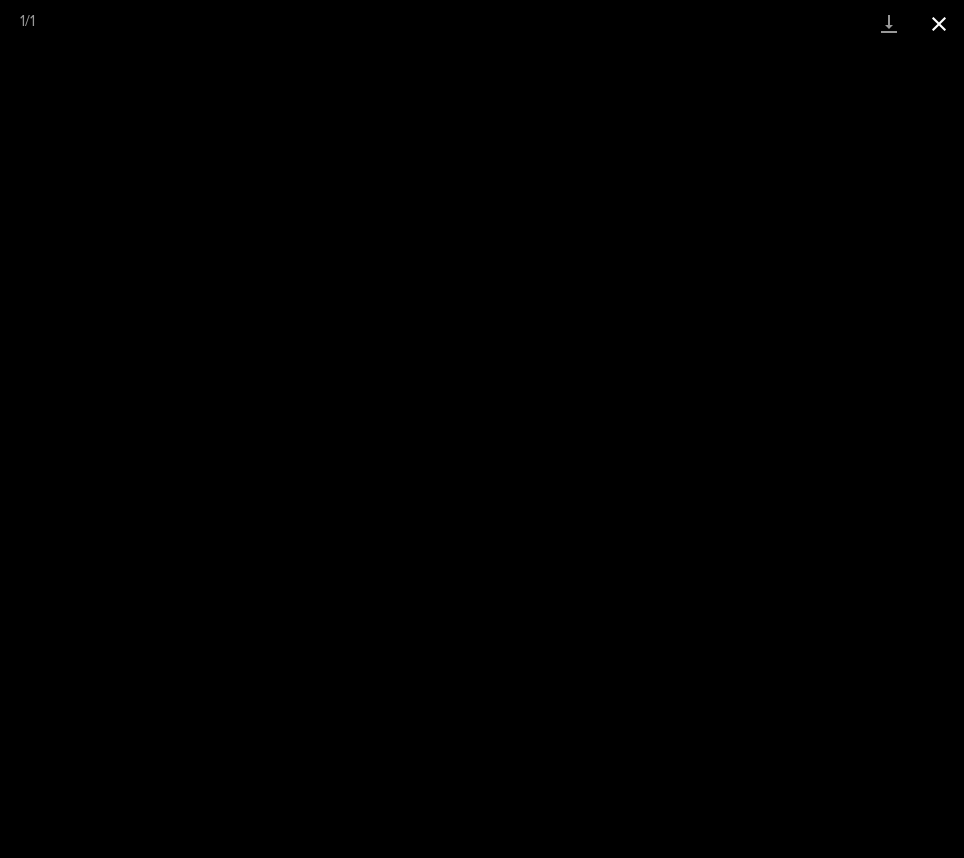 click at bounding box center (939, 23) 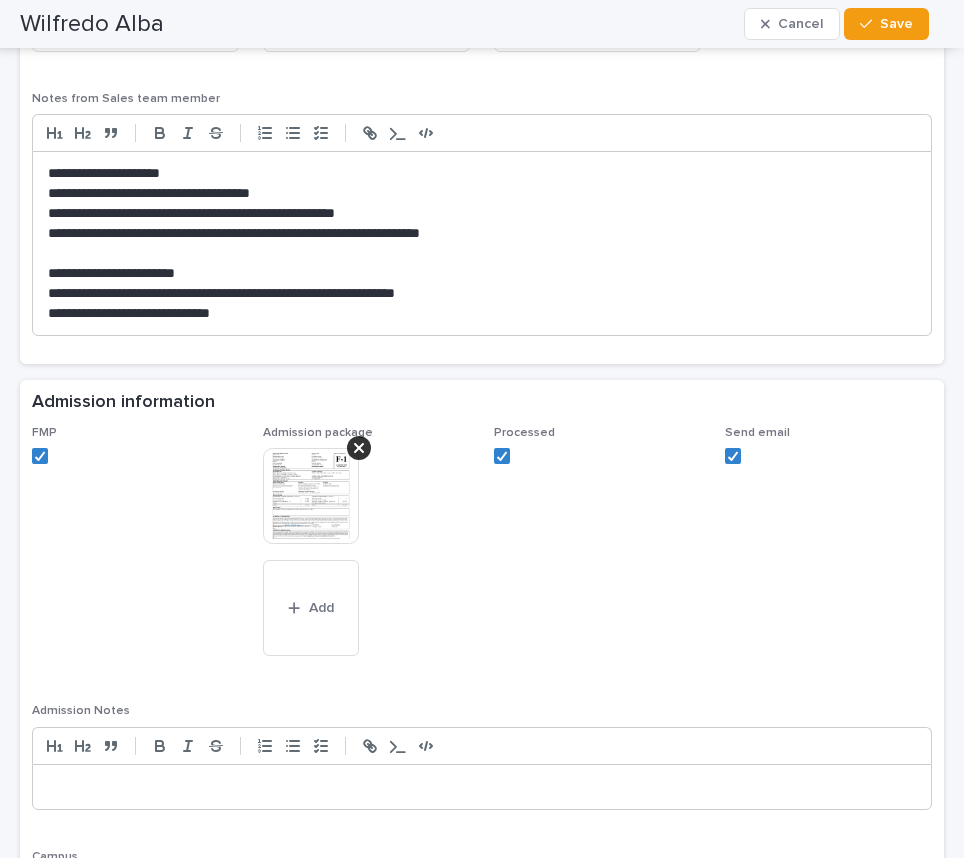 scroll, scrollTop: 1700, scrollLeft: 0, axis: vertical 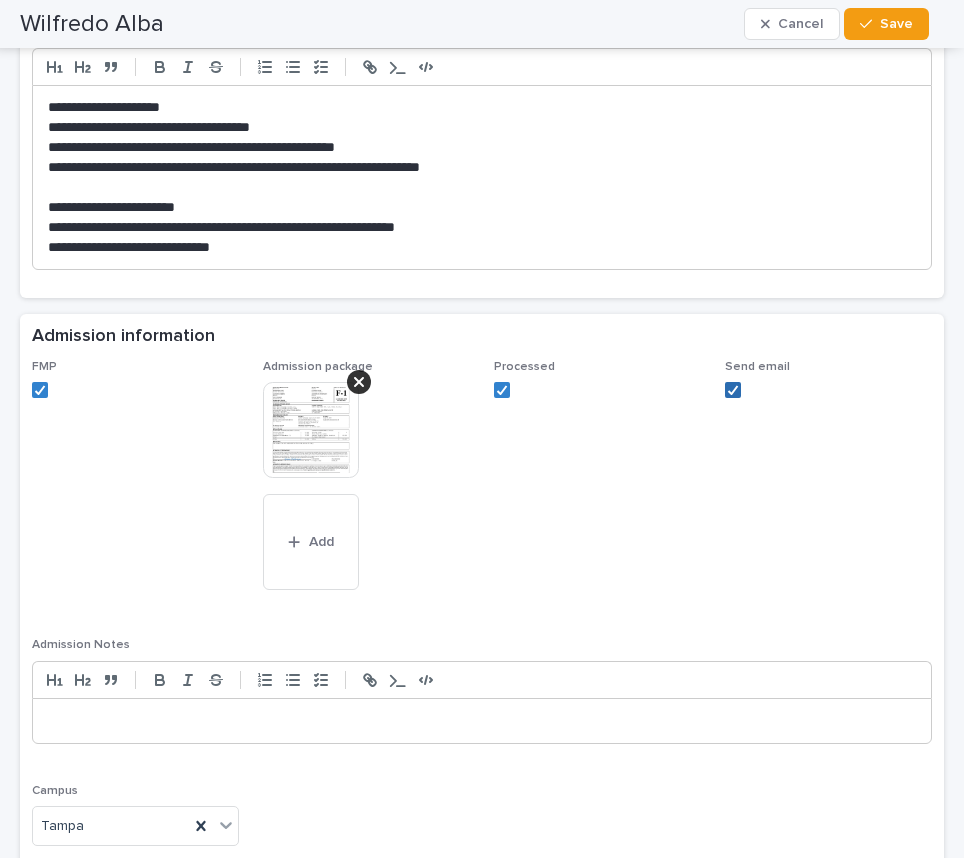 click 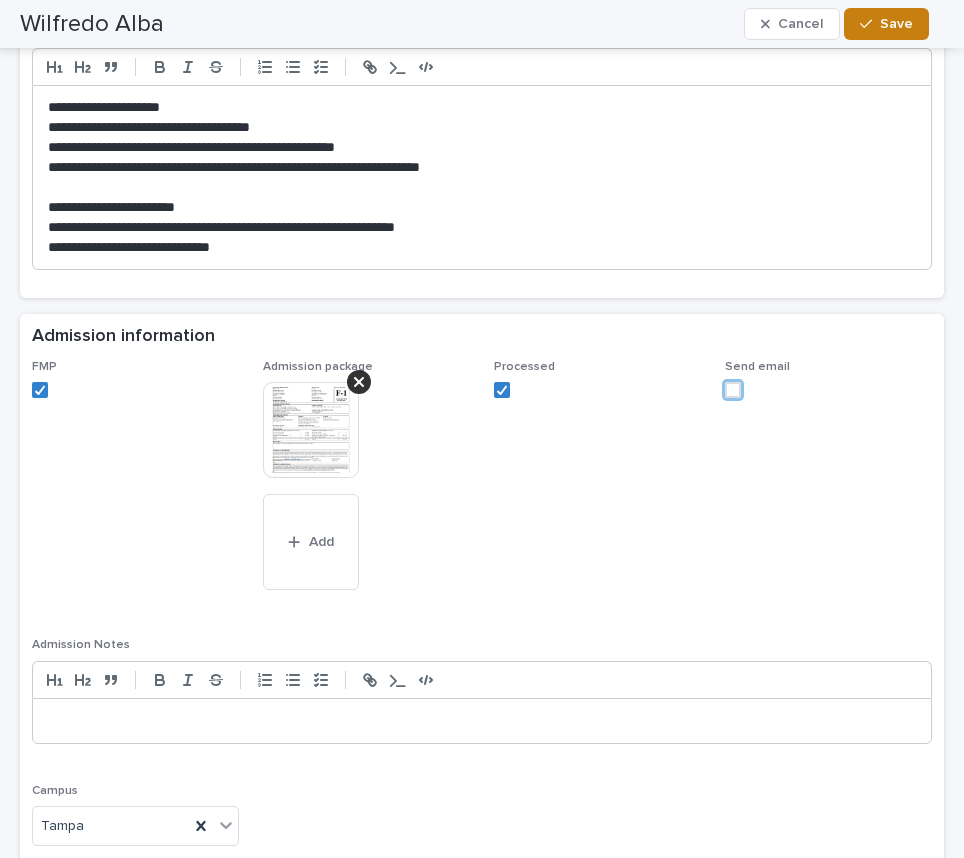 click on "Save" at bounding box center (896, 24) 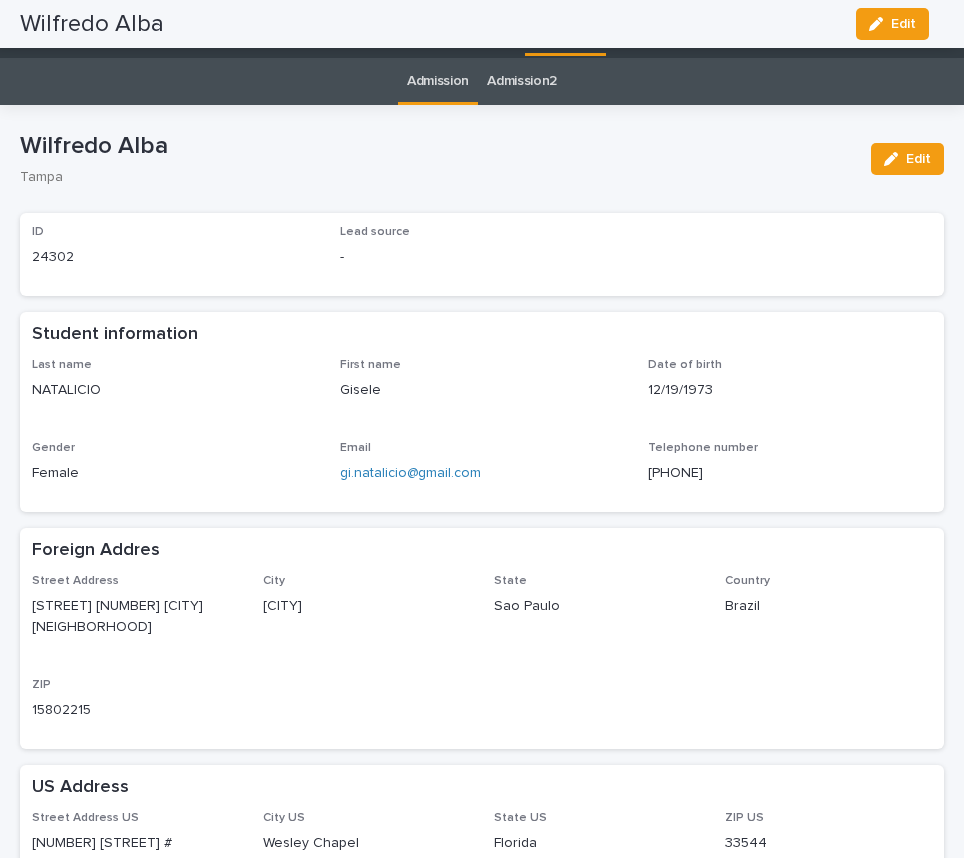scroll, scrollTop: 0, scrollLeft: 0, axis: both 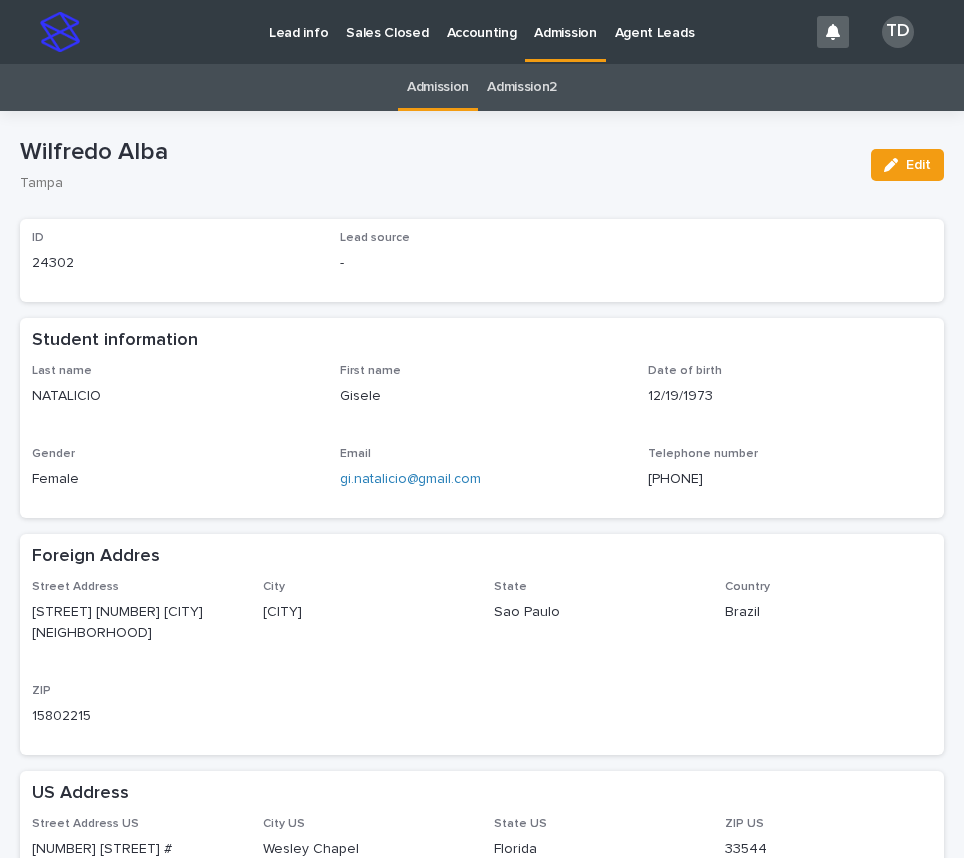 click on "Admission" at bounding box center (438, 87) 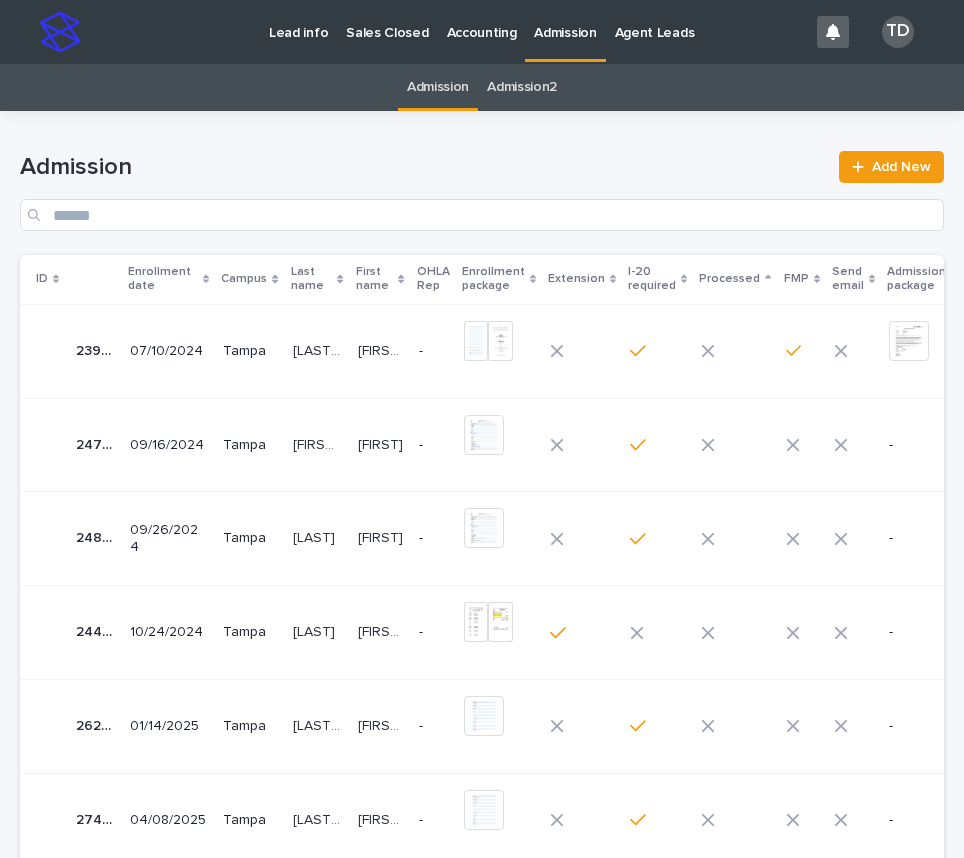 click on "[FIRST]-[LAST]" at bounding box center [319, 443] 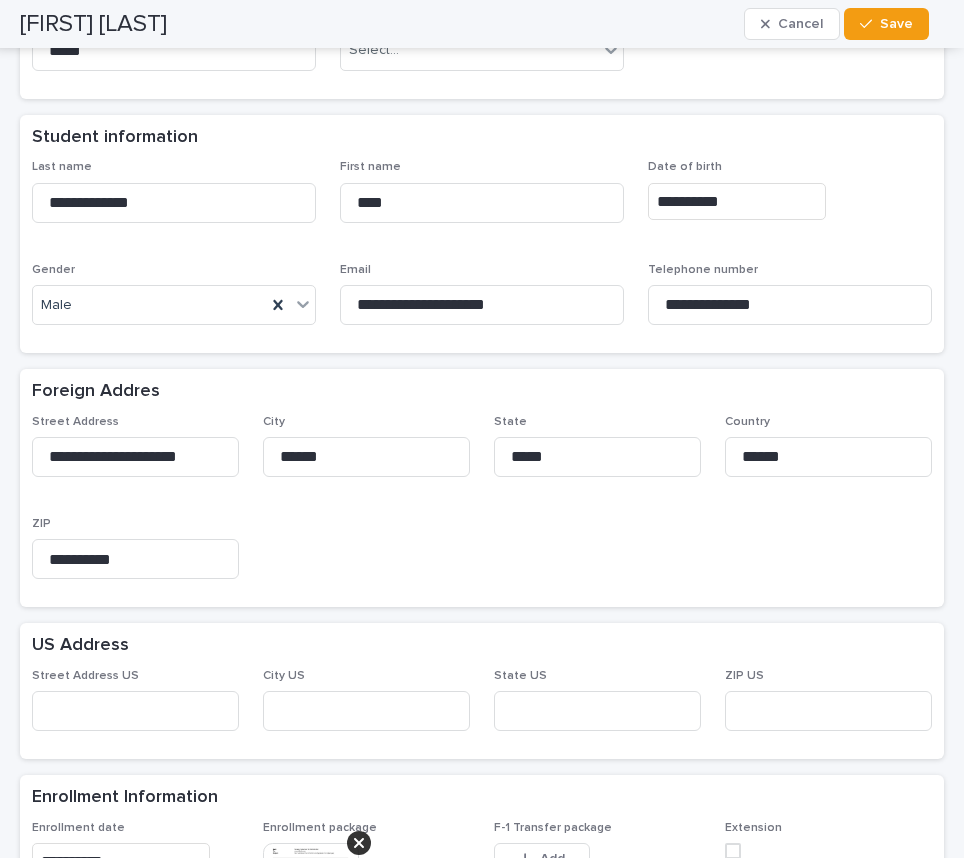 scroll, scrollTop: 0, scrollLeft: 0, axis: both 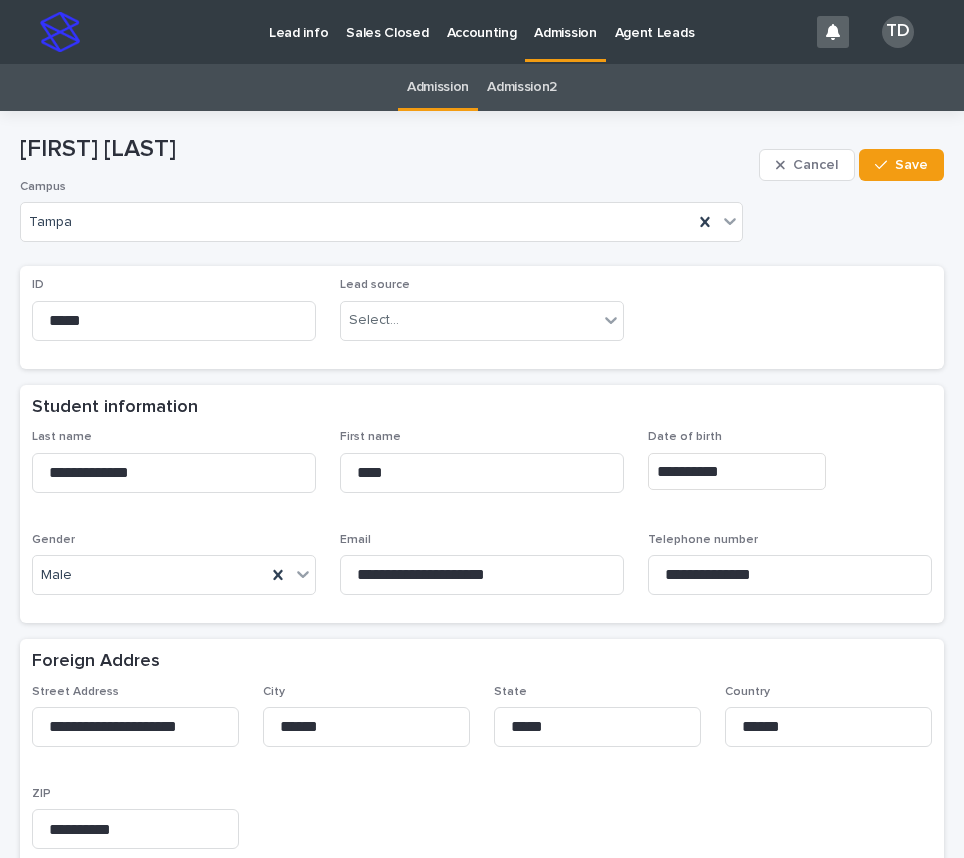 click on "Admission" at bounding box center (438, 87) 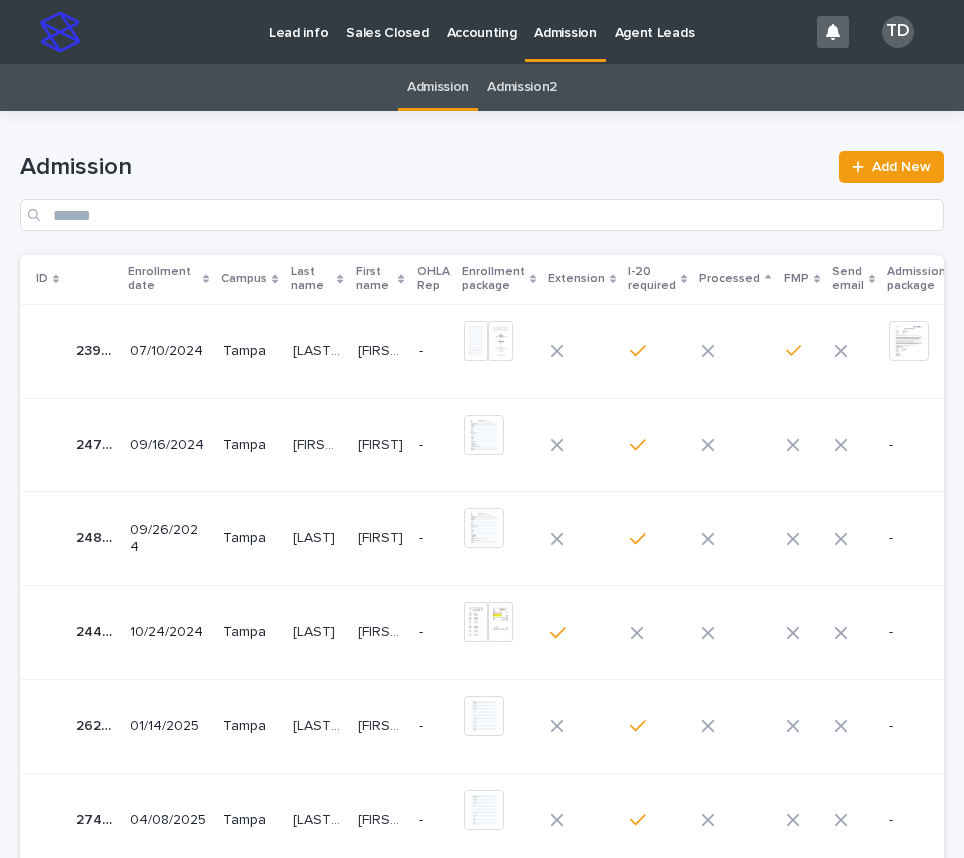 click 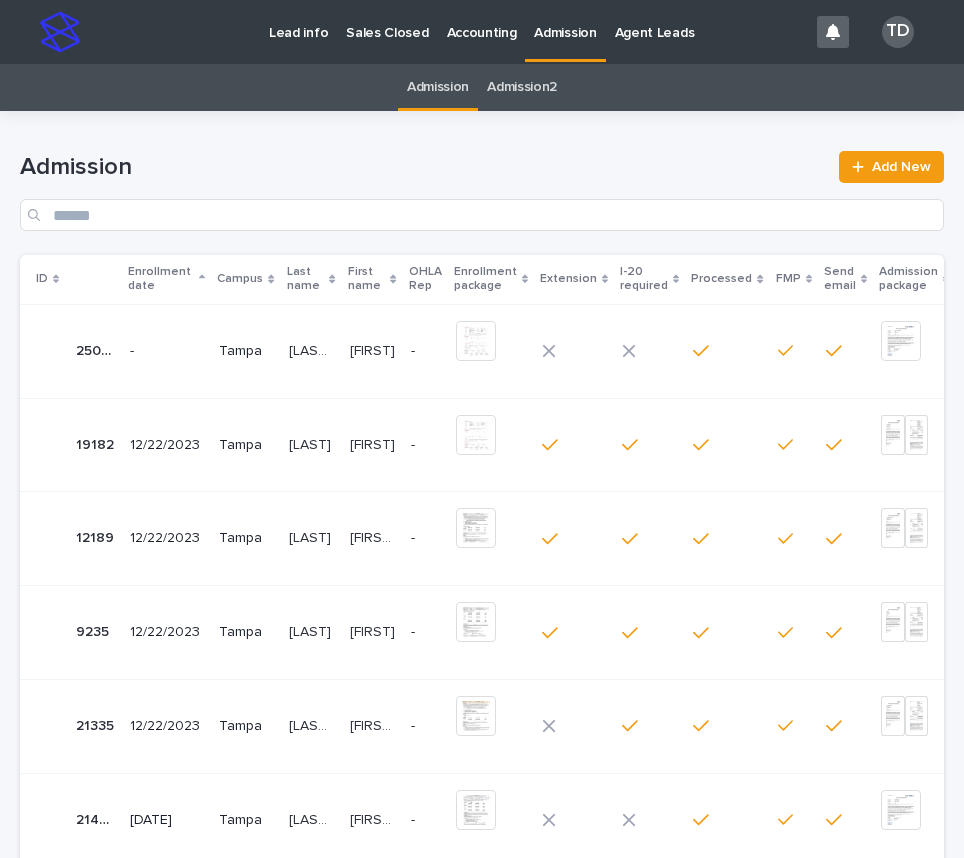 click 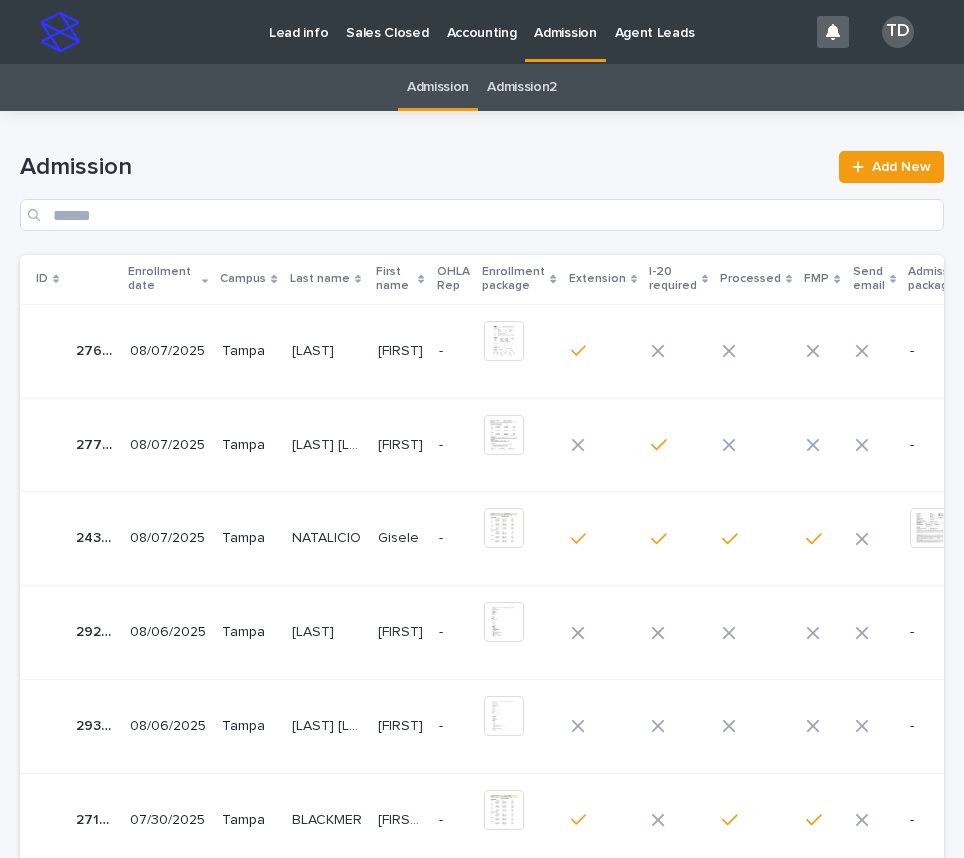 click on "[FIRST]" at bounding box center [402, 443] 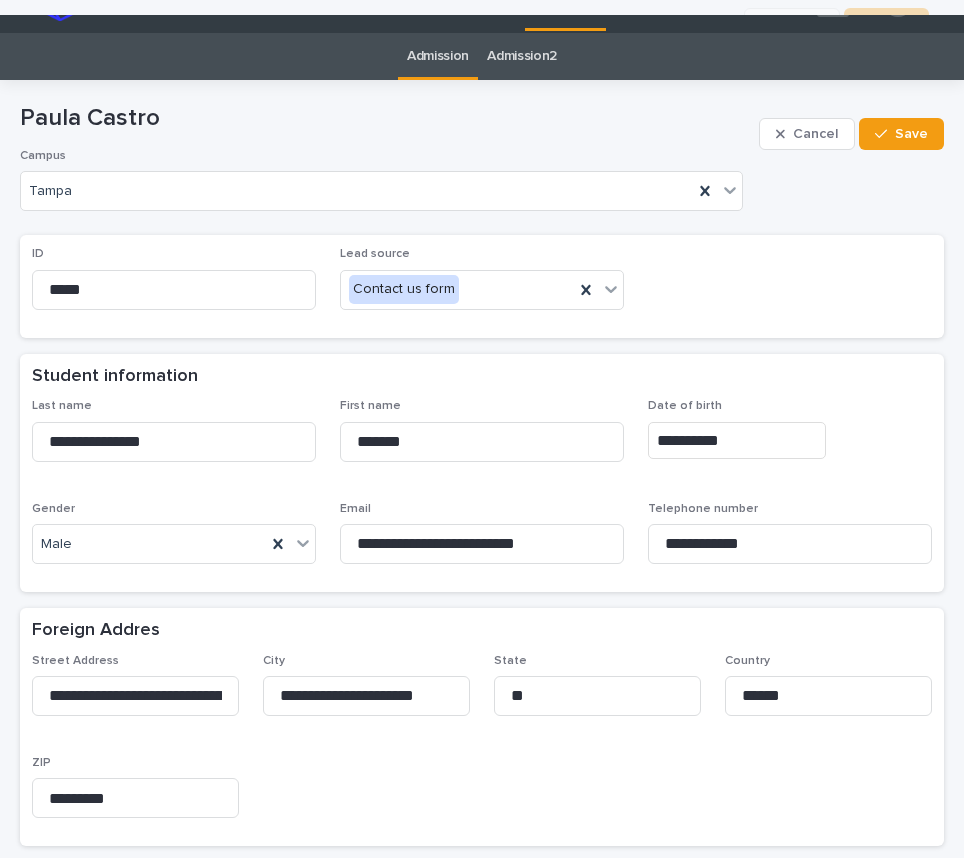 scroll, scrollTop: 0, scrollLeft: 0, axis: both 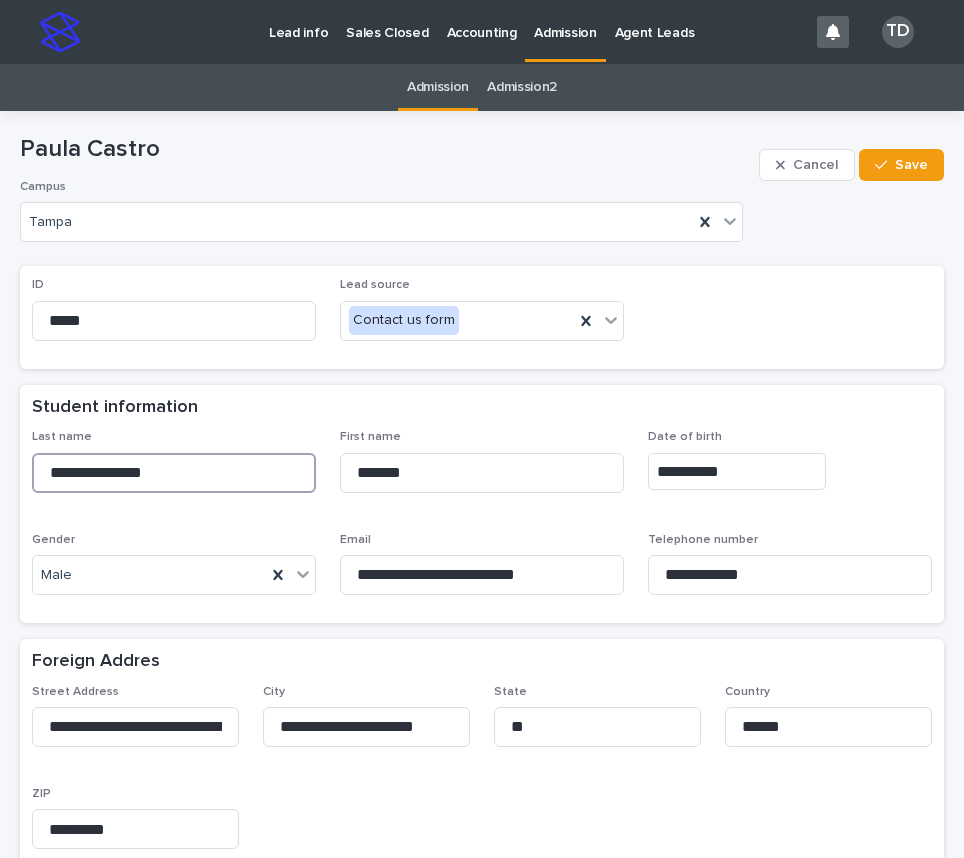 drag, startPoint x: 187, startPoint y: 474, endPoint x: 19, endPoint y: 480, distance: 168.1071 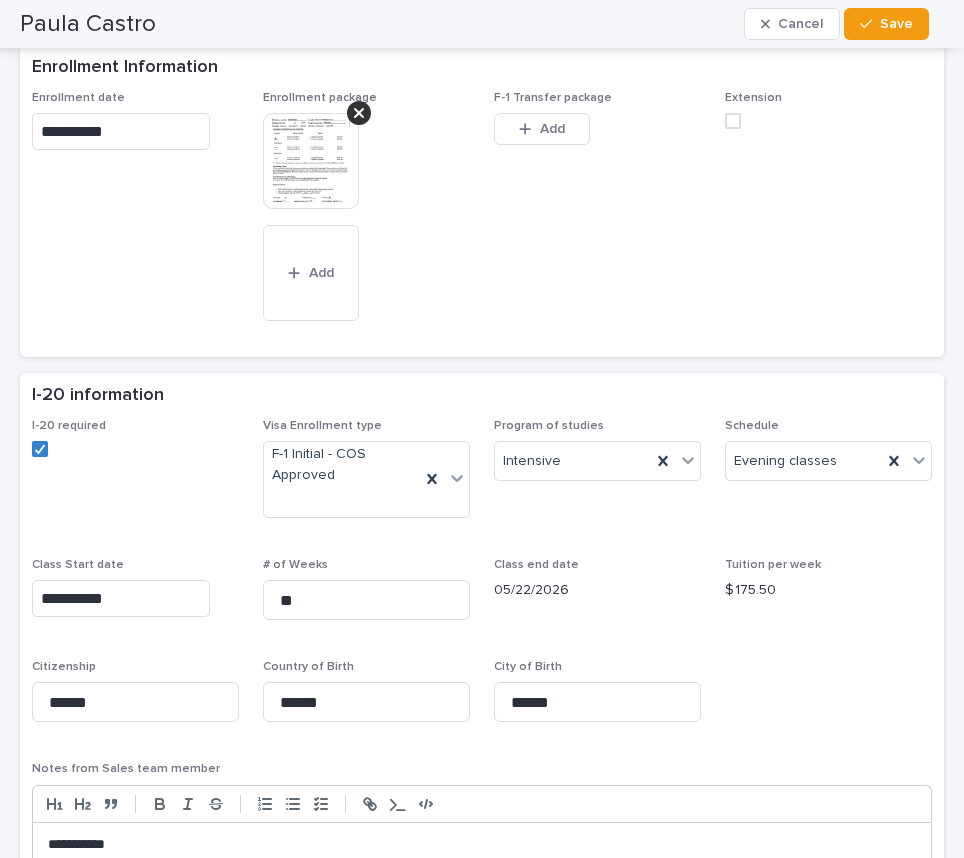 scroll, scrollTop: 1100, scrollLeft: 0, axis: vertical 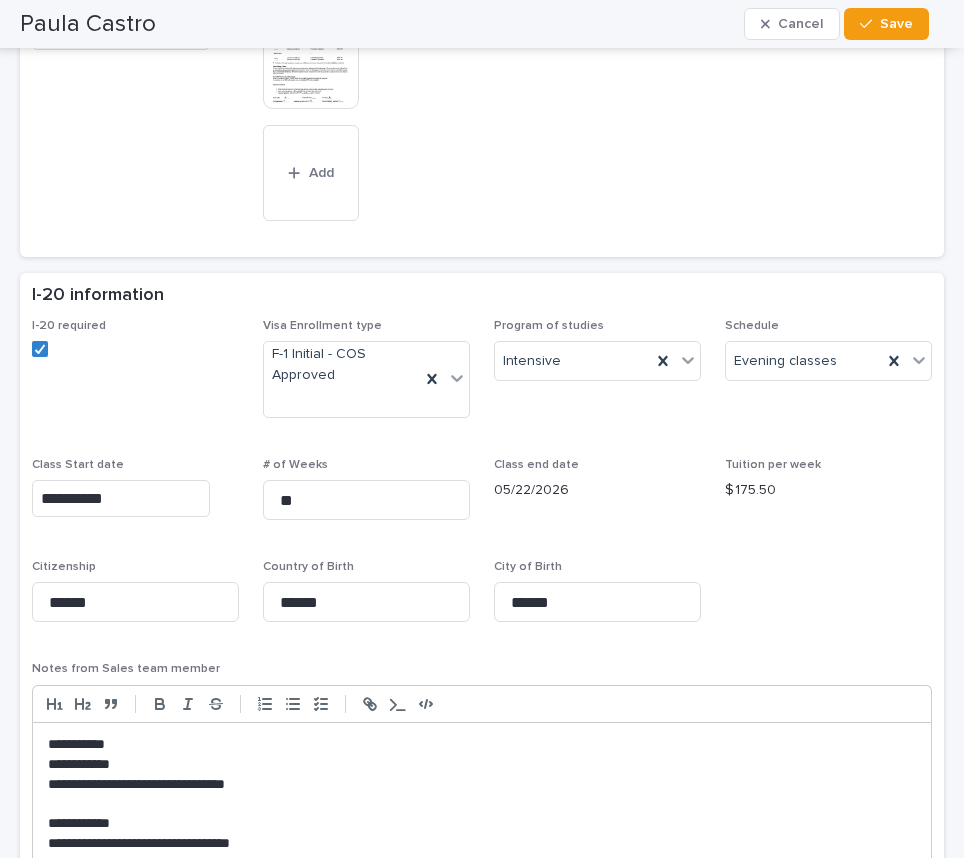 click on "**********" at bounding box center (482, 621) 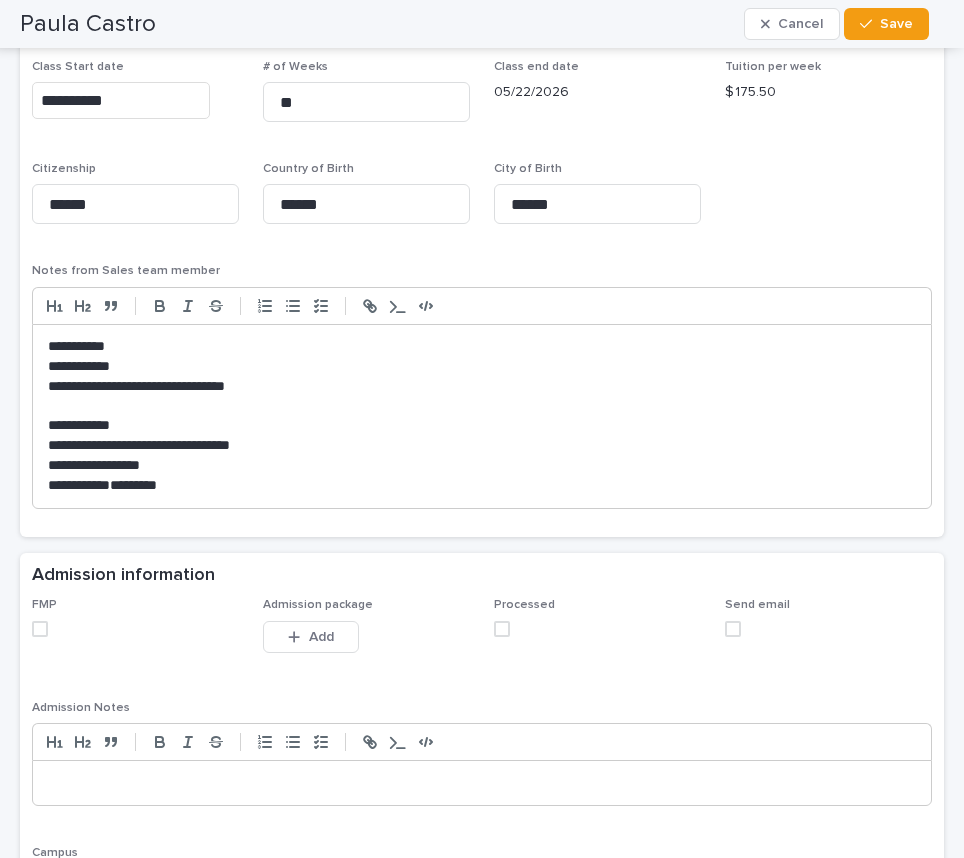 scroll, scrollTop: 1500, scrollLeft: 0, axis: vertical 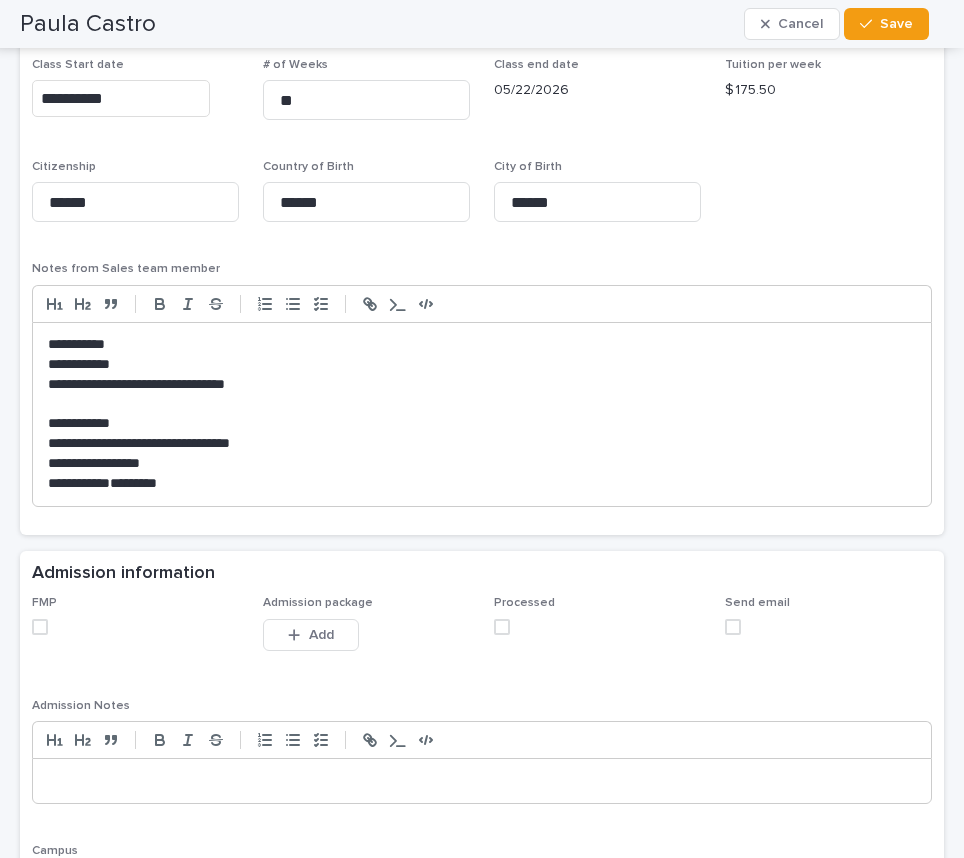 click at bounding box center [40, 627] 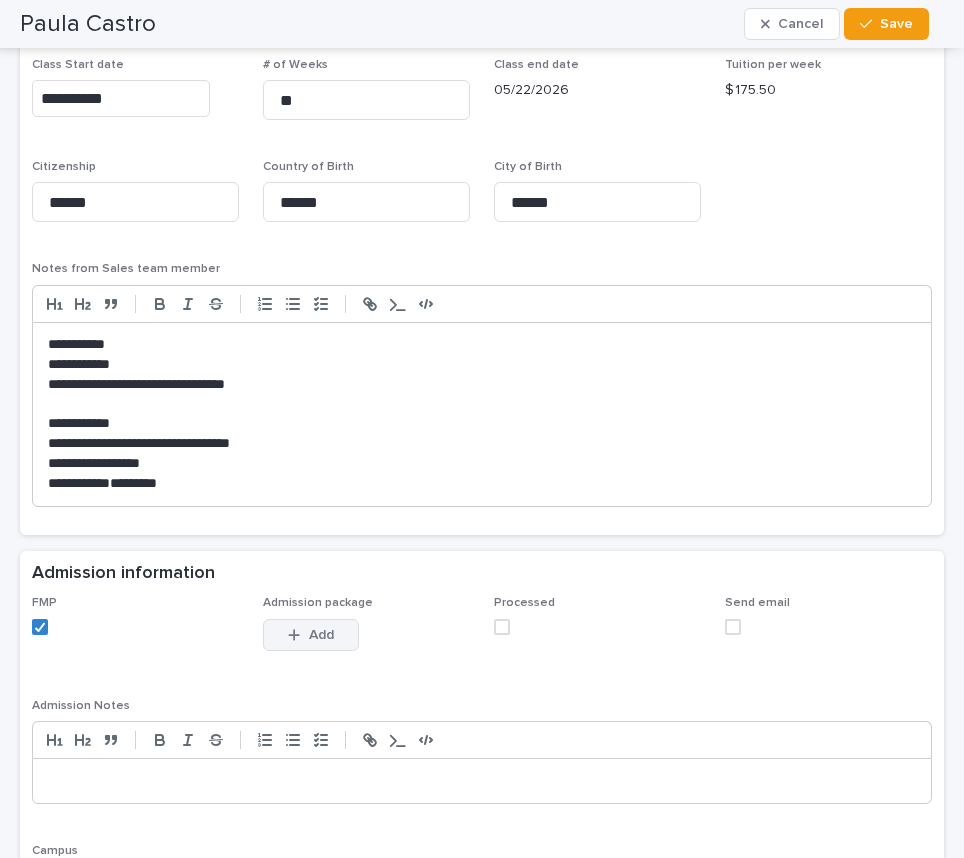 click on "Add" at bounding box center (321, 635) 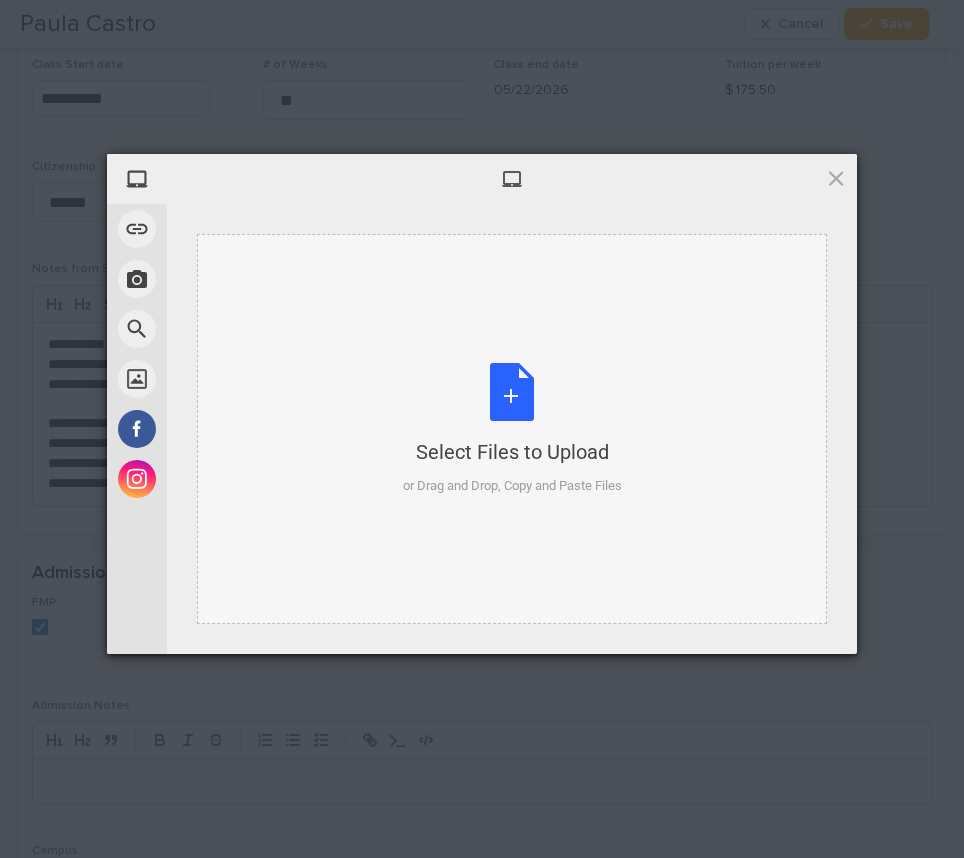 click on "Select Files to Upload
or Drag and Drop, Copy and Paste Files" at bounding box center (512, 429) 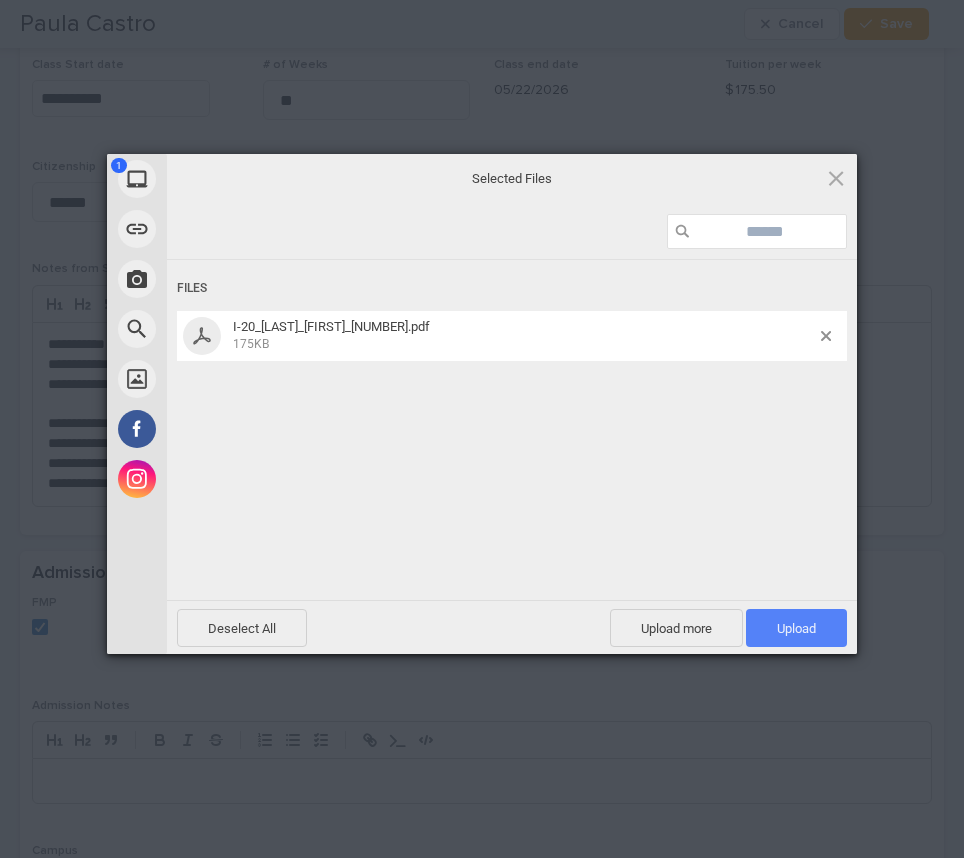 click on "Upload
1" at bounding box center [796, 628] 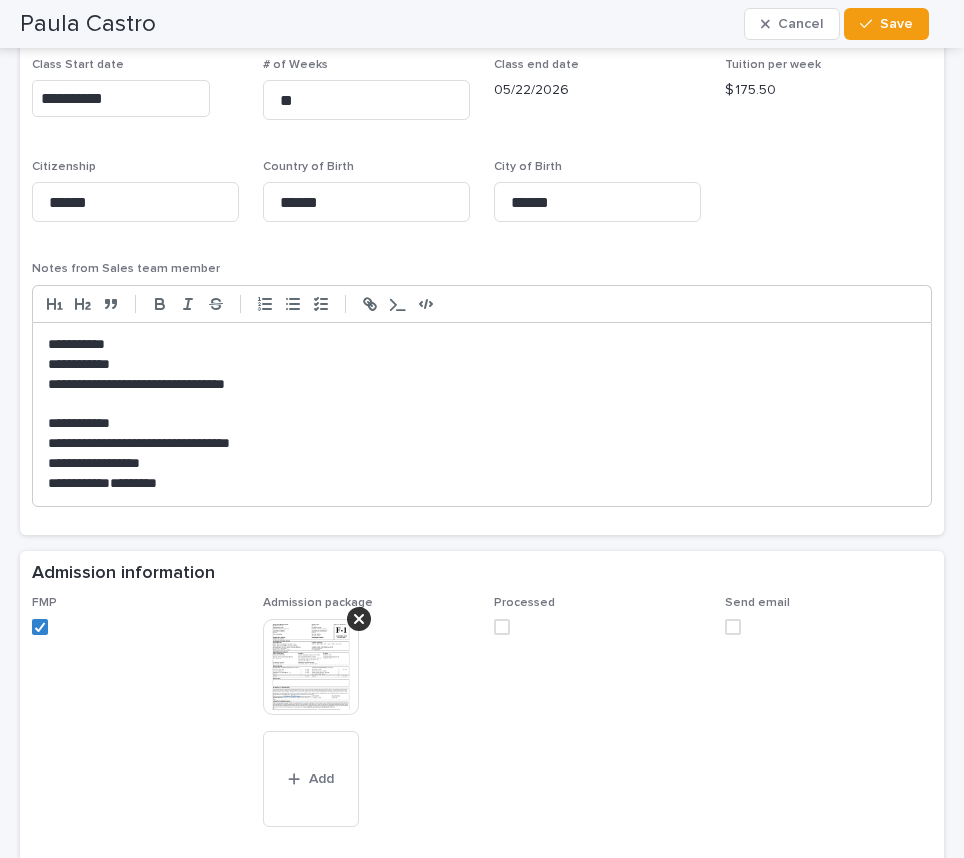 click at bounding box center (502, 627) 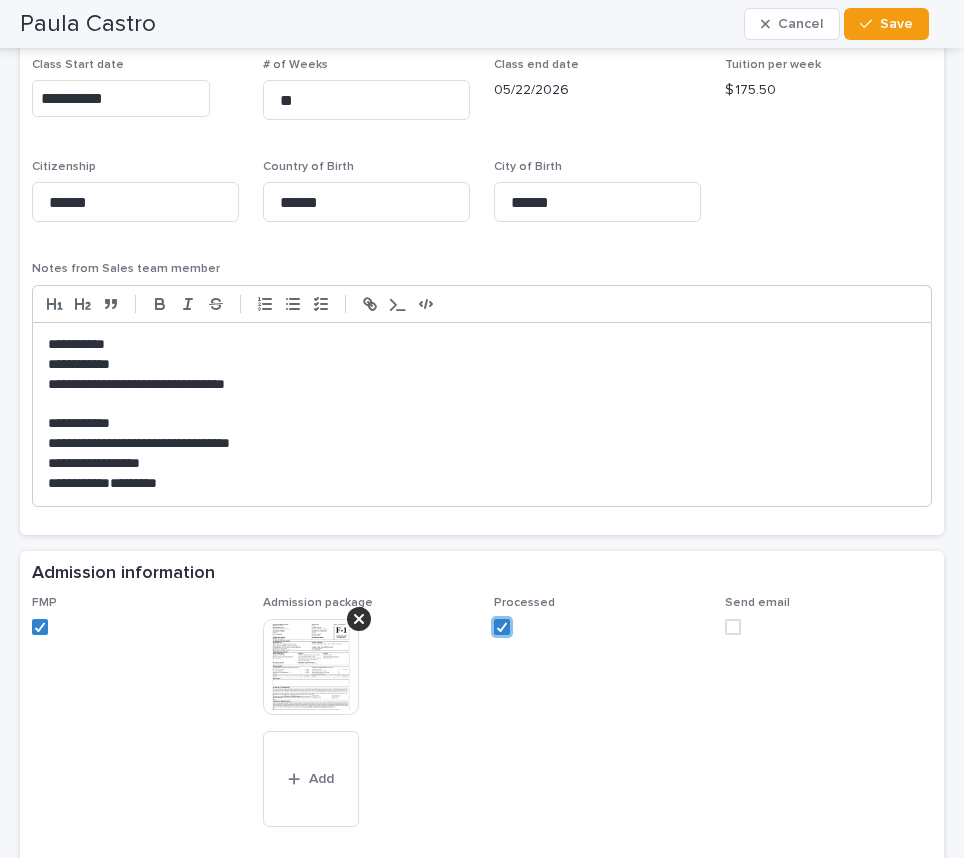 click at bounding box center [311, 667] 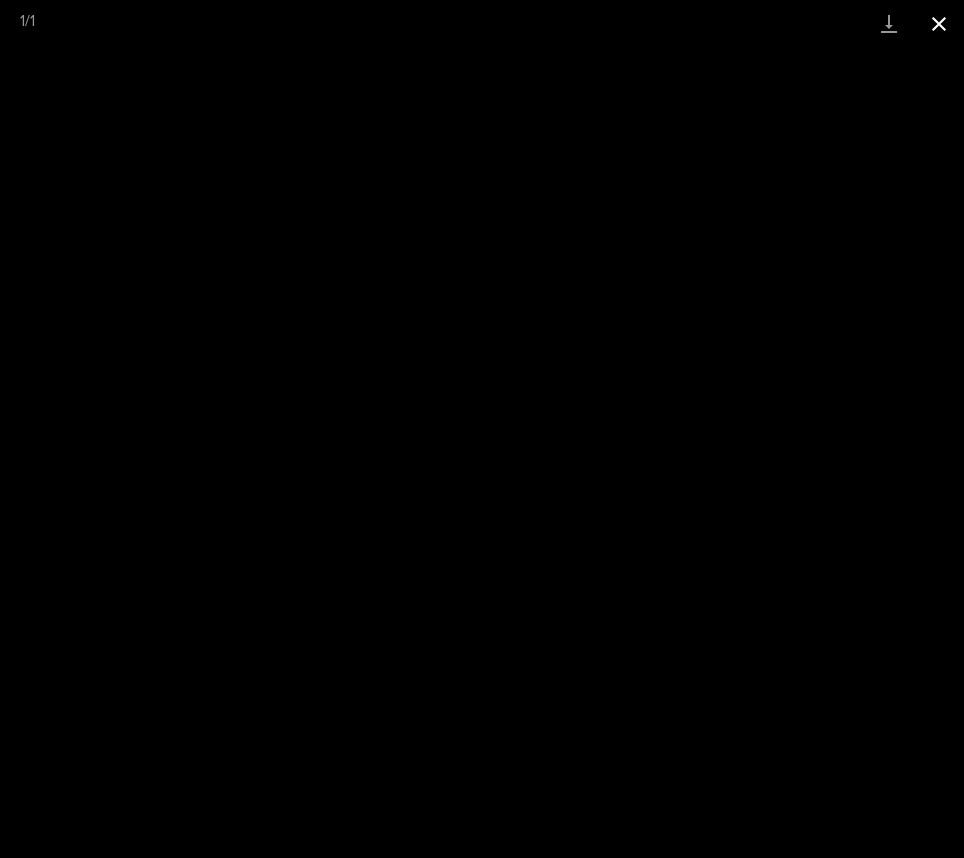 click at bounding box center (939, 23) 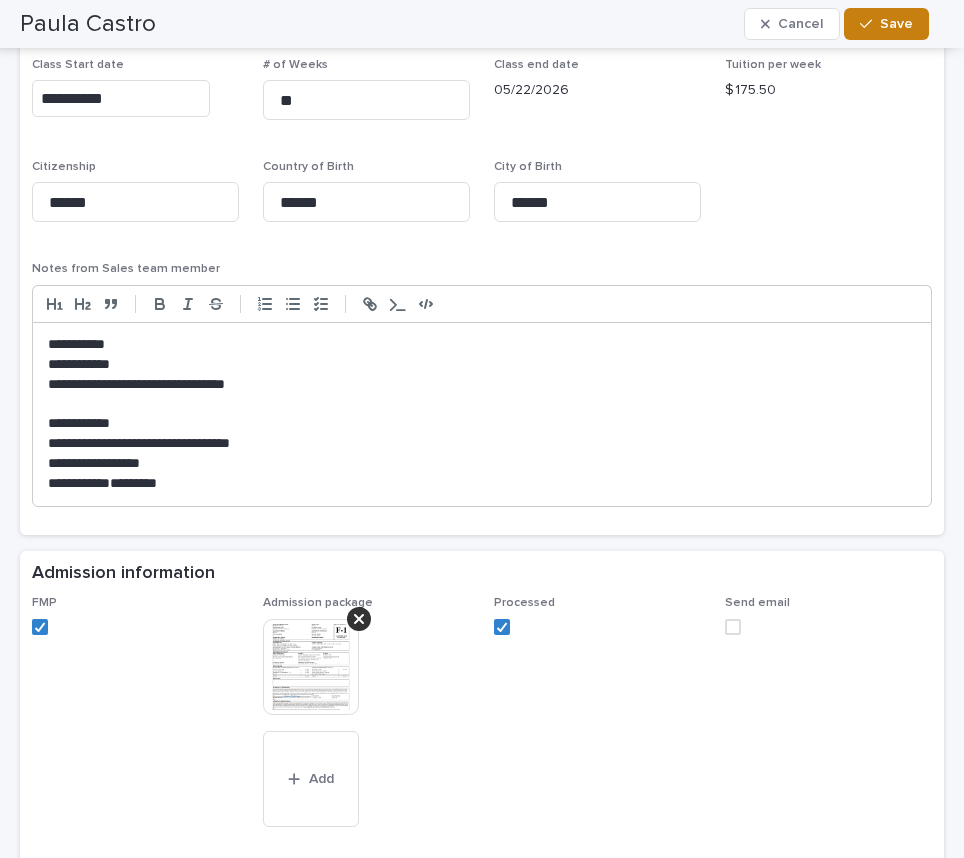 click on "Save" at bounding box center (896, 24) 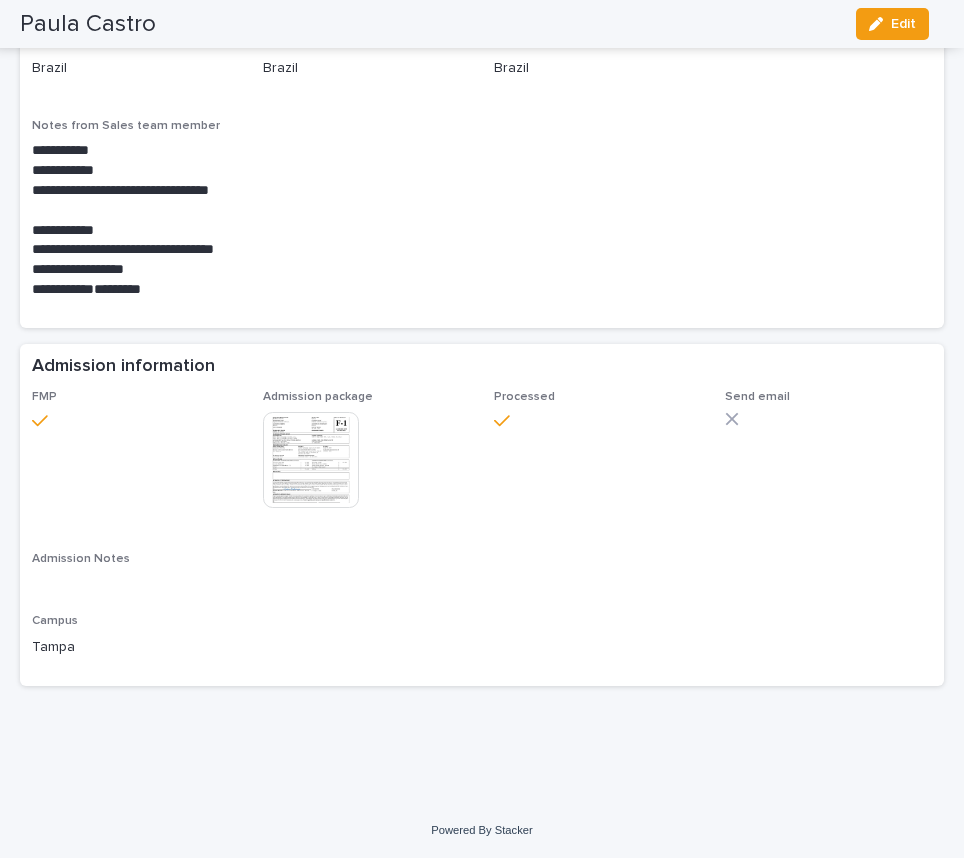 scroll, scrollTop: 1301, scrollLeft: 0, axis: vertical 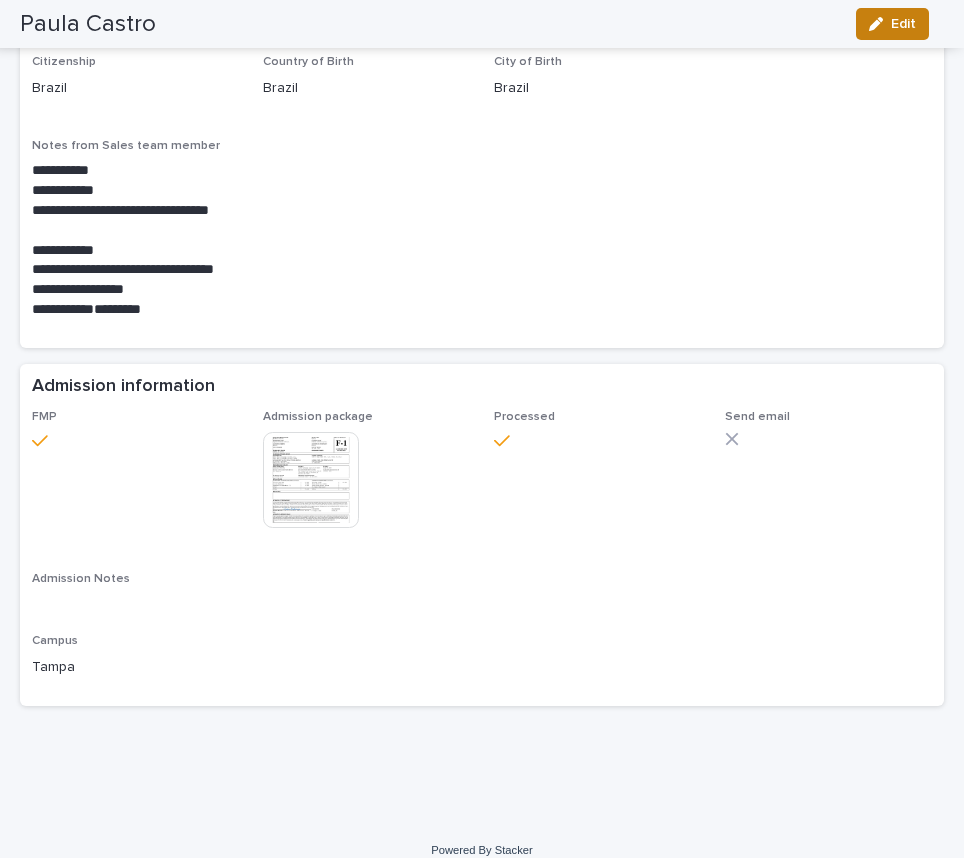 click on "Edit" at bounding box center [903, 24] 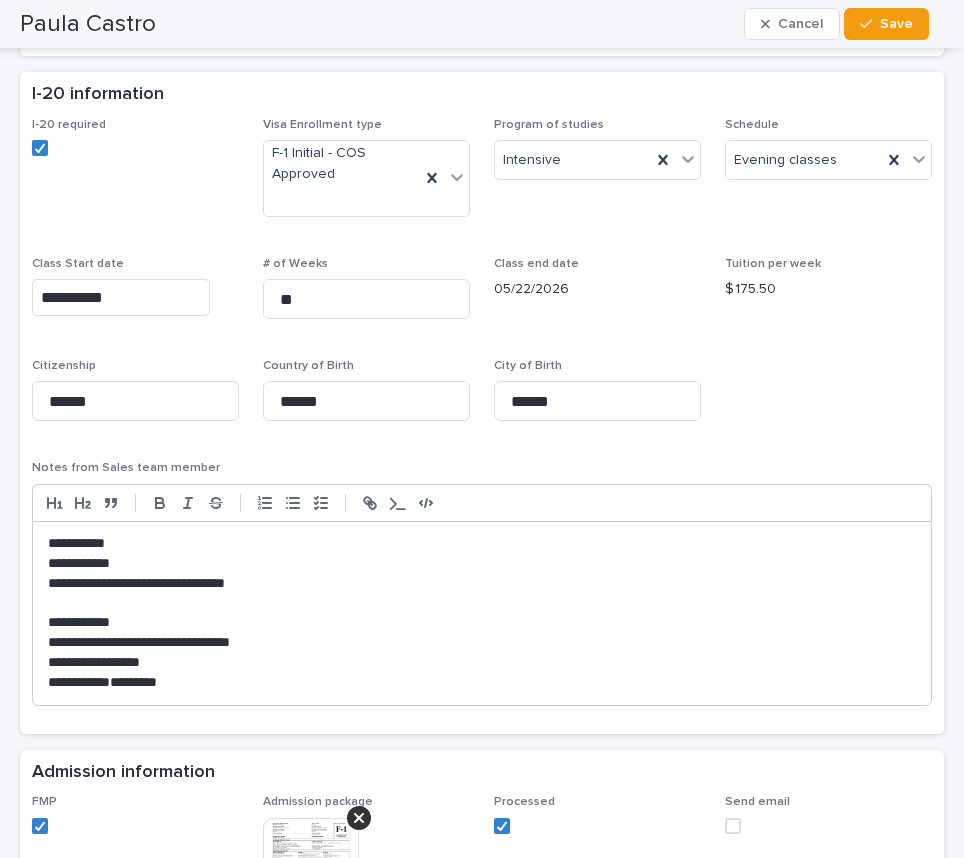click at bounding box center [733, 826] 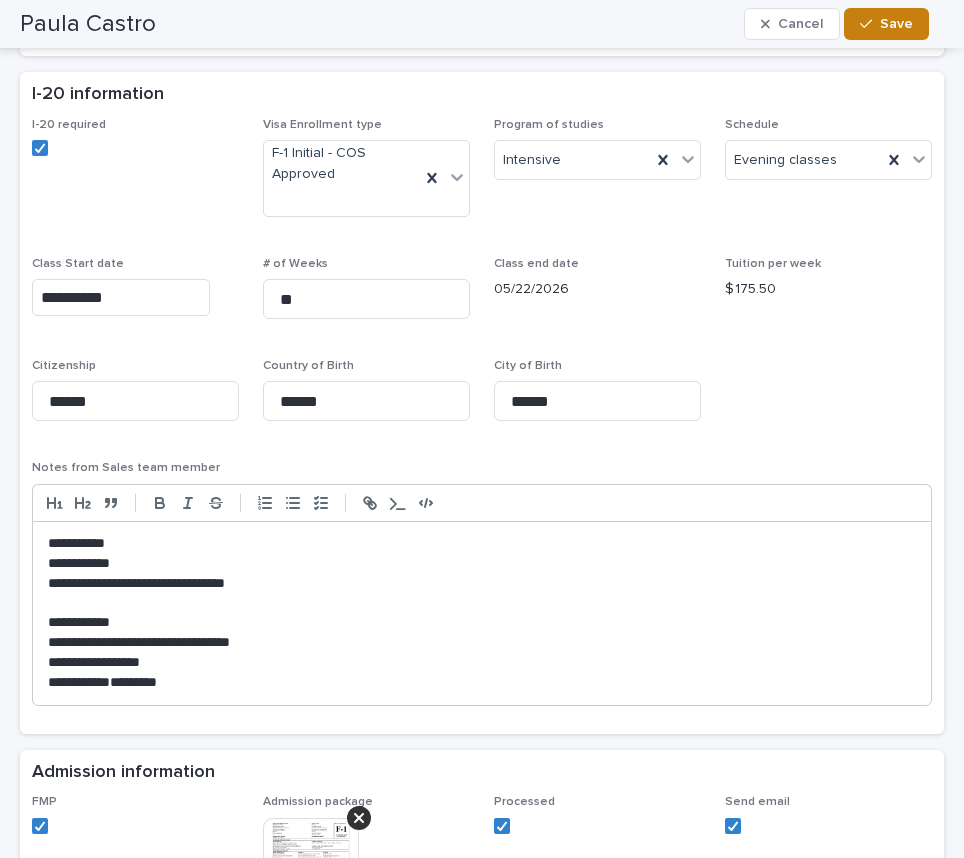 click on "Save" at bounding box center (896, 24) 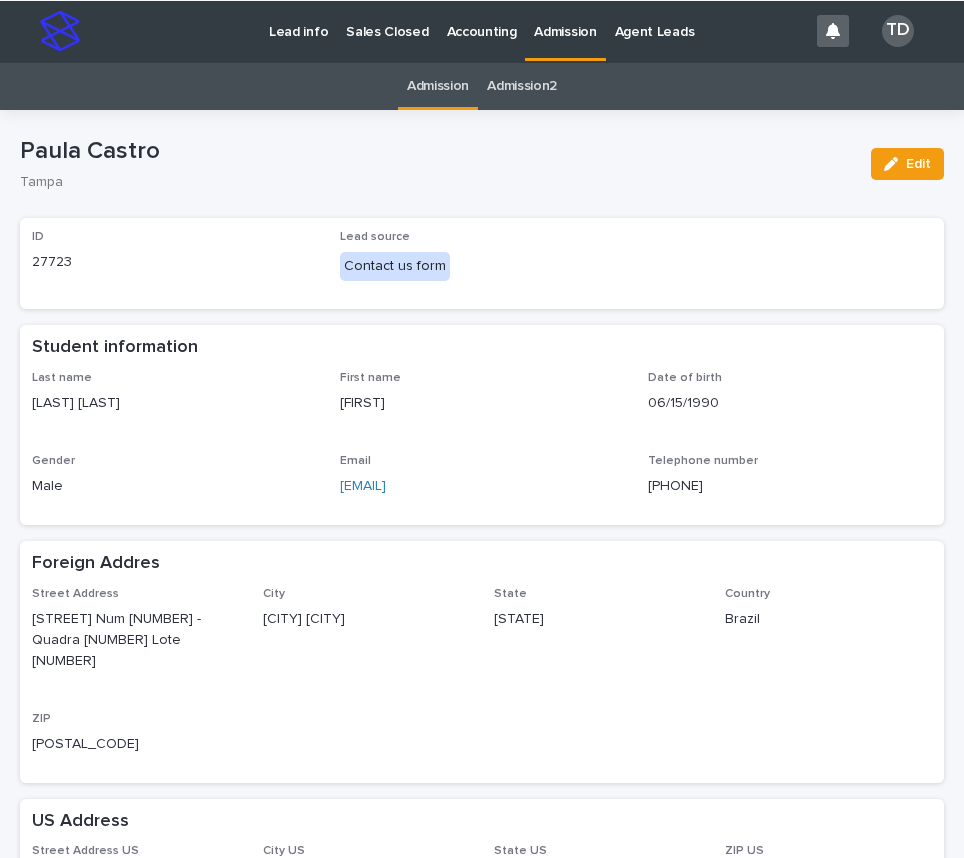 scroll, scrollTop: 0, scrollLeft: 0, axis: both 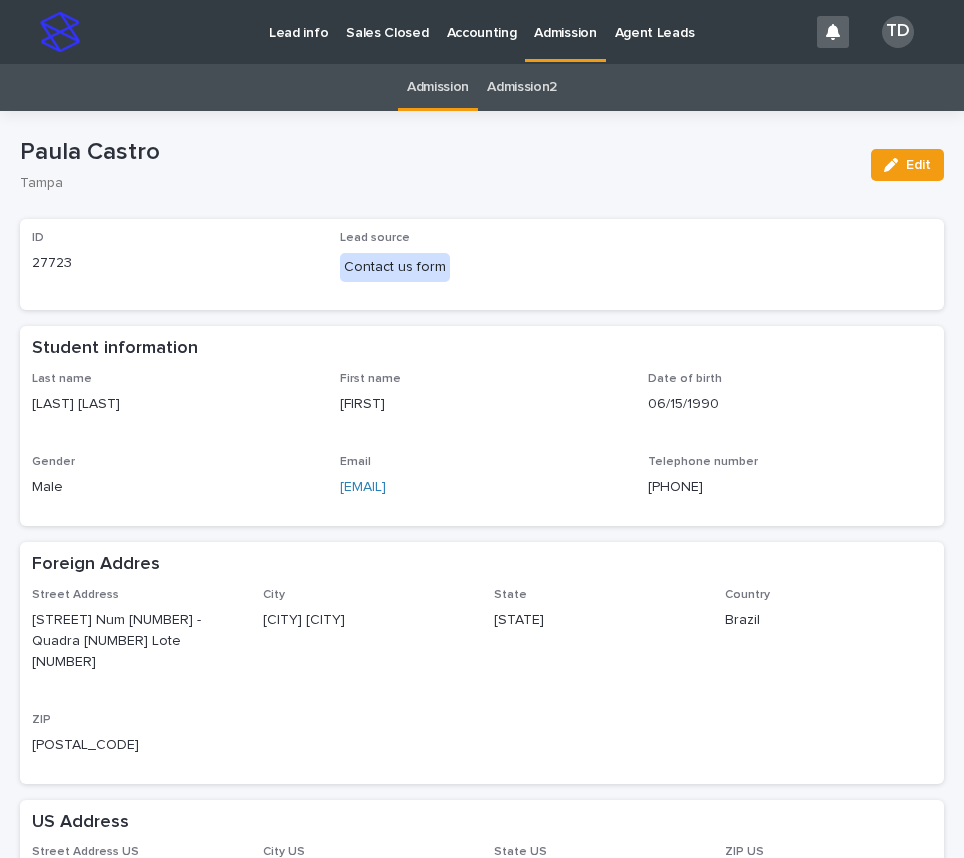 click on "Admission" at bounding box center (438, 87) 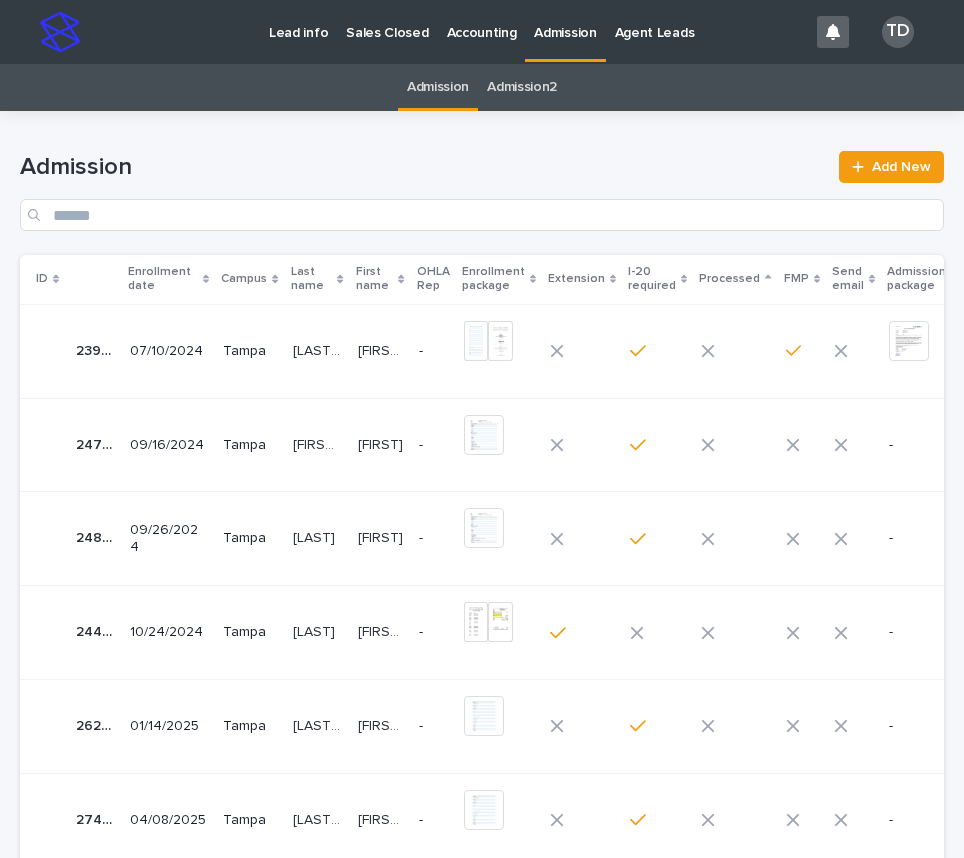 click 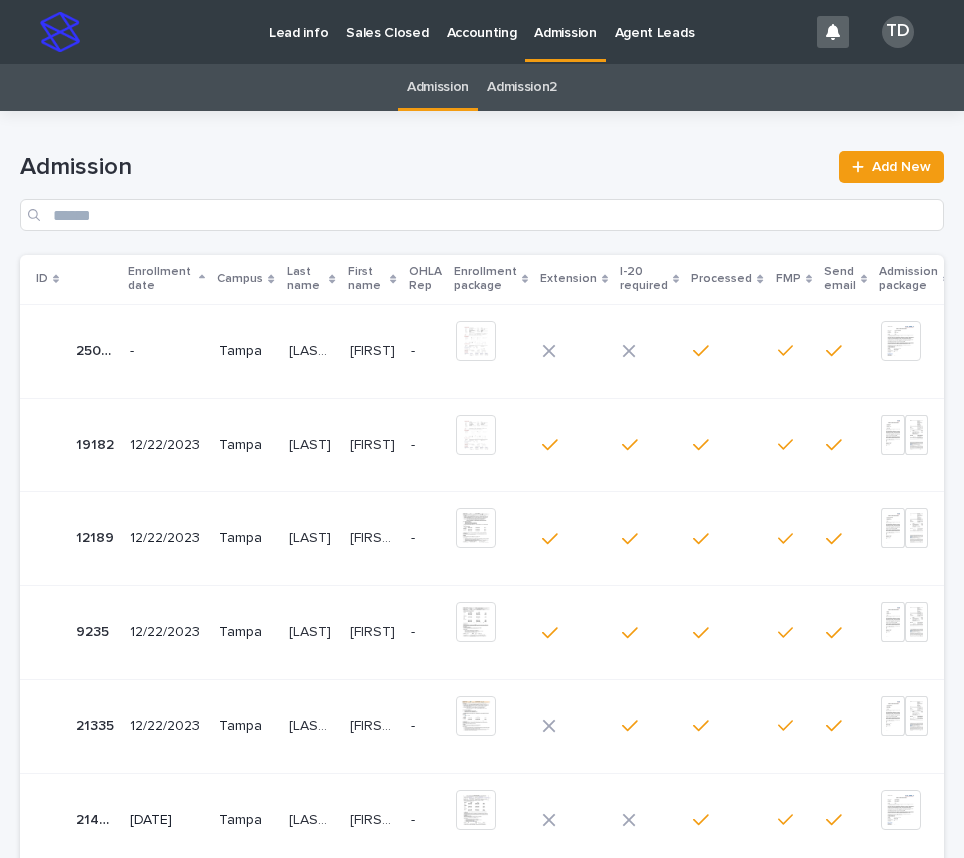 click 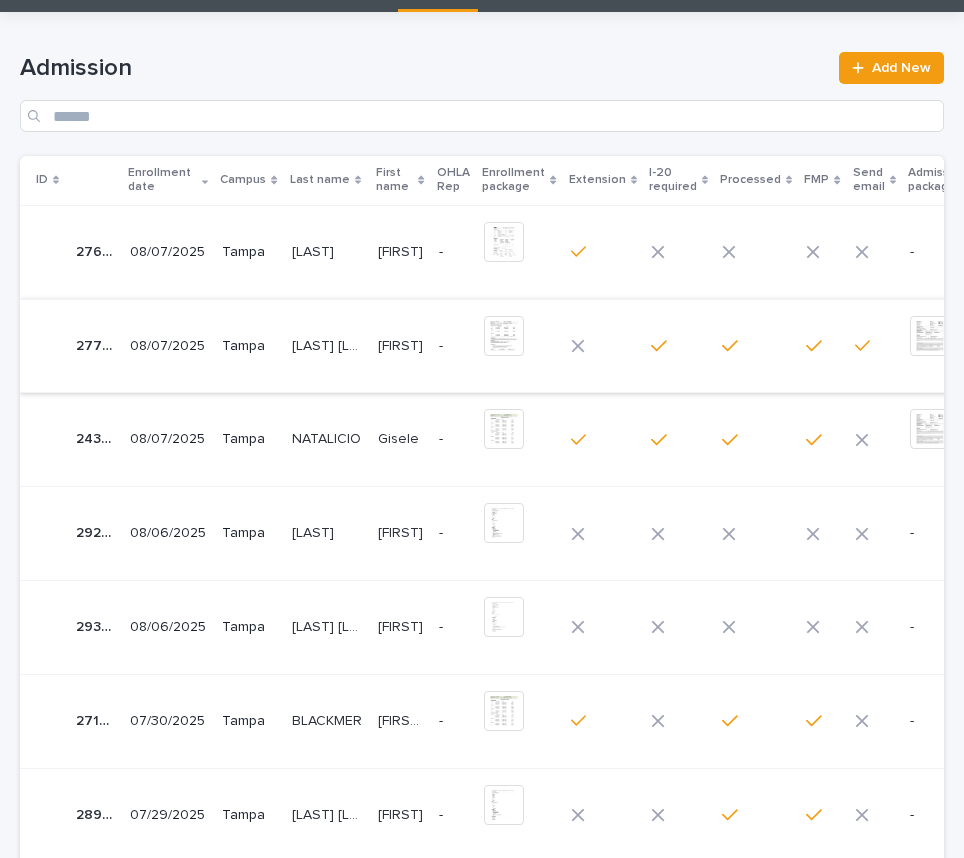 scroll, scrollTop: 100, scrollLeft: 0, axis: vertical 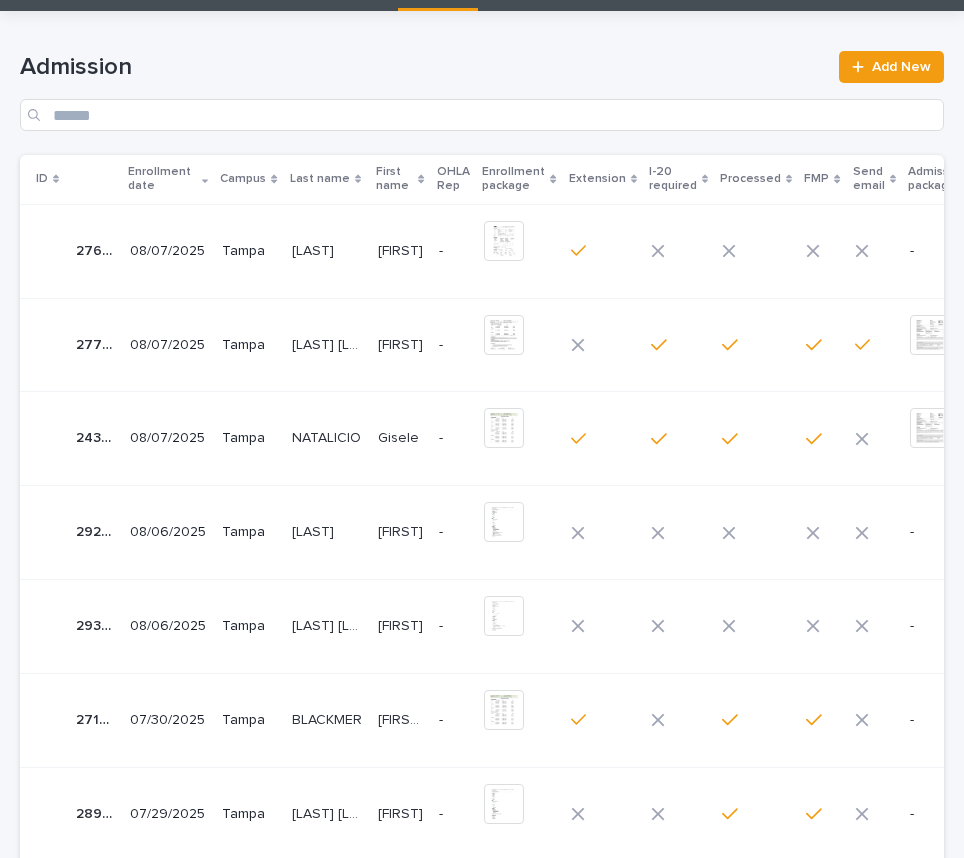 click on "[LAST]" at bounding box center (315, 530) 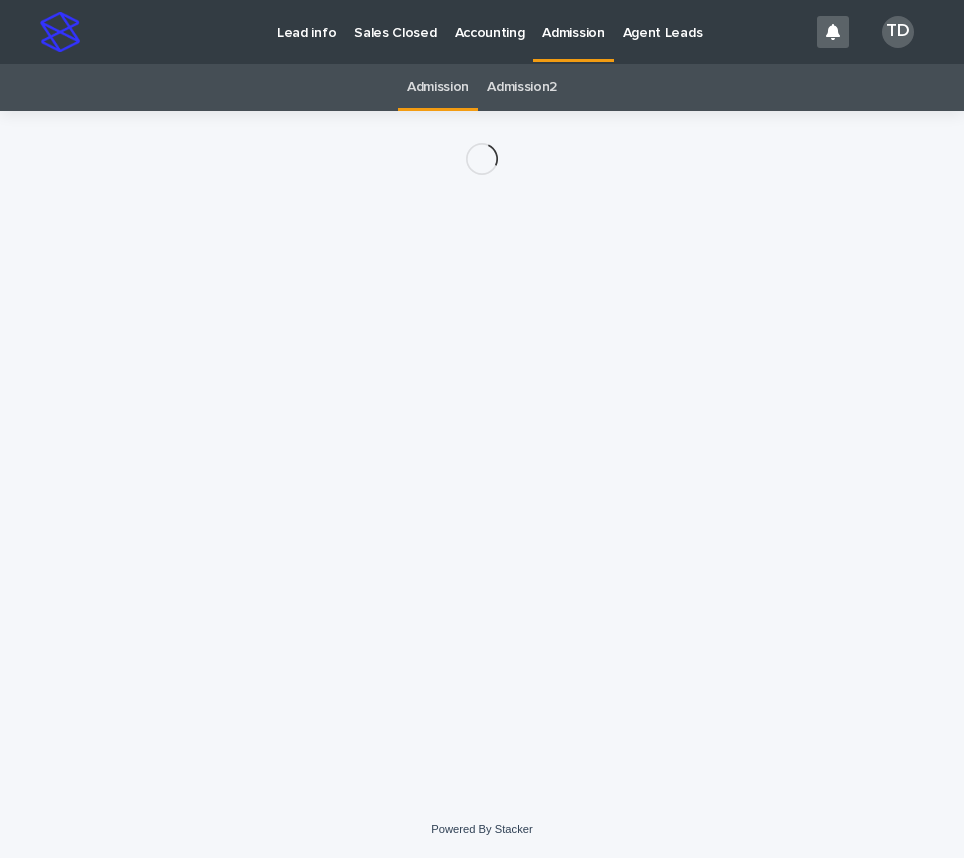 scroll, scrollTop: 0, scrollLeft: 0, axis: both 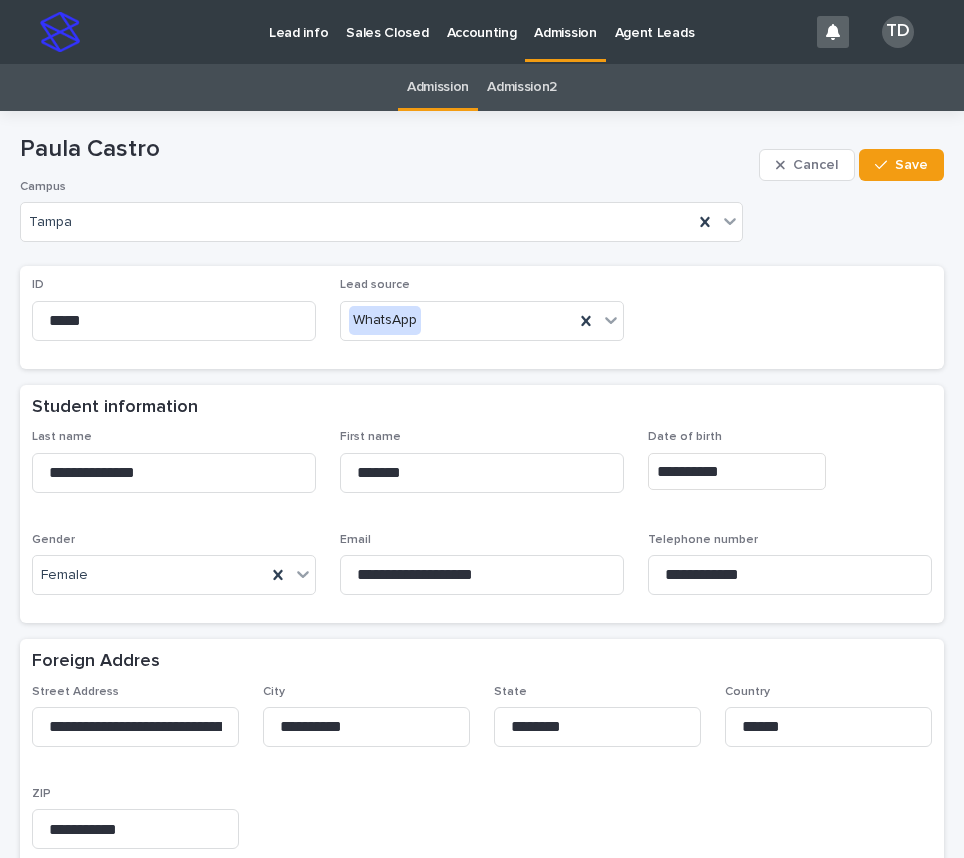click on "Admission" at bounding box center (438, 87) 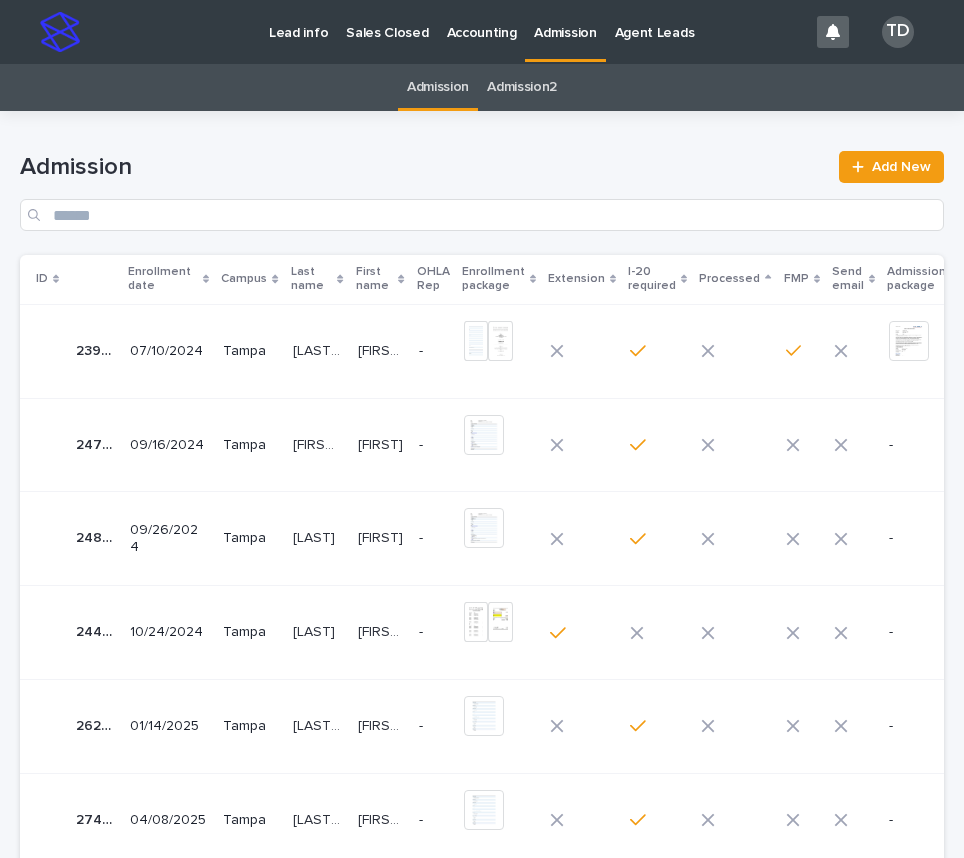click 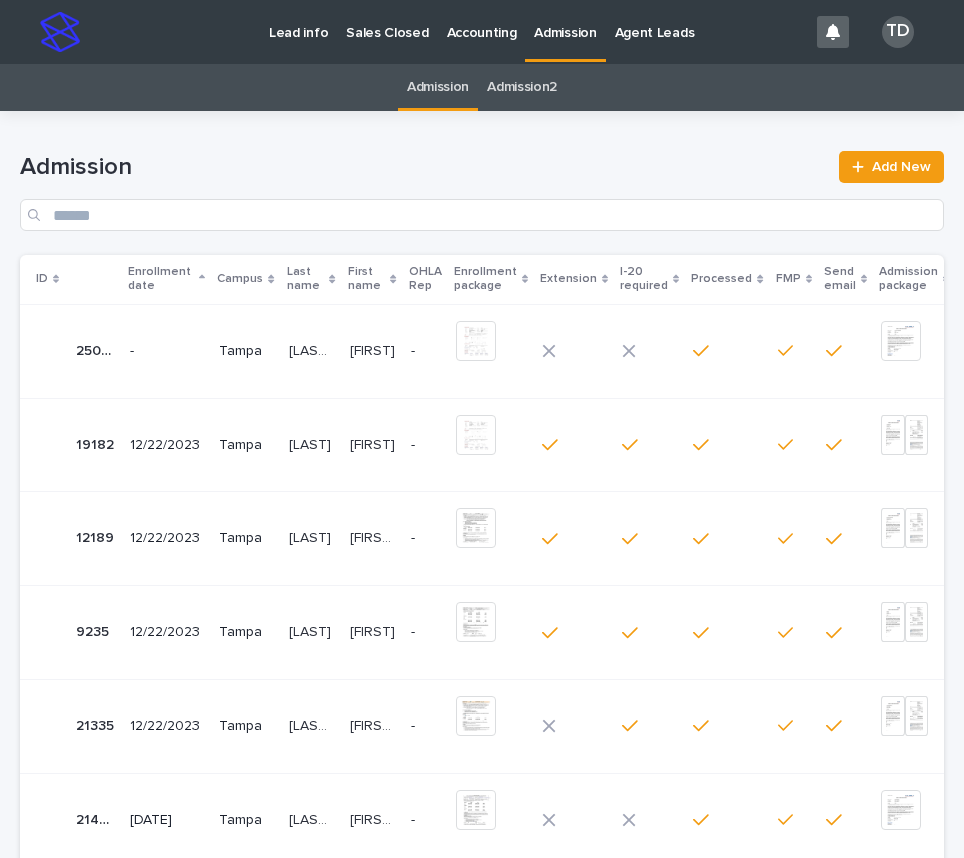 click 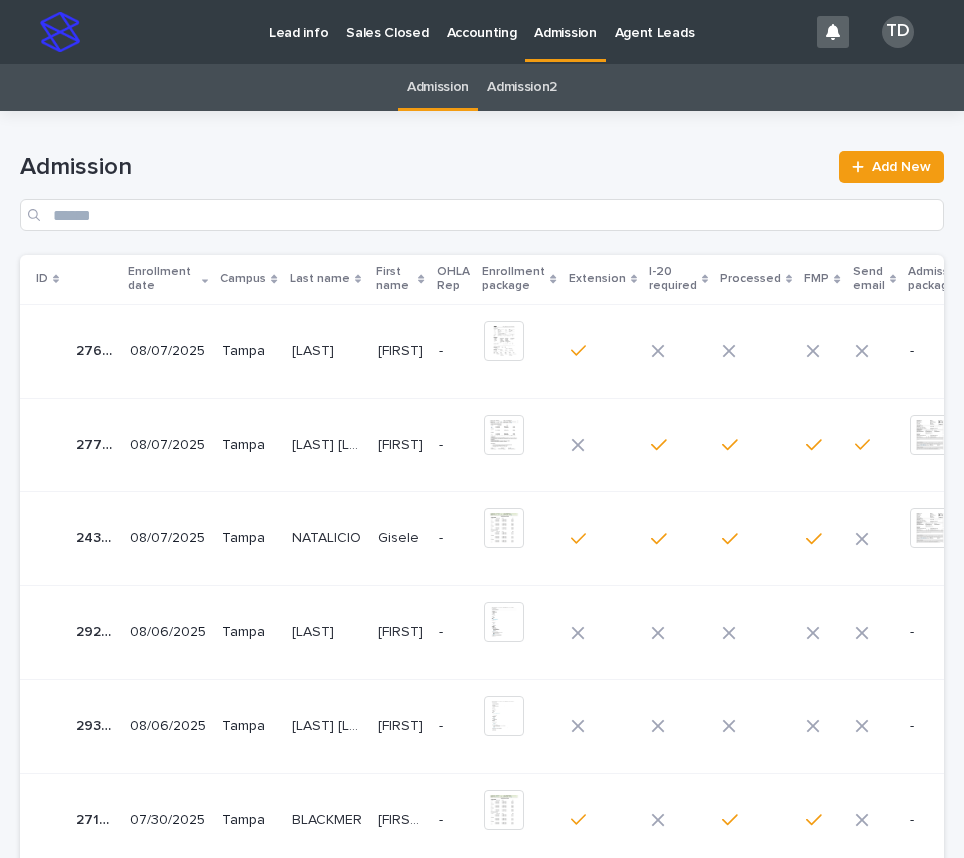 click on "[LAST]" at bounding box center [315, 349] 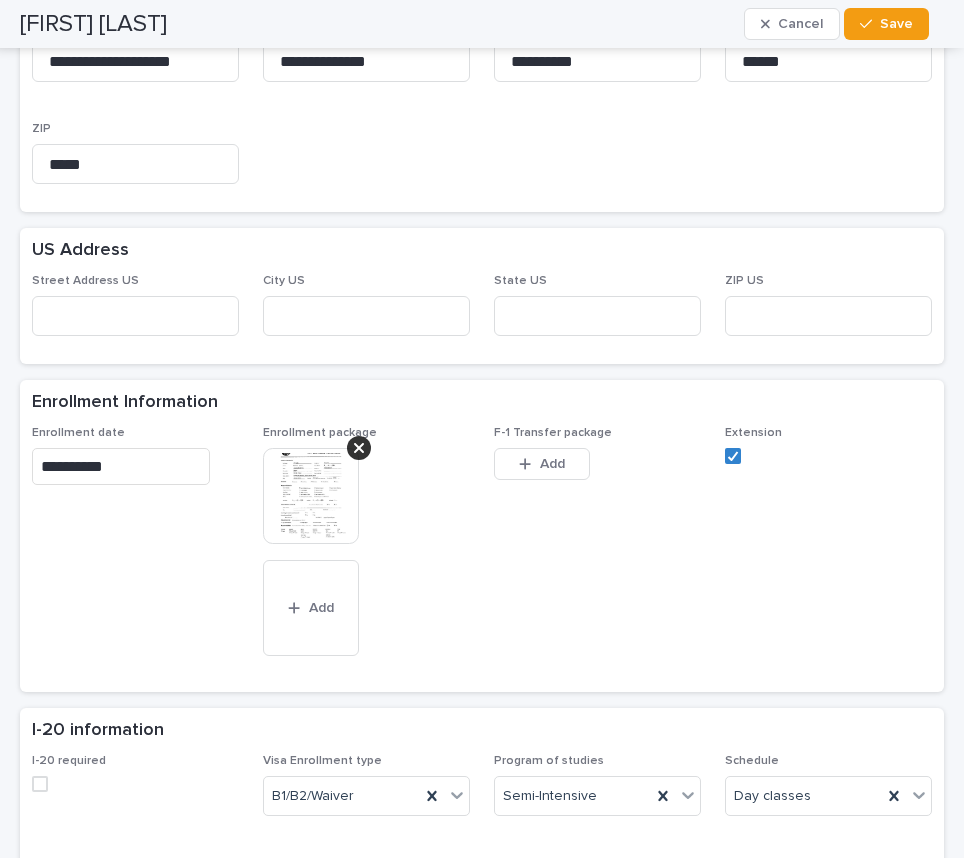scroll, scrollTop: 700, scrollLeft: 0, axis: vertical 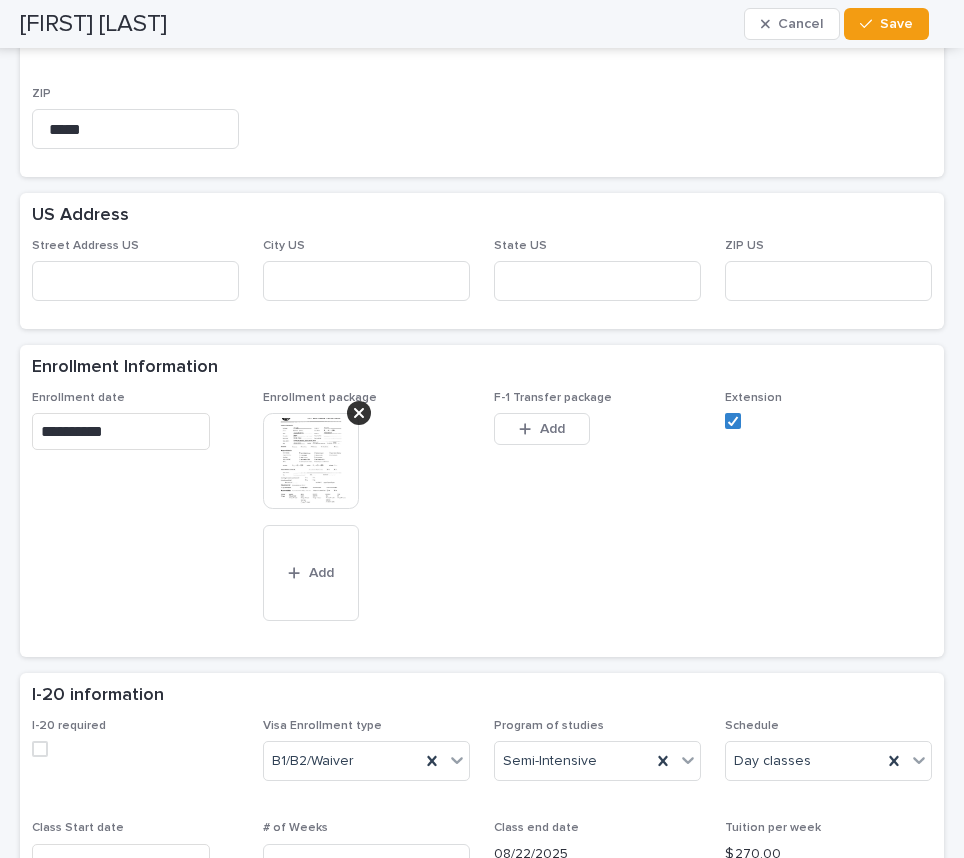 click at bounding box center (311, 461) 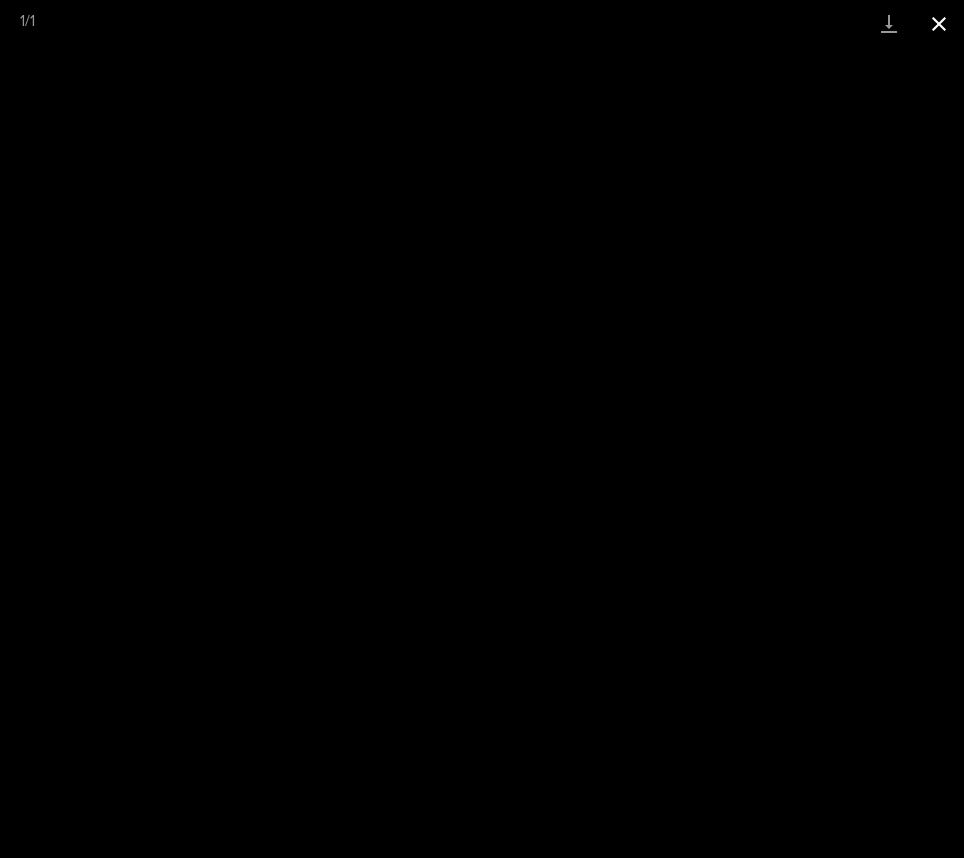 click at bounding box center [939, 23] 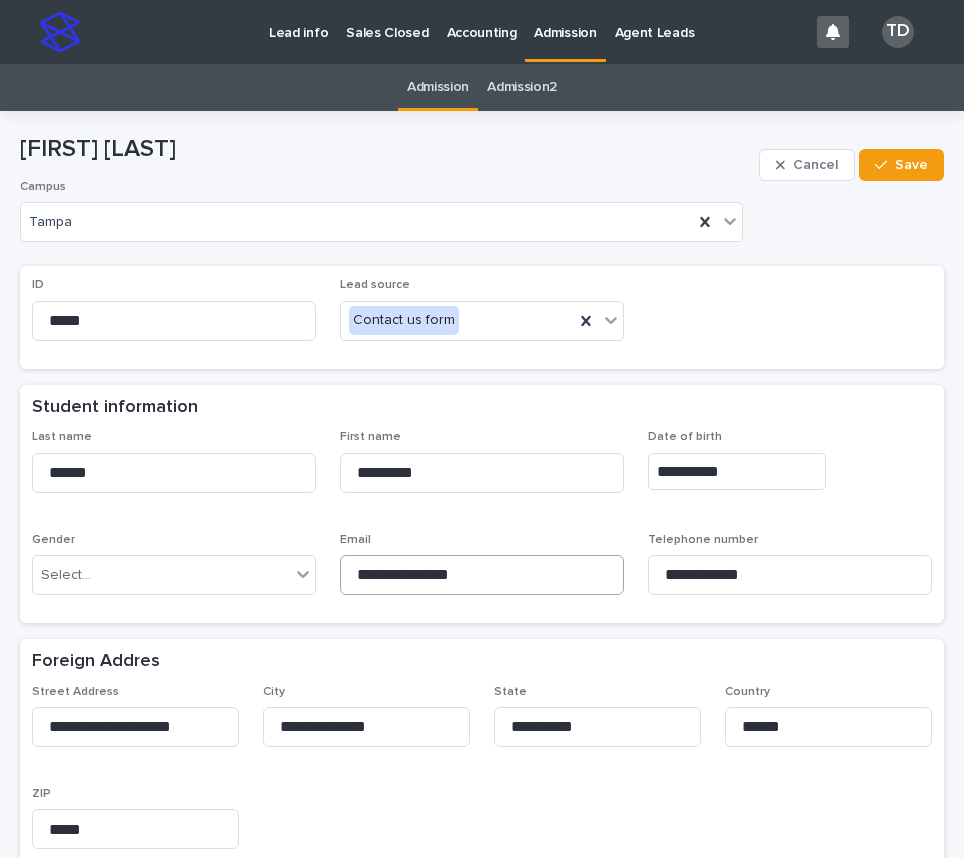 scroll, scrollTop: 100, scrollLeft: 0, axis: vertical 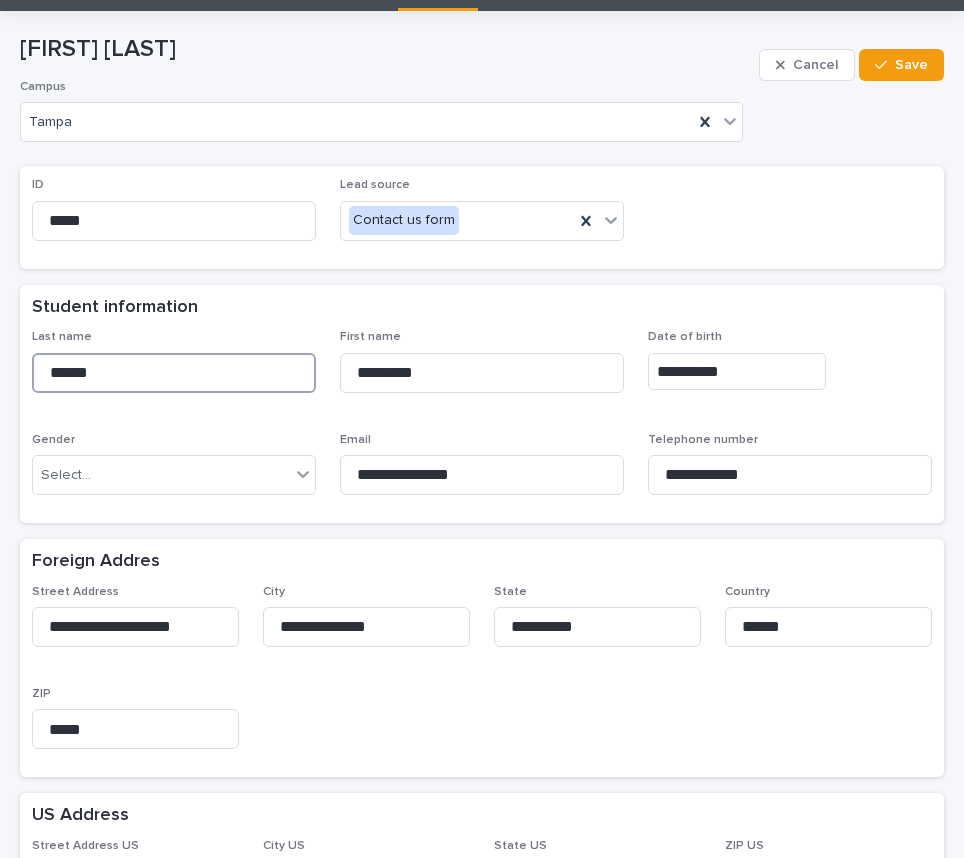 drag, startPoint x: 115, startPoint y: 378, endPoint x: -1, endPoint y: 365, distance: 116.72617 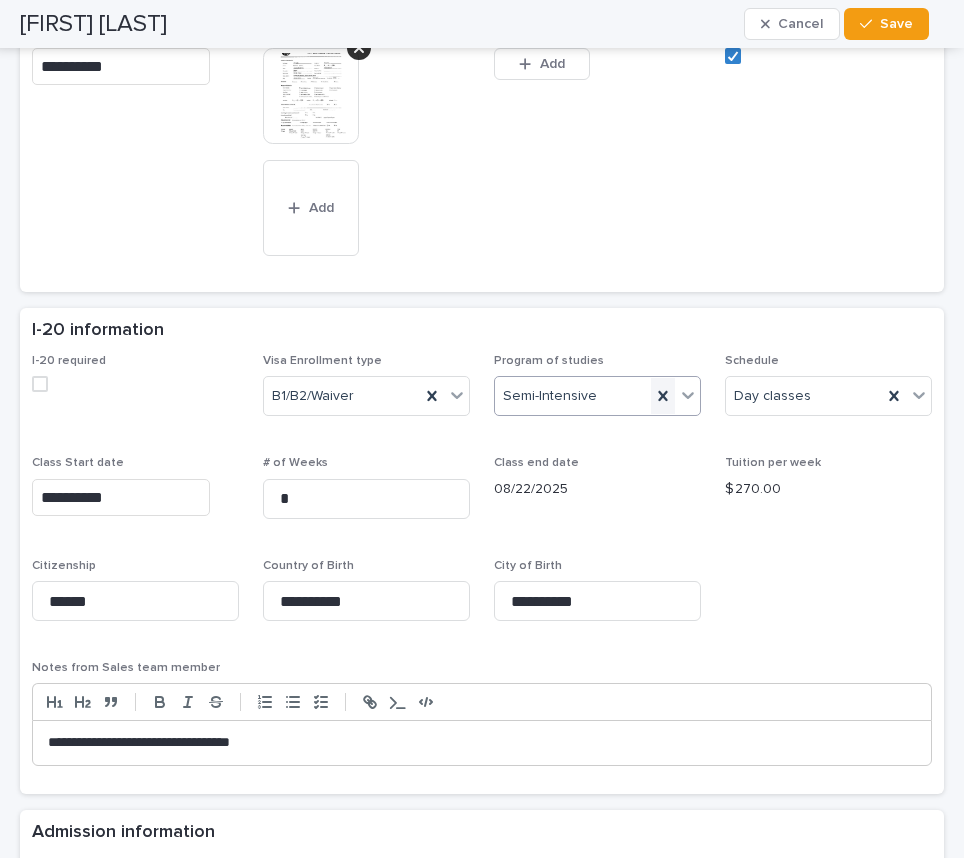scroll, scrollTop: 1100, scrollLeft: 0, axis: vertical 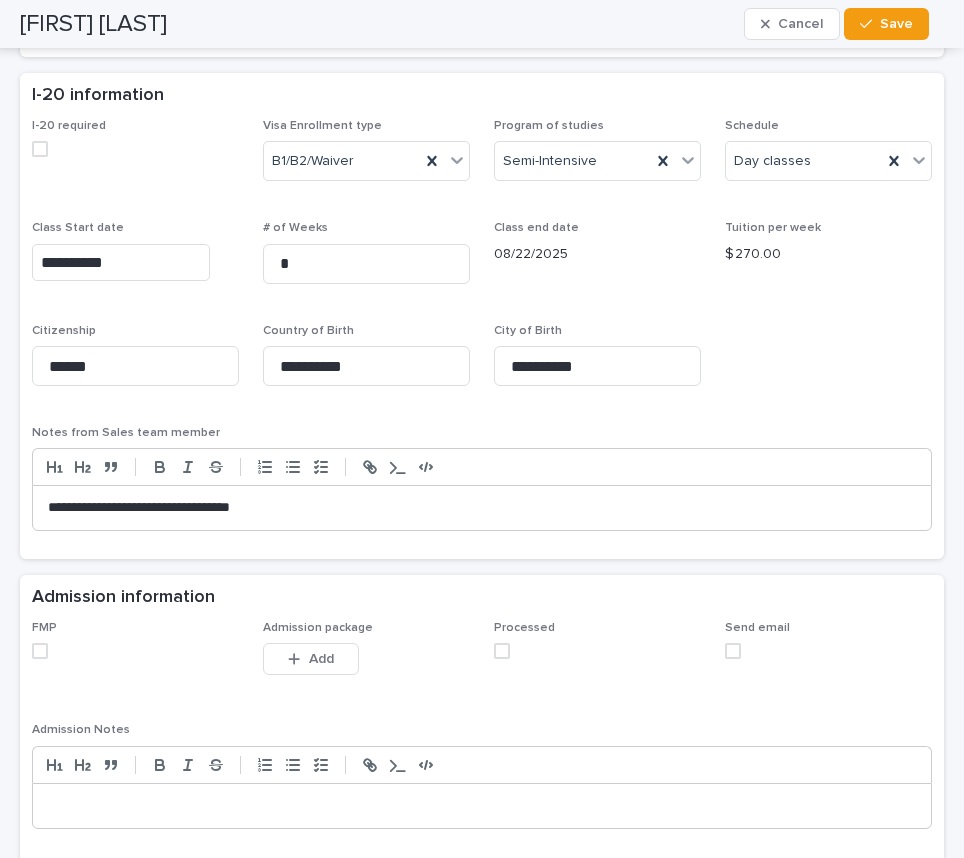 click at bounding box center (40, 651) 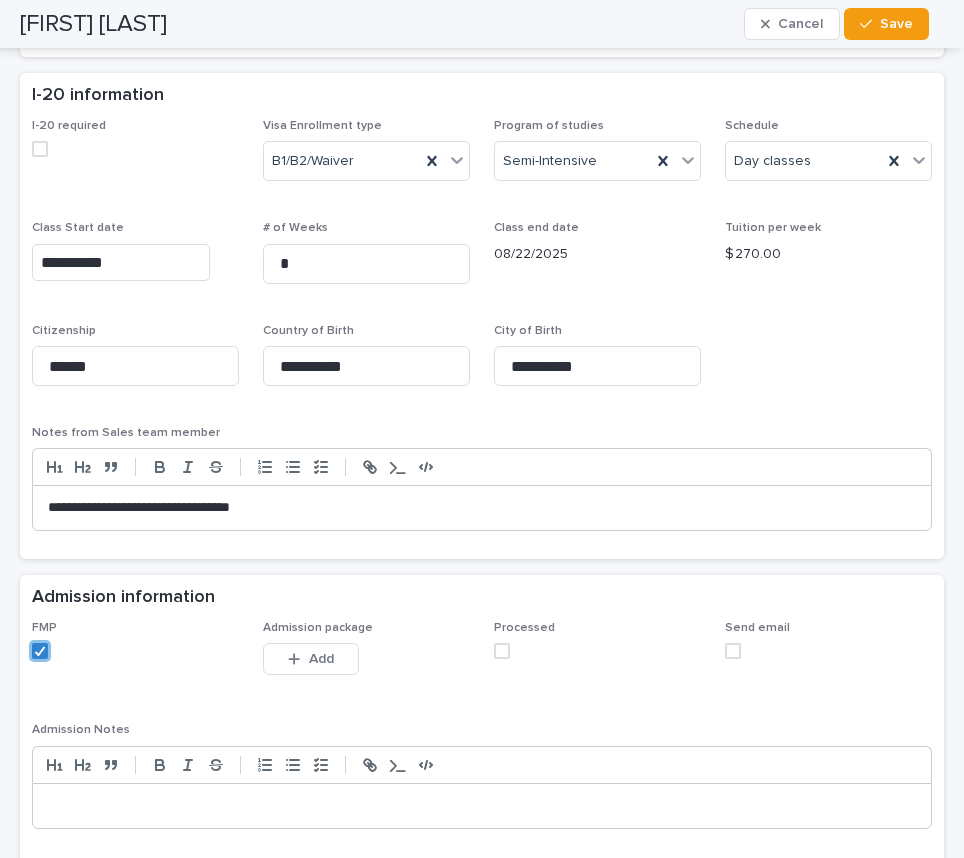 click at bounding box center (502, 651) 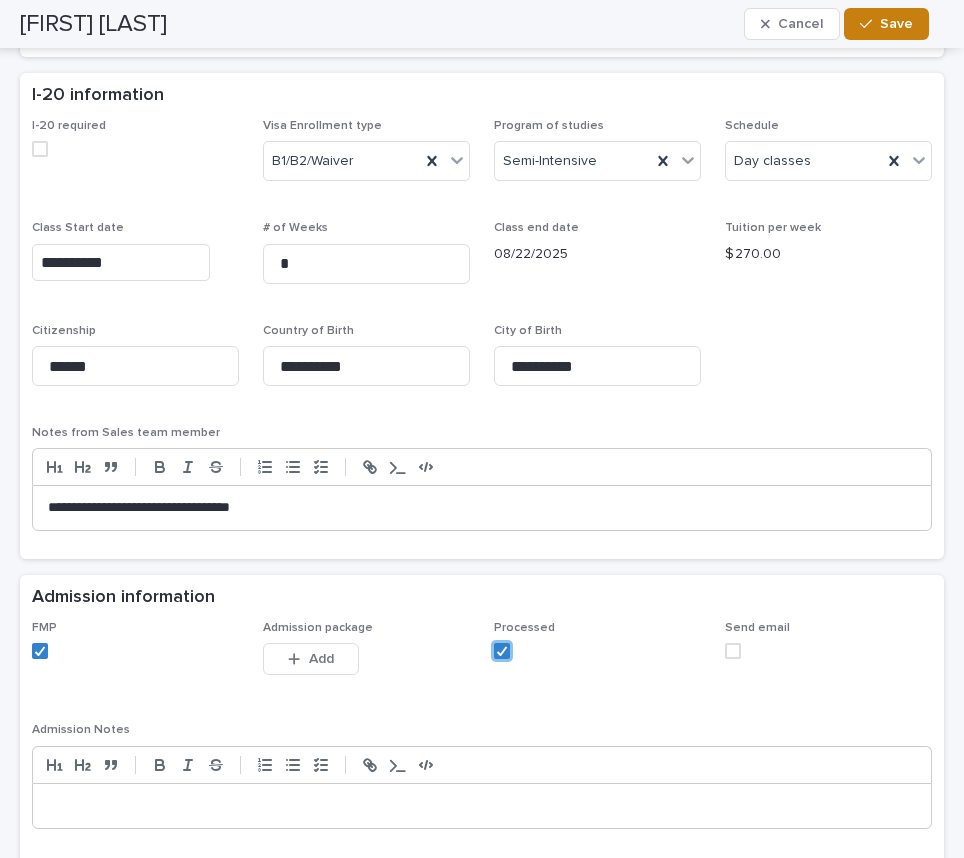click on "Save" at bounding box center [896, 24] 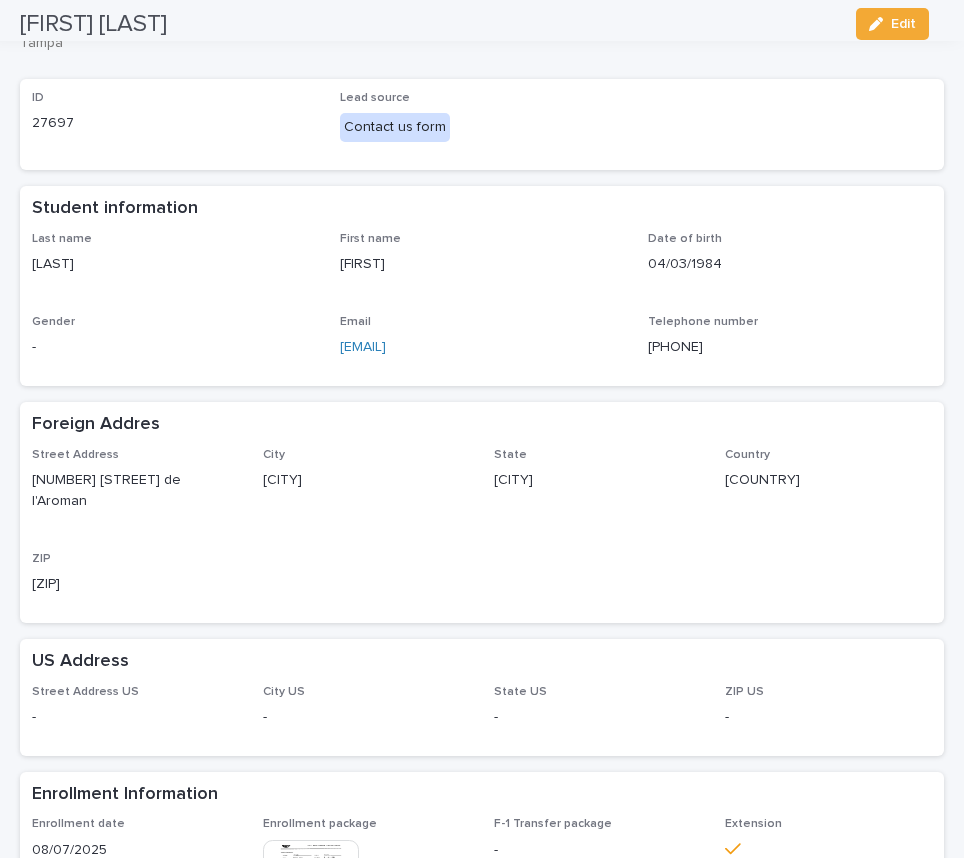 scroll, scrollTop: 0, scrollLeft: 0, axis: both 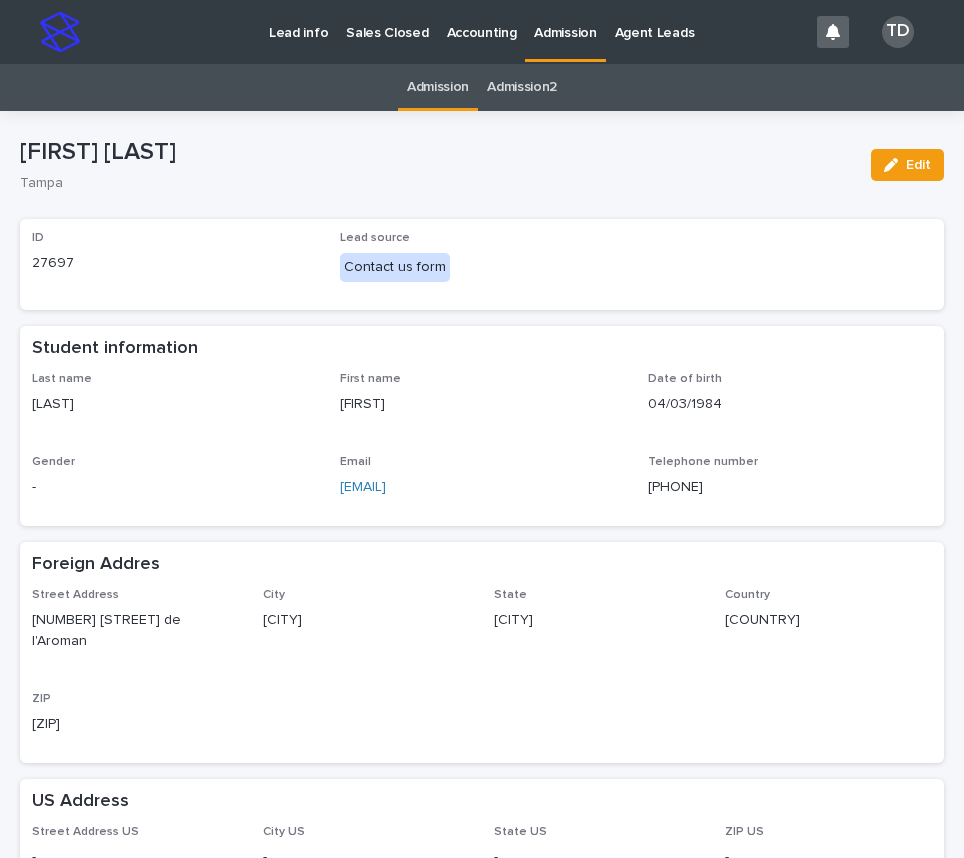 click on "Admission" at bounding box center (438, 87) 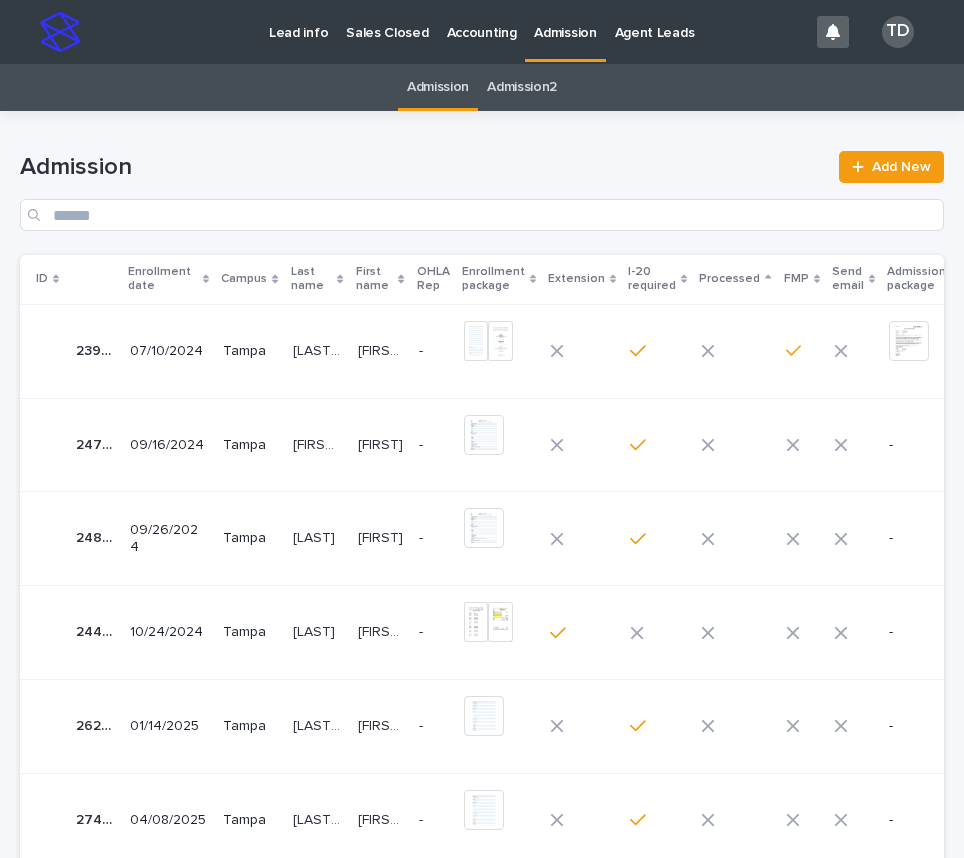 click 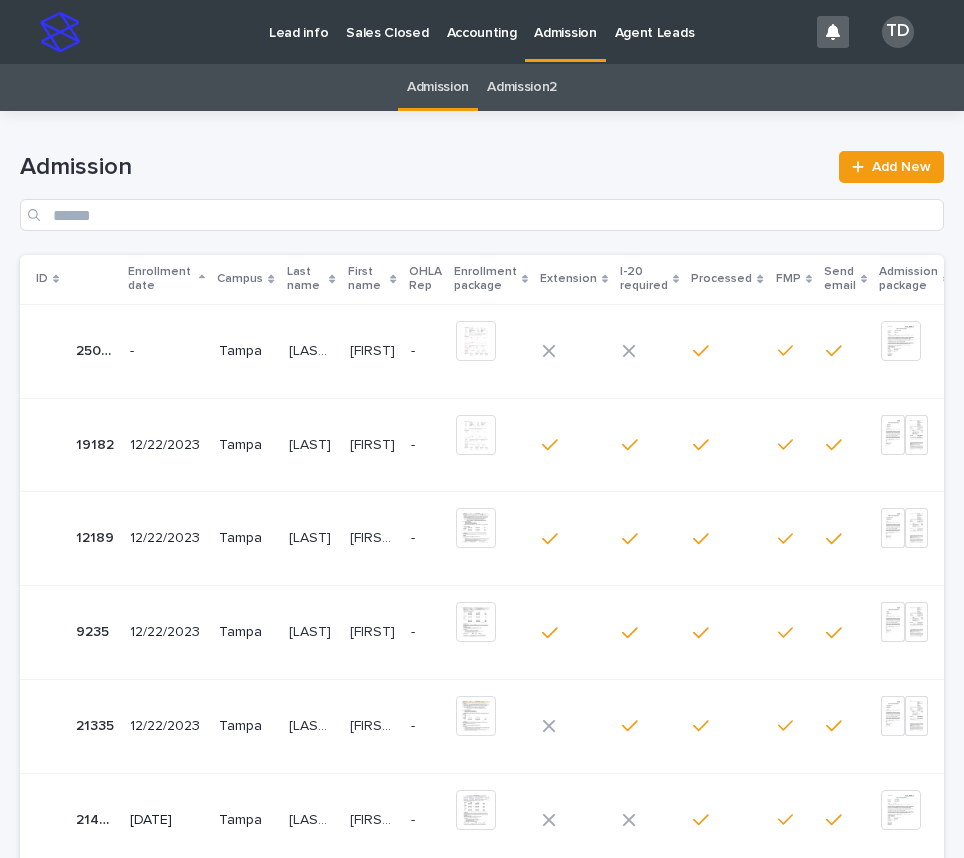 click 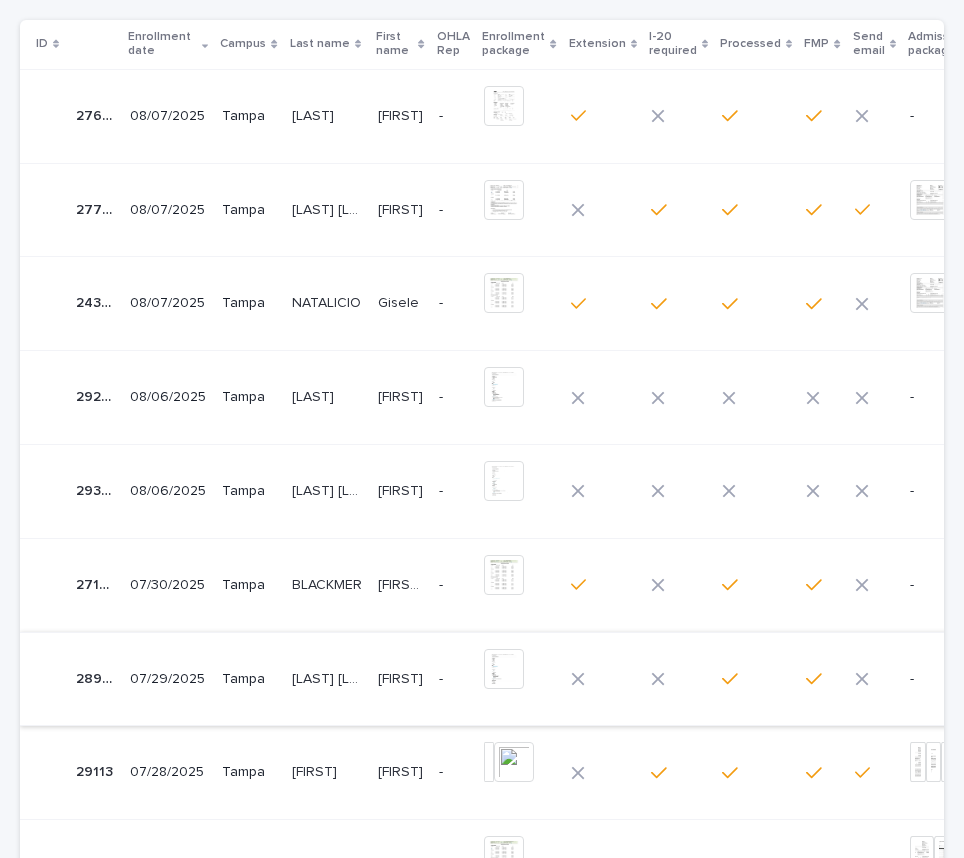 scroll, scrollTop: 300, scrollLeft: 0, axis: vertical 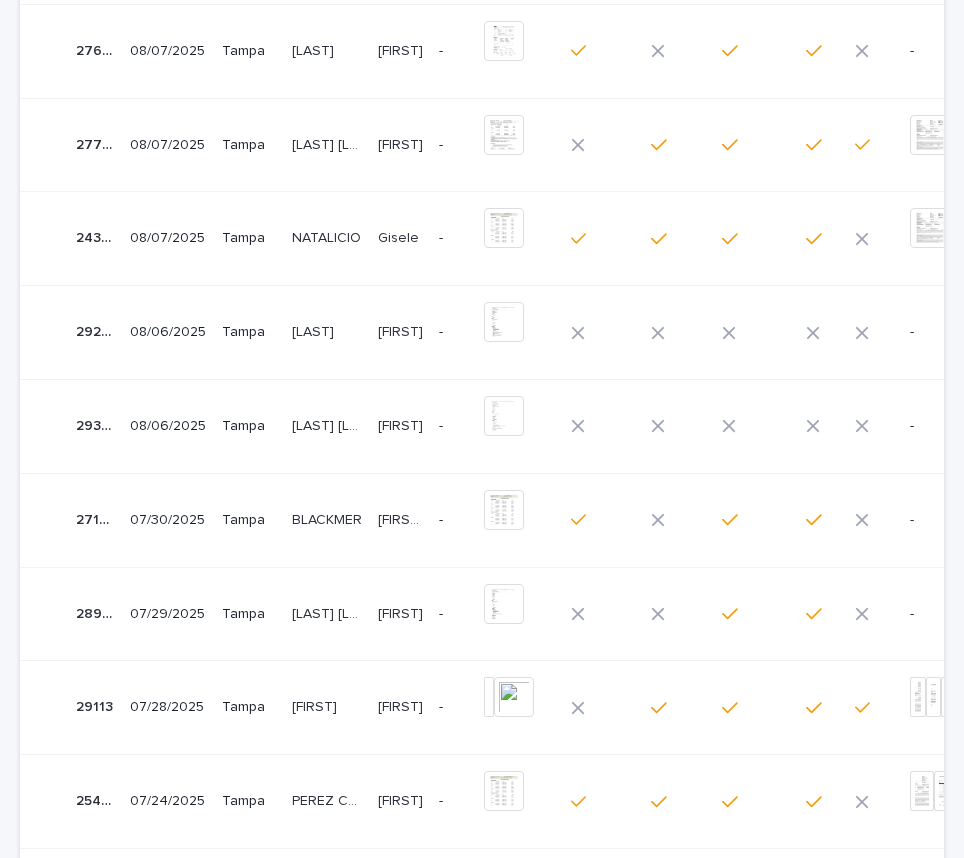 click on "[LAST] [LAST]" at bounding box center [329, 424] 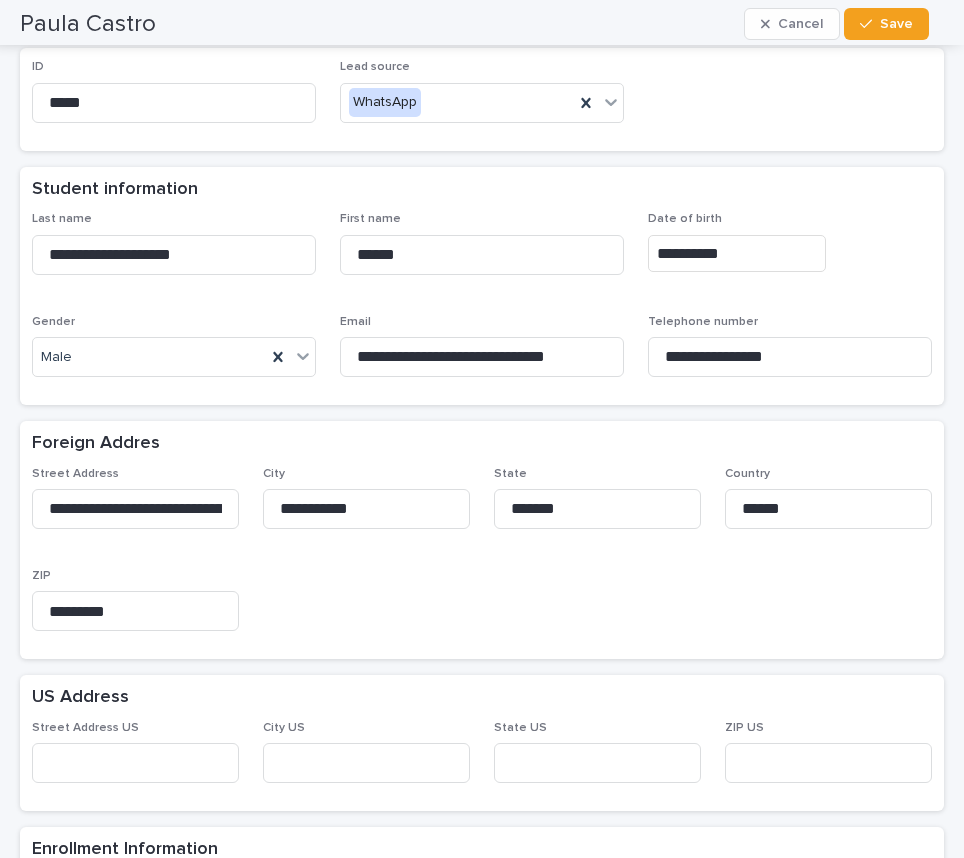 scroll, scrollTop: 200, scrollLeft: 0, axis: vertical 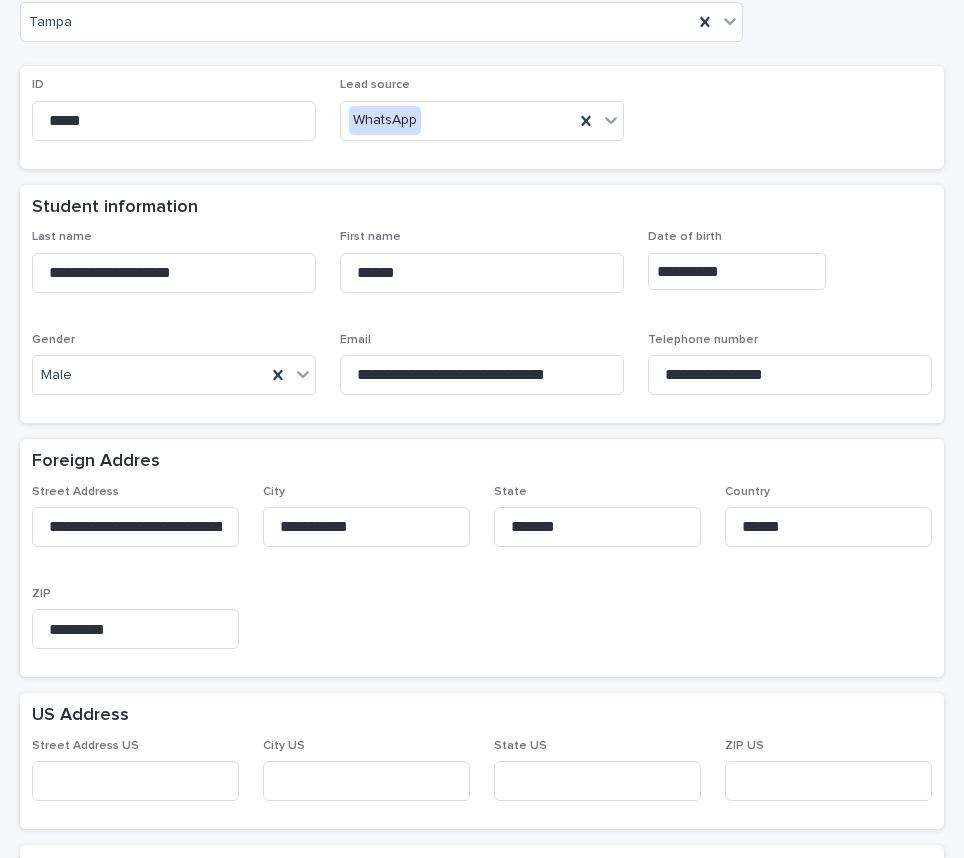 click on "**********" at bounding box center [482, 575] 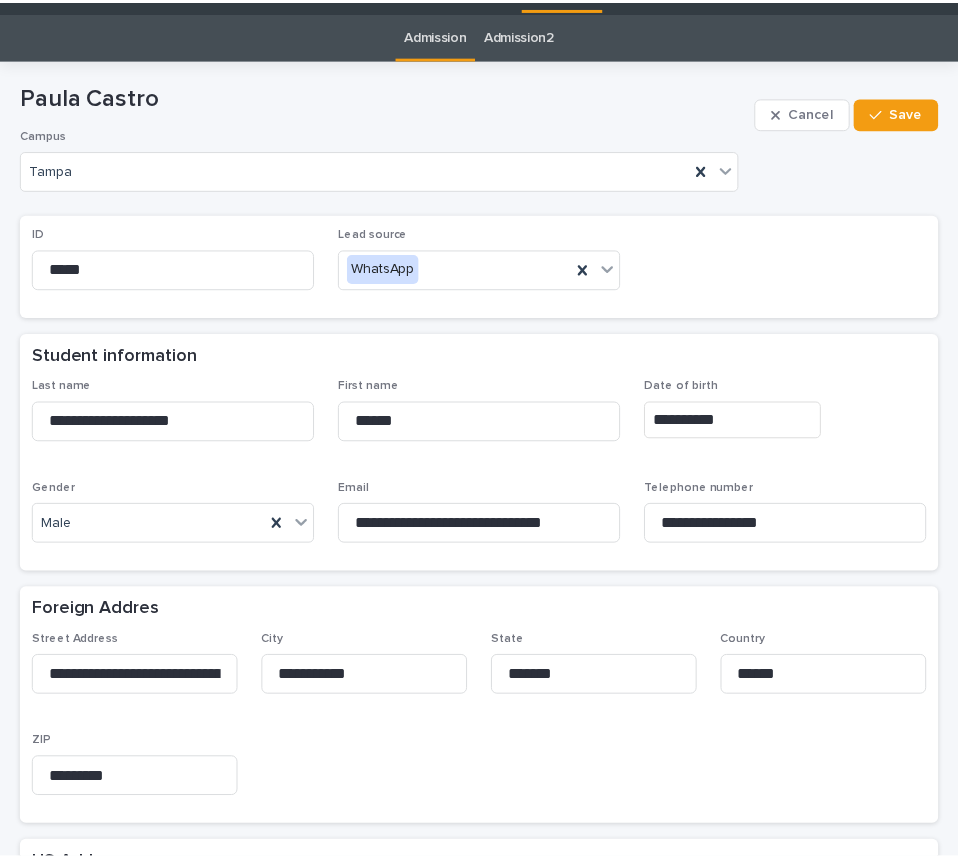 scroll, scrollTop: 100, scrollLeft: 0, axis: vertical 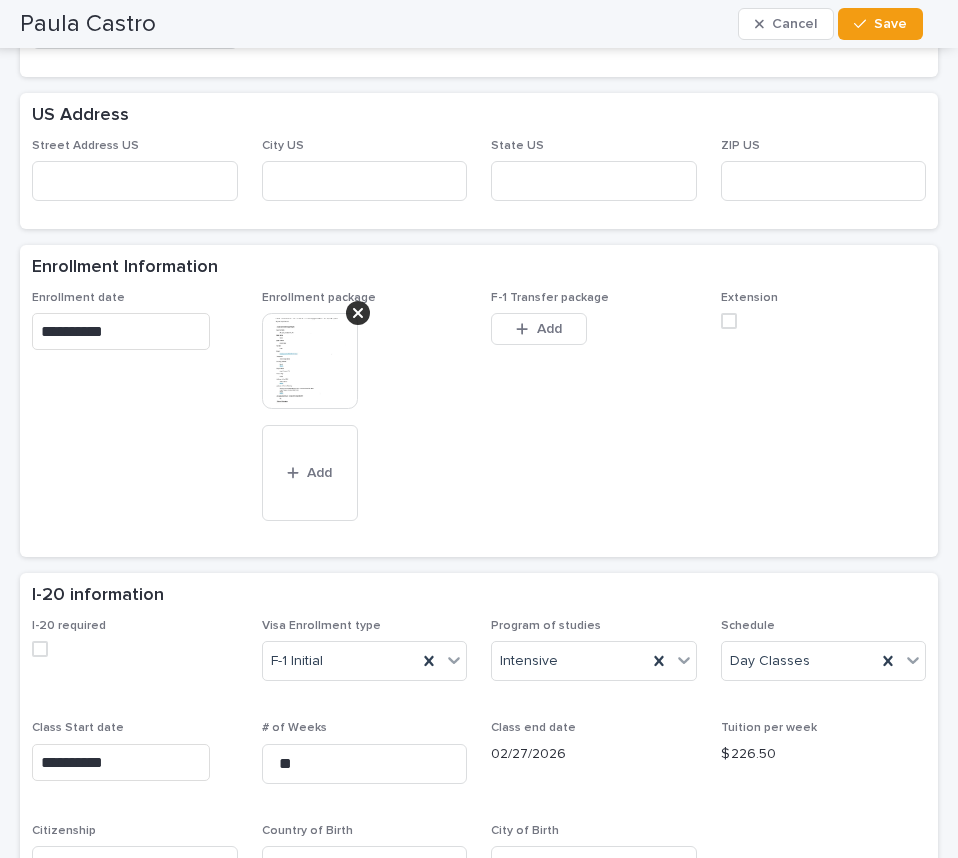 click on "F-1 Transfer package" at bounding box center [594, 418] 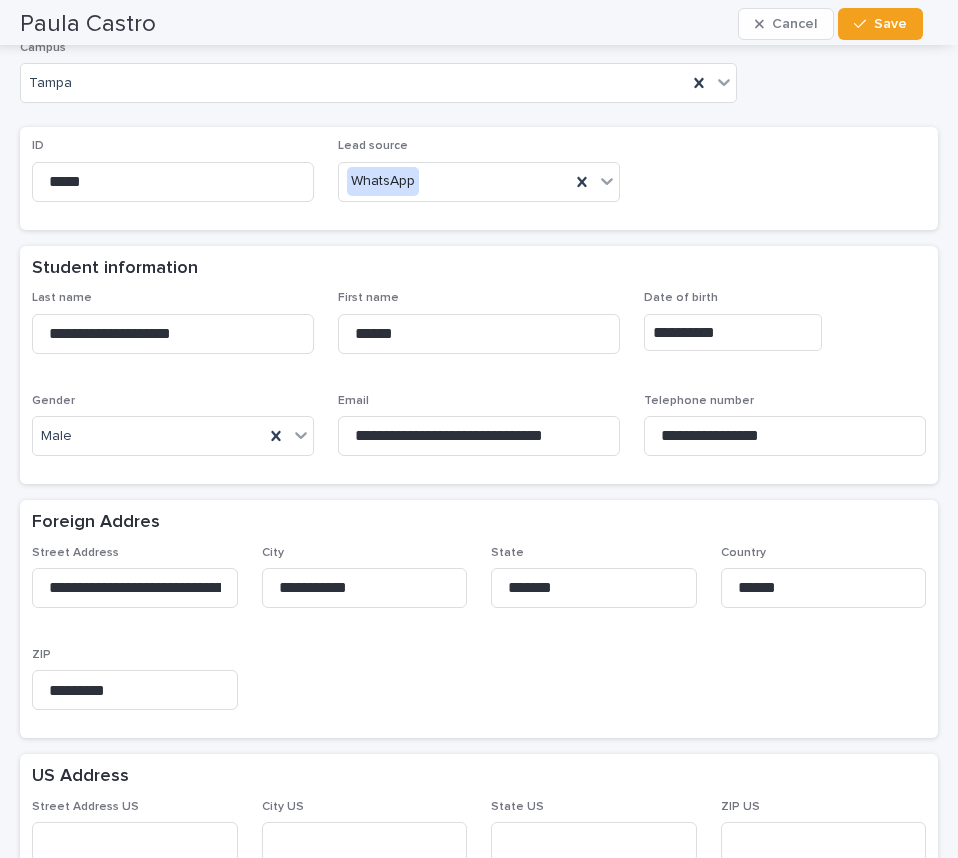 scroll, scrollTop: 0, scrollLeft: 0, axis: both 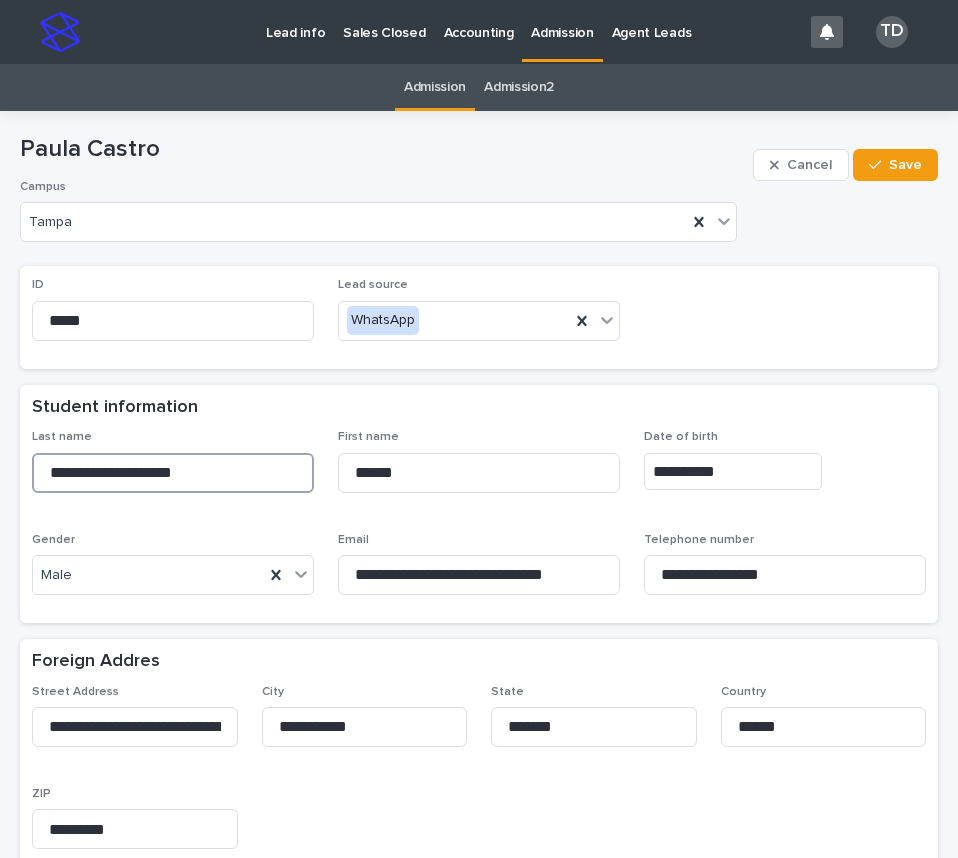drag, startPoint x: 200, startPoint y: 475, endPoint x: 47, endPoint y: 492, distance: 153.94154 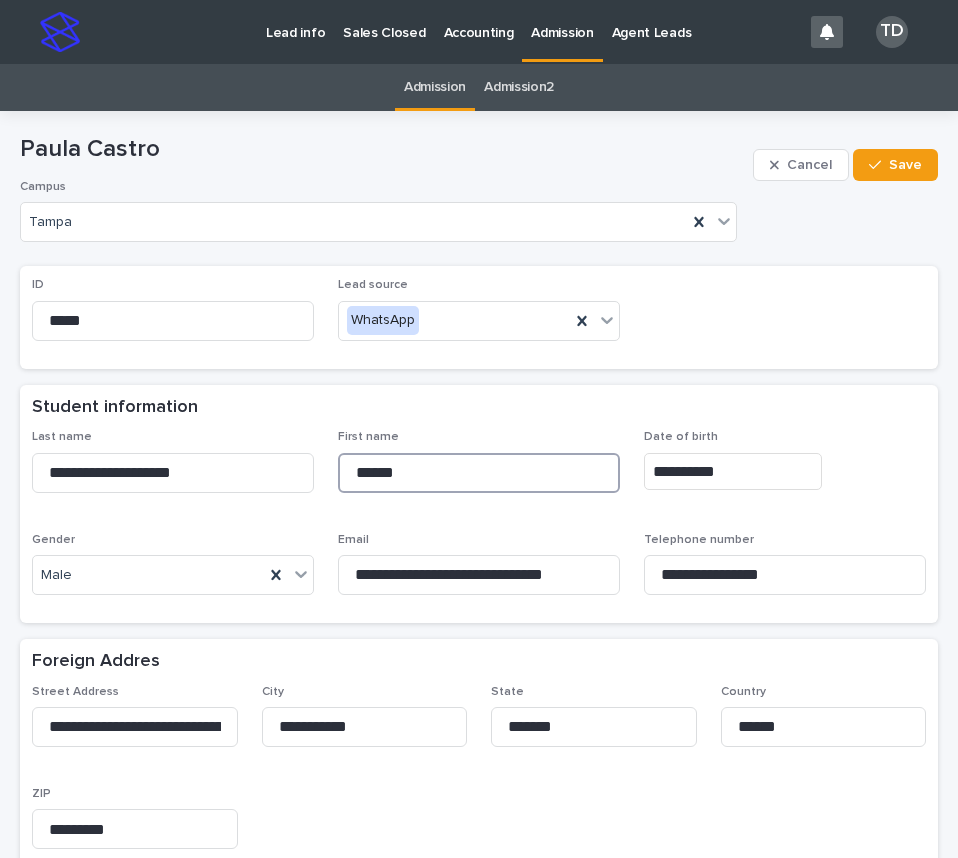 click on "******" at bounding box center (479, 473) 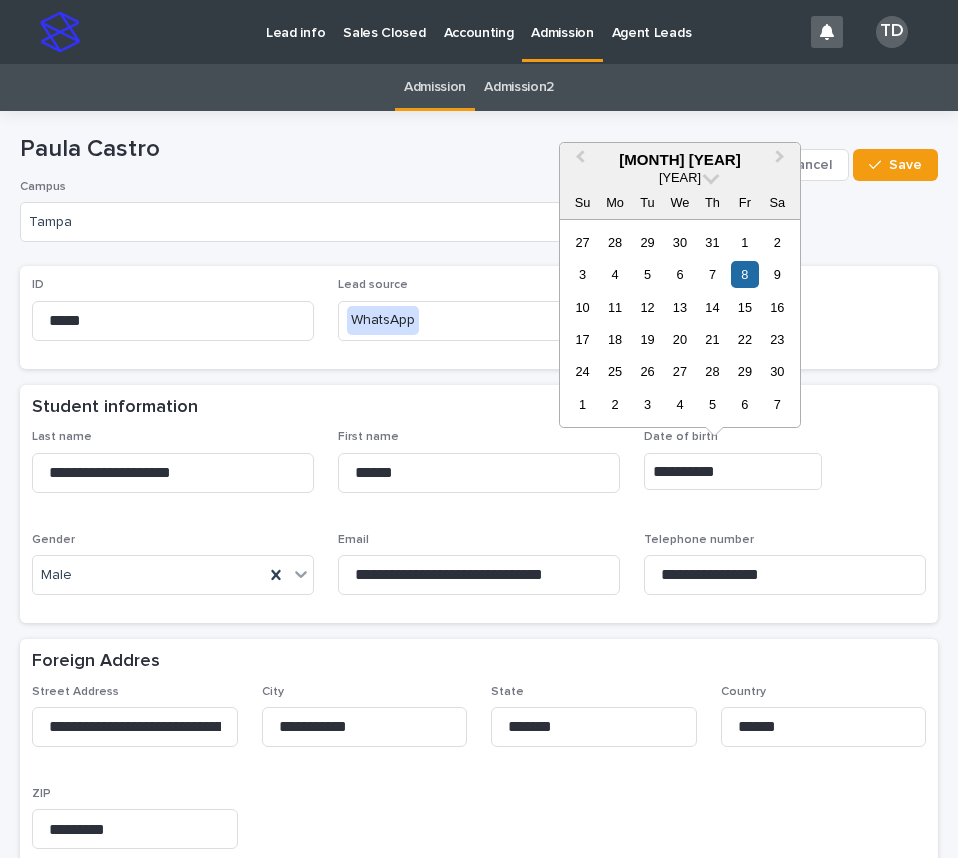 drag, startPoint x: 722, startPoint y: 471, endPoint x: 620, endPoint y: 472, distance: 102.0049 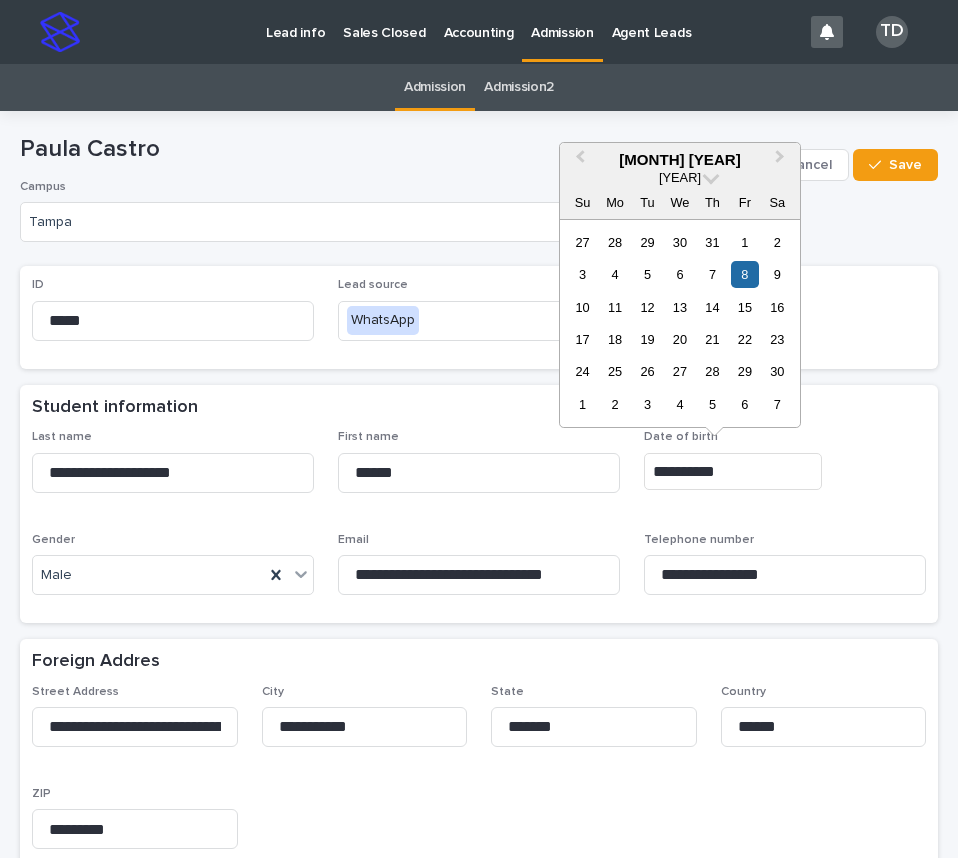 click on "**********" at bounding box center [785, 468] 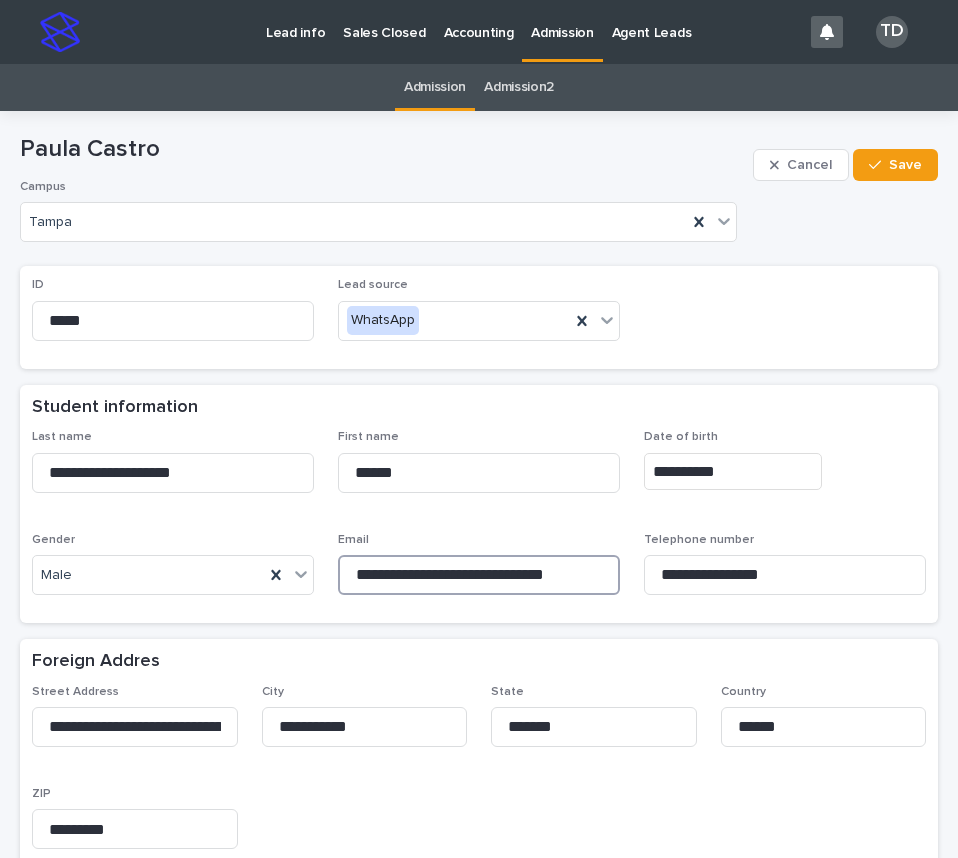 drag, startPoint x: 558, startPoint y: 576, endPoint x: 317, endPoint y: 596, distance: 241.82845 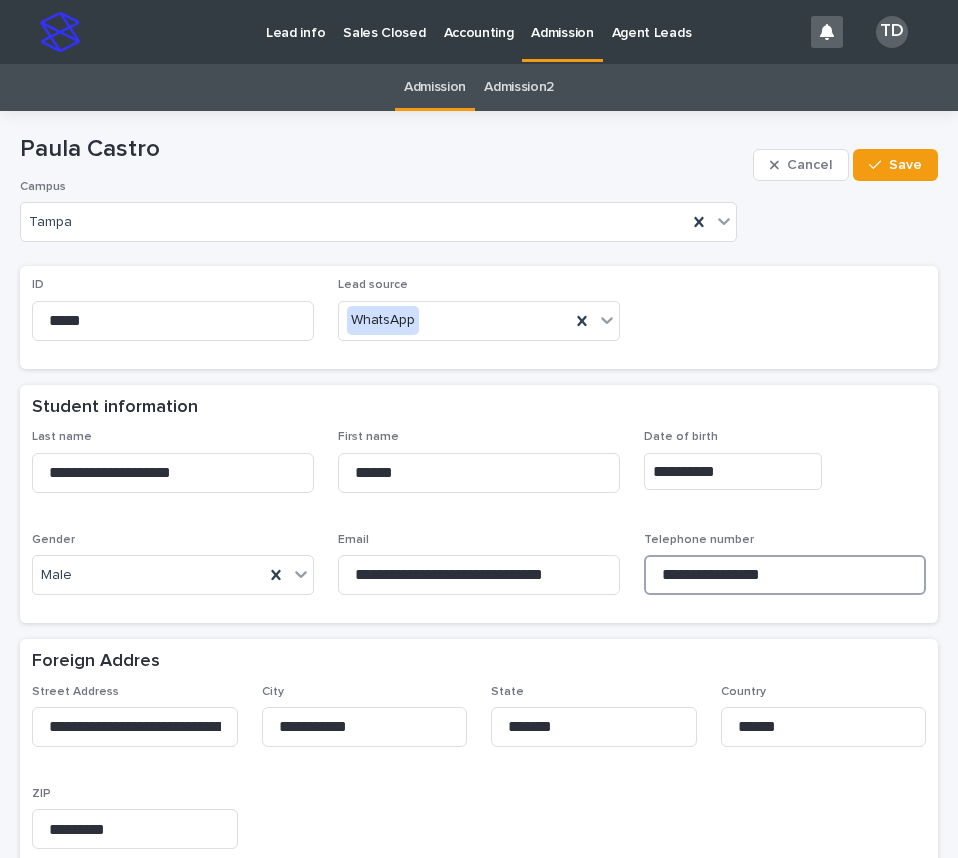 click on "**********" at bounding box center [785, 575] 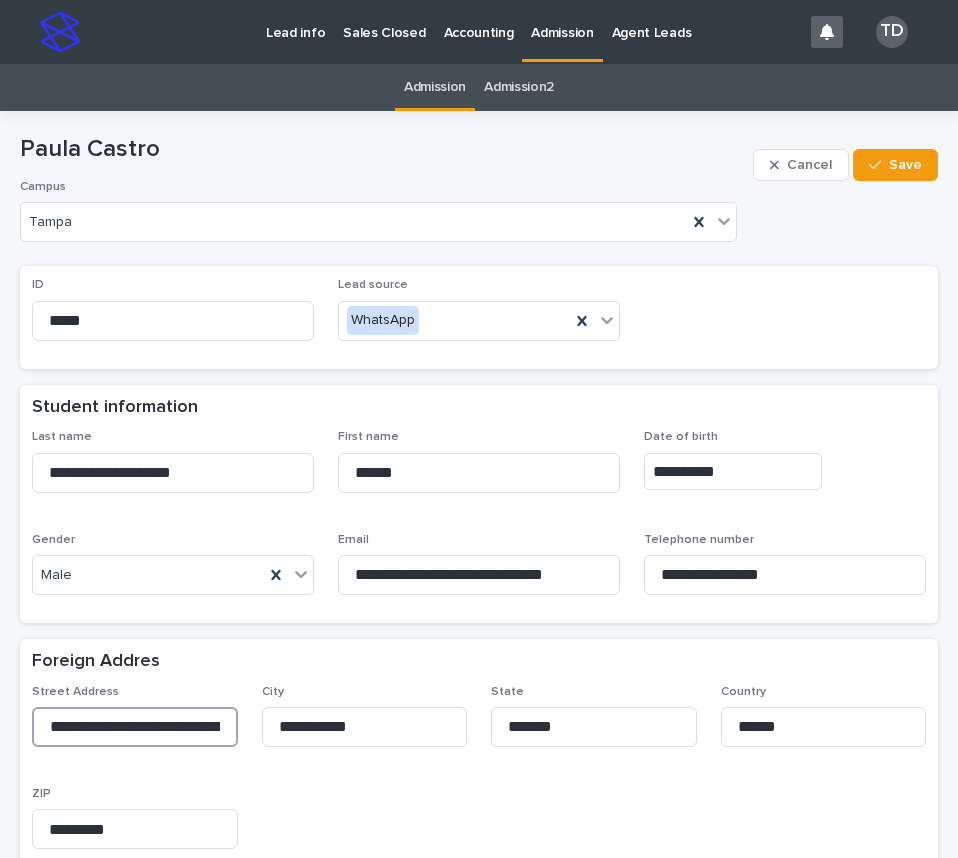 click on "**********" at bounding box center (135, 727) 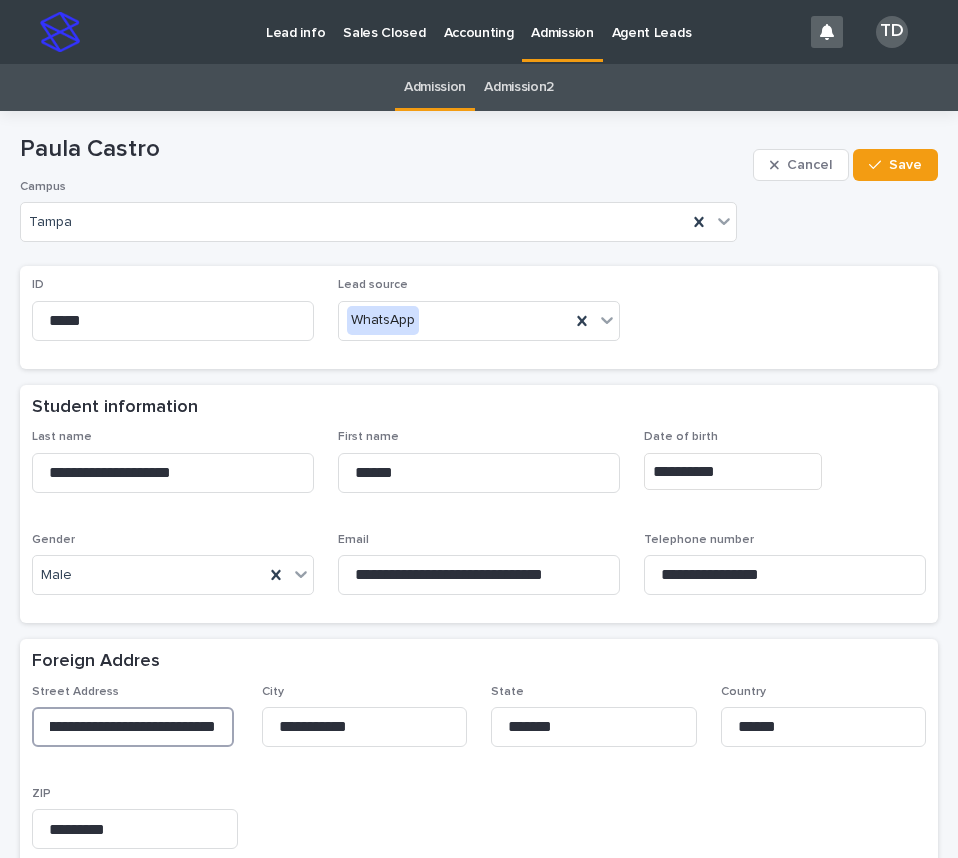 drag, startPoint x: 49, startPoint y: 725, endPoint x: 255, endPoint y: 727, distance: 206.0097 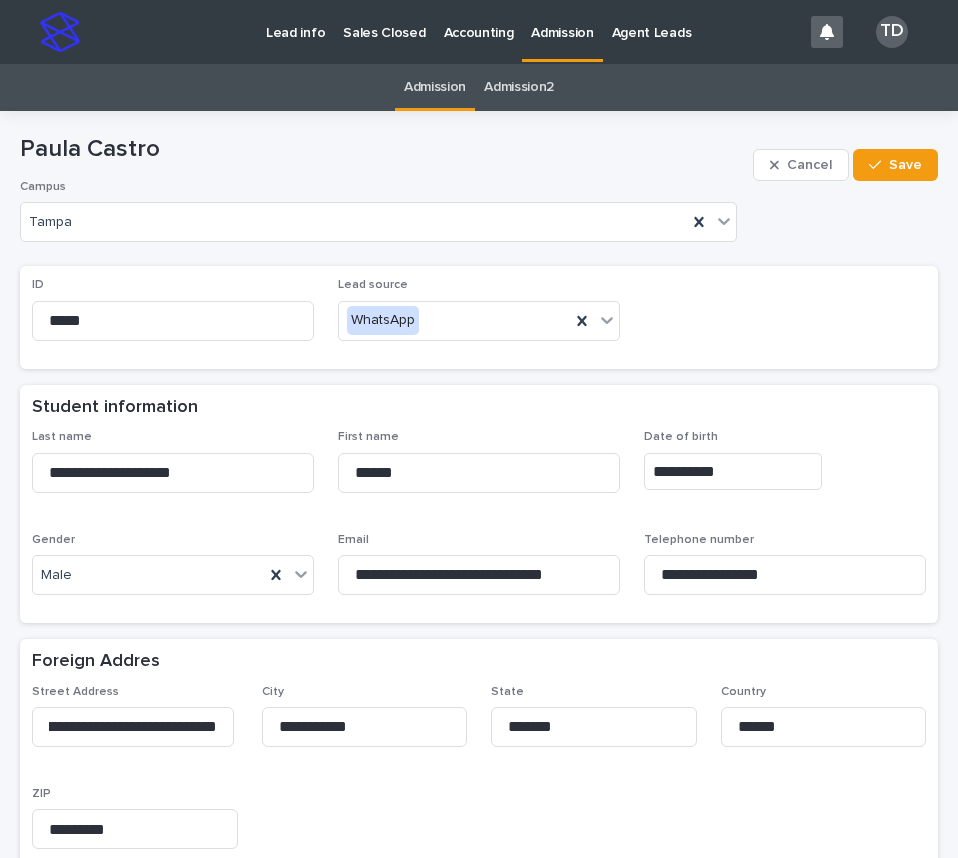 scroll, scrollTop: 0, scrollLeft: 0, axis: both 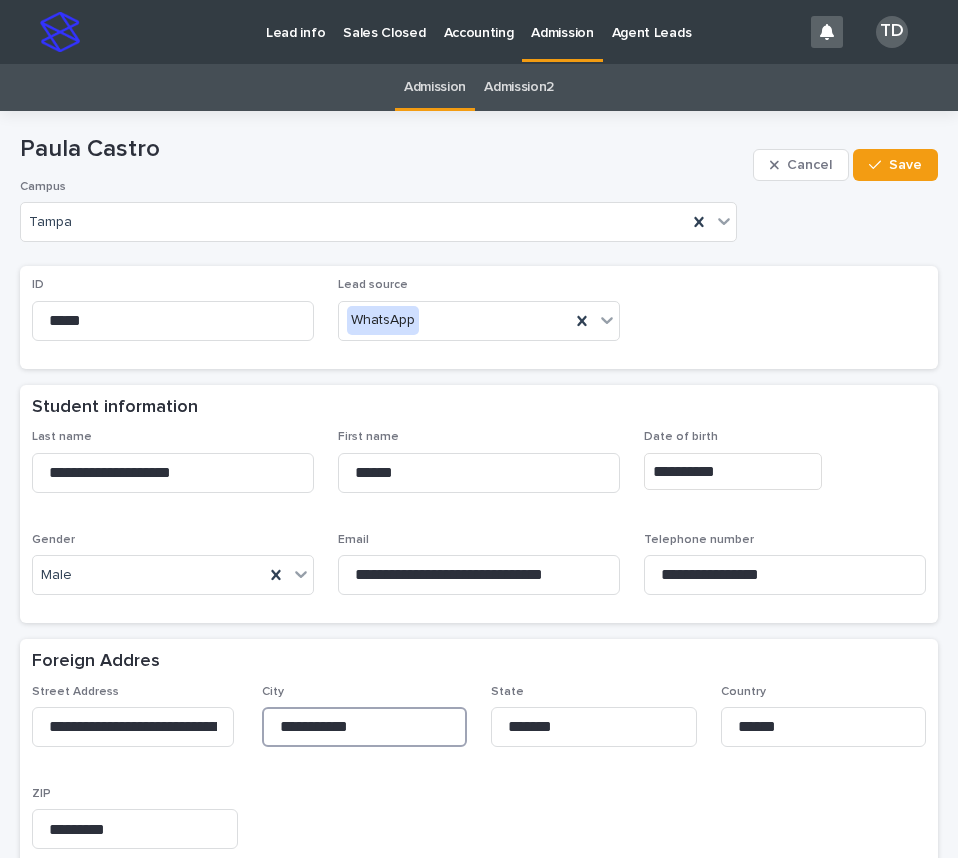 drag, startPoint x: 363, startPoint y: 735, endPoint x: 241, endPoint y: 734, distance: 122.0041 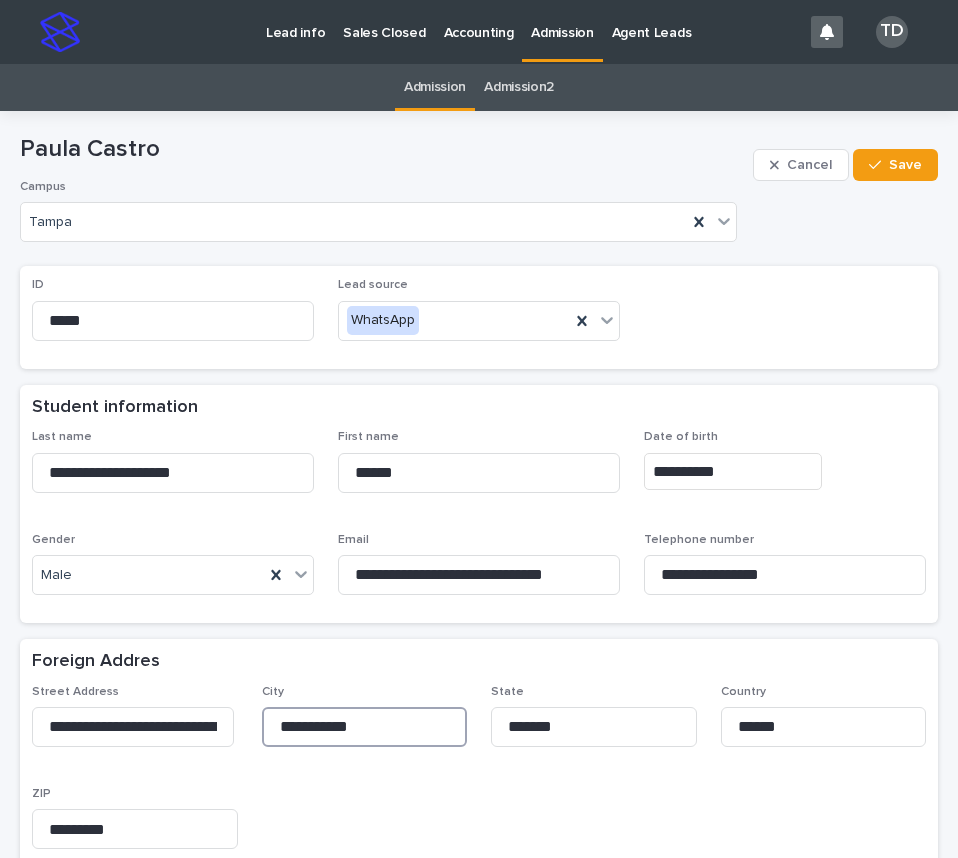 click on "**********" at bounding box center [479, 775] 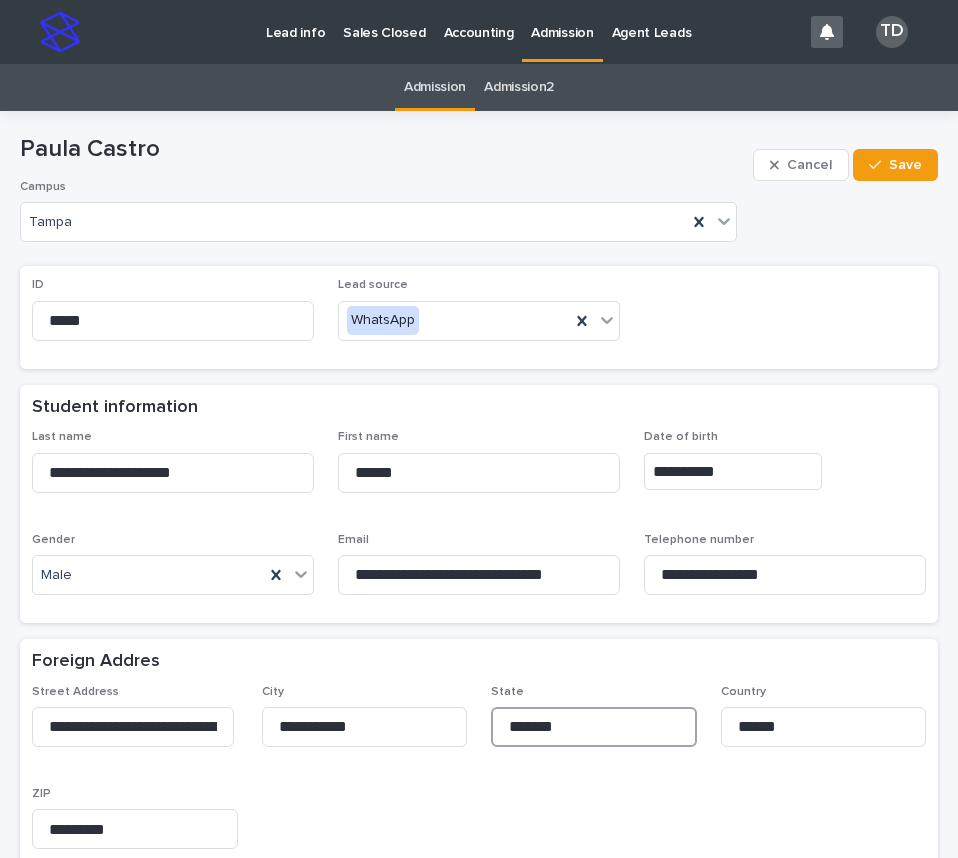 drag, startPoint x: 560, startPoint y: 725, endPoint x: 466, endPoint y: 734, distance: 94.42987 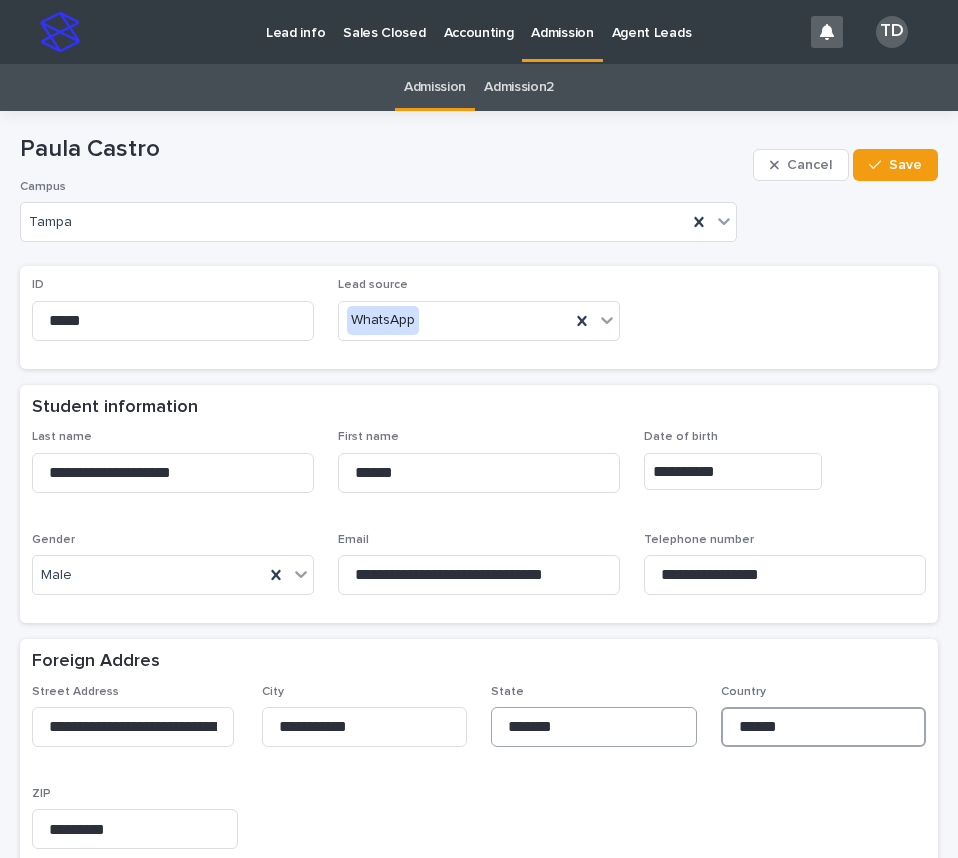 drag, startPoint x: 772, startPoint y: 726, endPoint x: 679, endPoint y: 729, distance: 93.04838 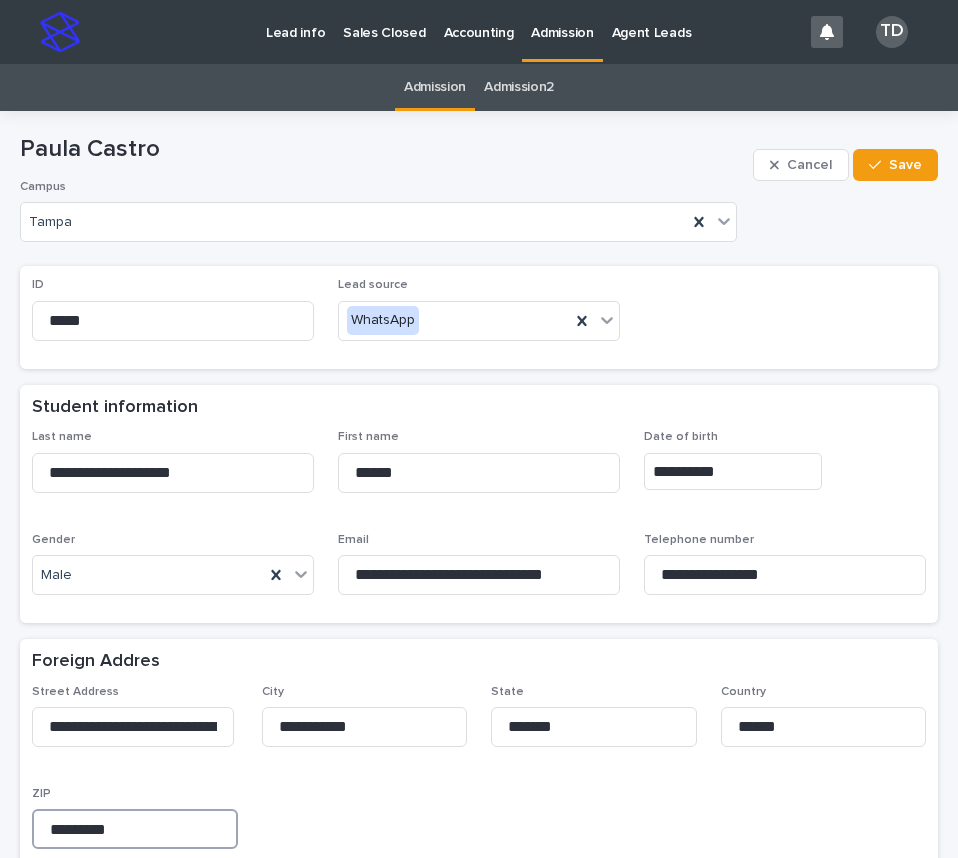 drag, startPoint x: 132, startPoint y: 831, endPoint x: 31, endPoint y: 827, distance: 101.07918 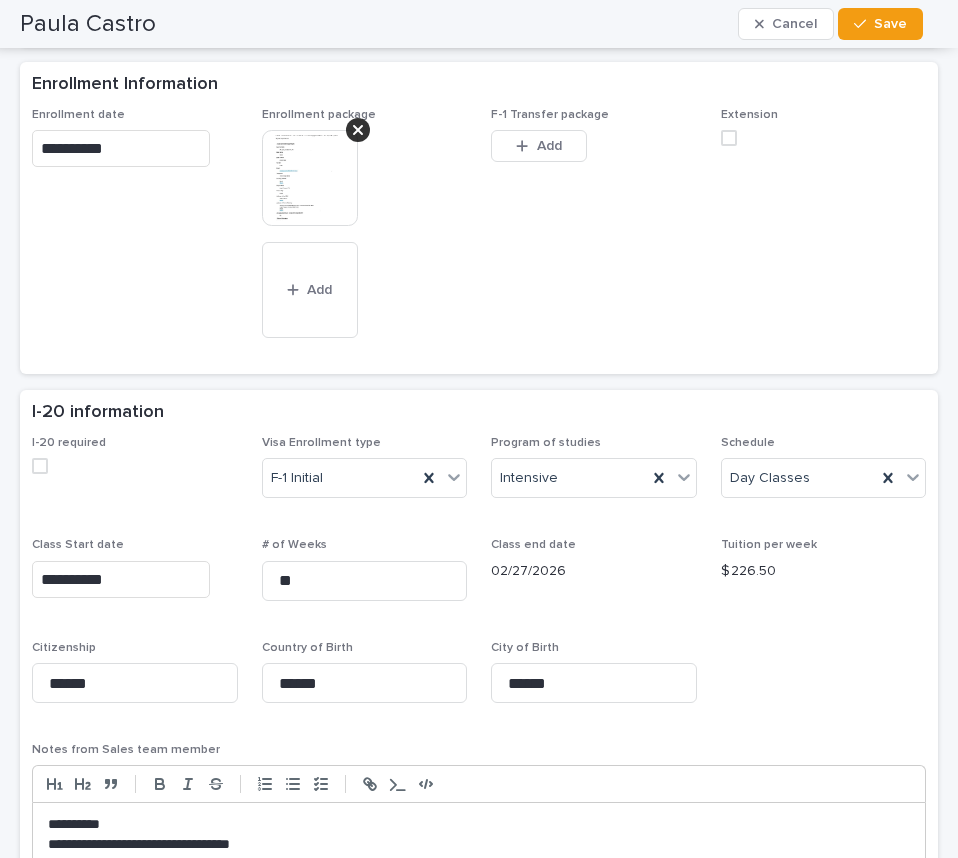 scroll, scrollTop: 1000, scrollLeft: 0, axis: vertical 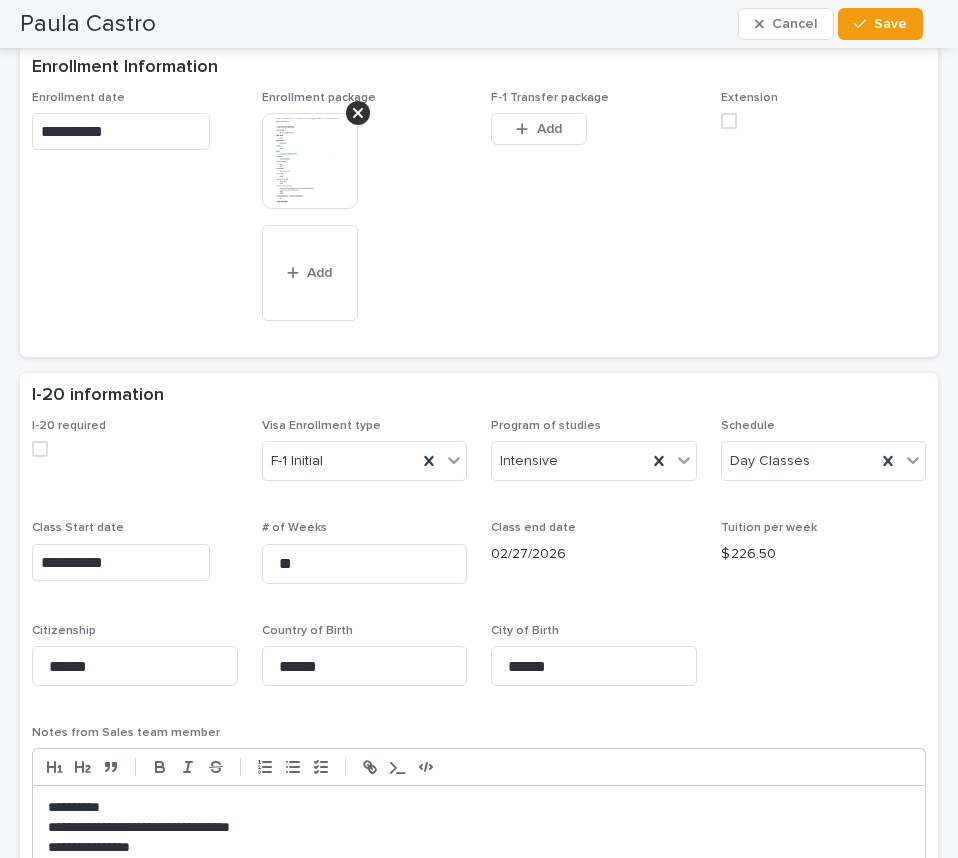 click at bounding box center [40, 449] 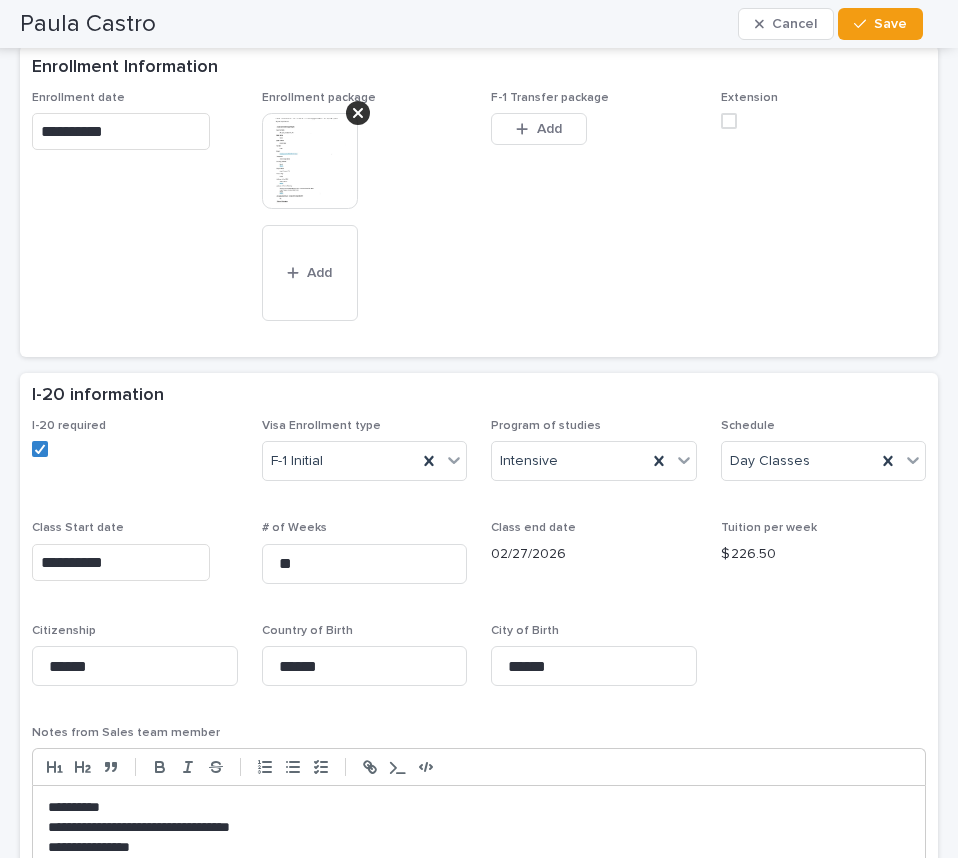 click on "$ 226.50" at bounding box center [824, 554] 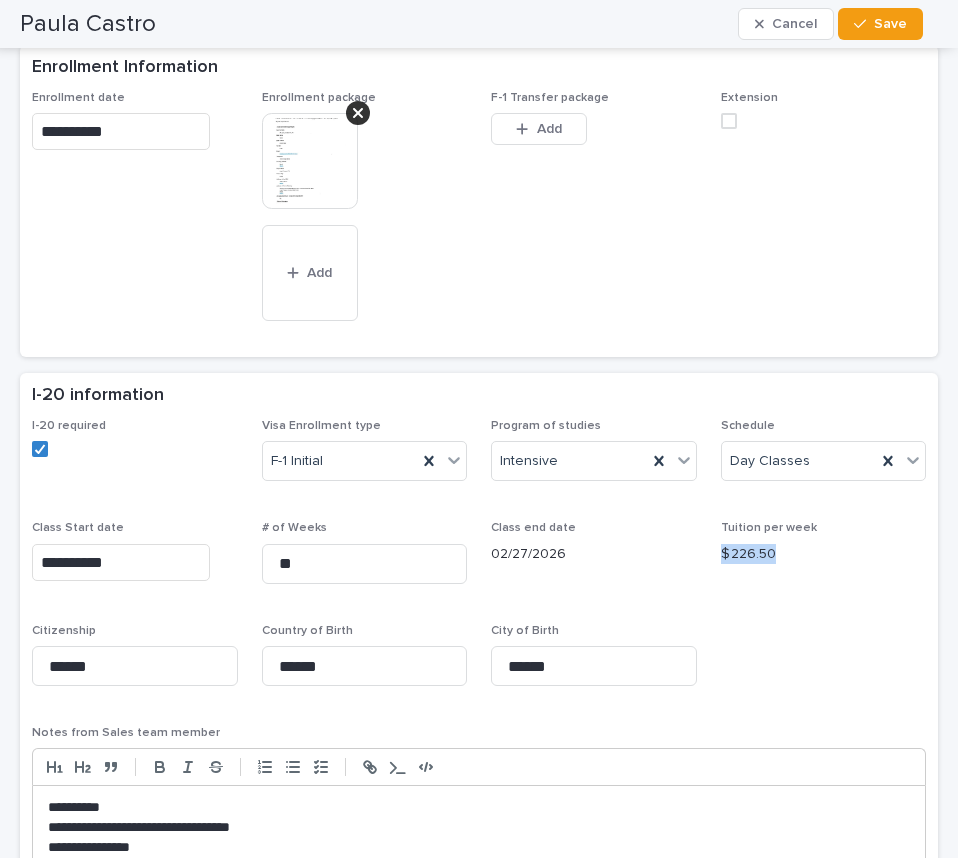 drag, startPoint x: 765, startPoint y: 552, endPoint x: 701, endPoint y: 553, distance: 64.00781 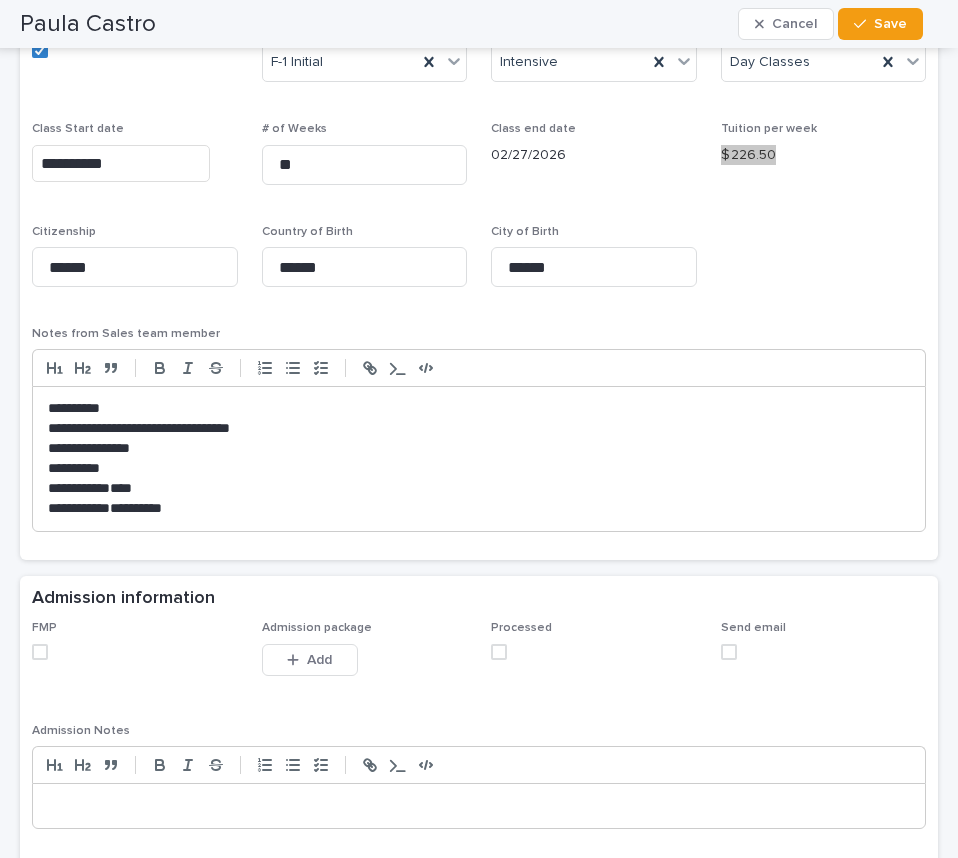 scroll, scrollTop: 1400, scrollLeft: 0, axis: vertical 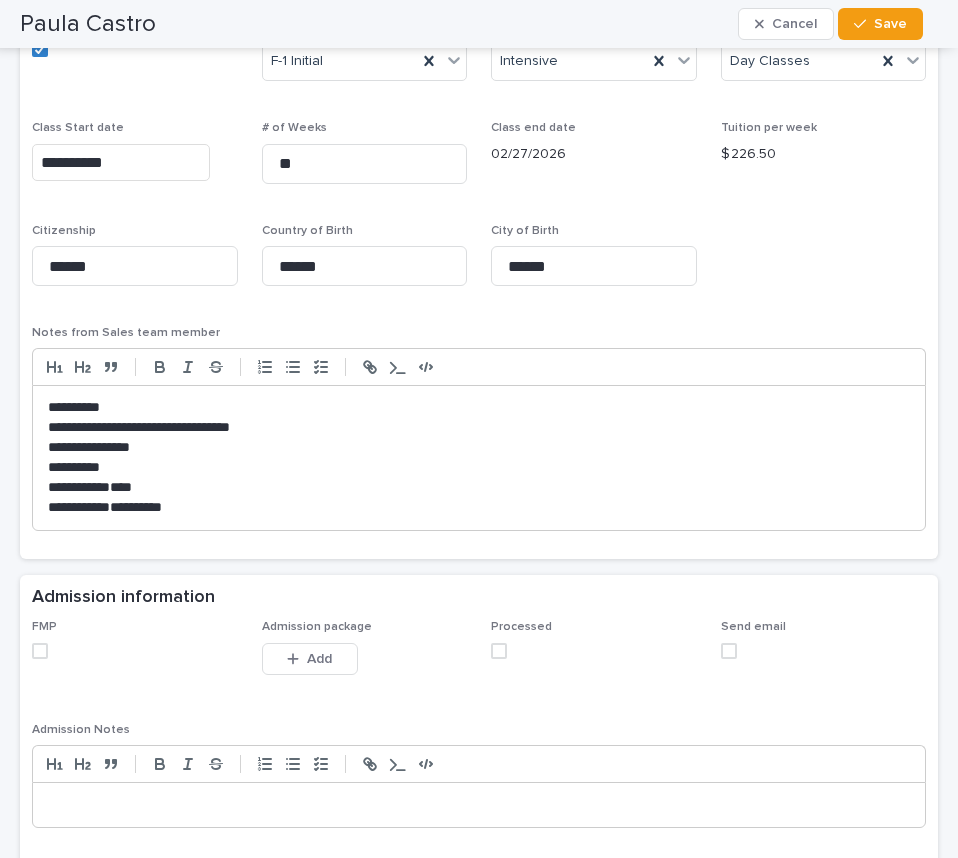 click on "**********" at bounding box center (479, 283) 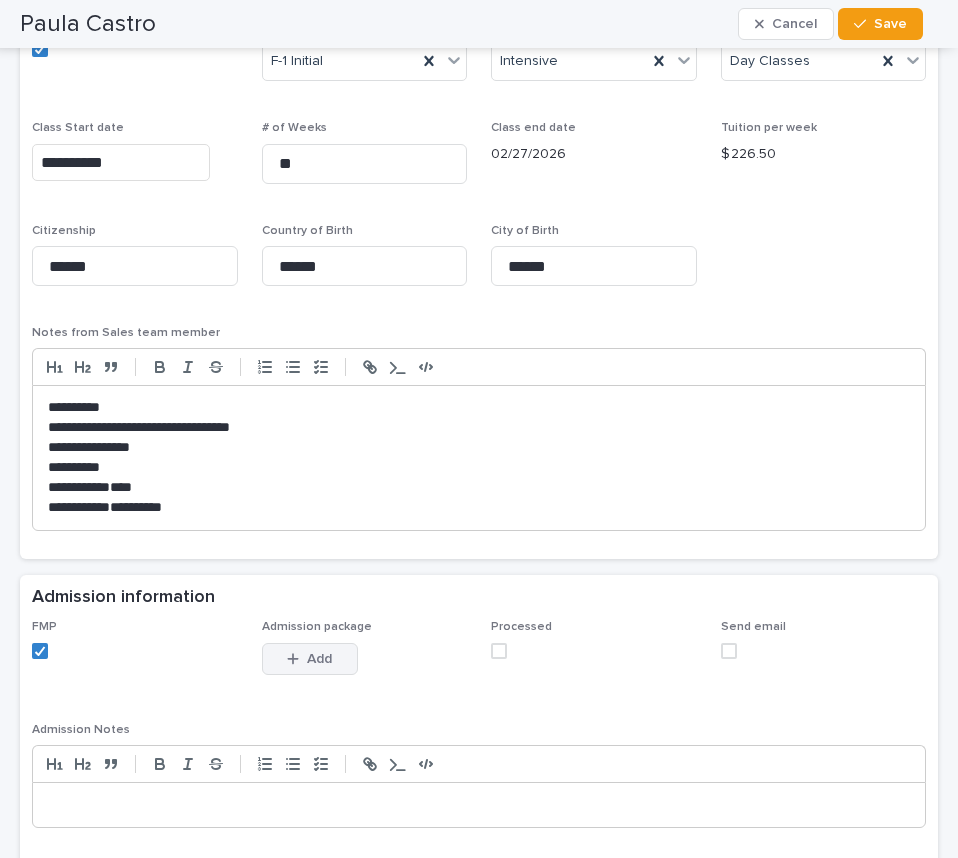 click on "Add" at bounding box center [319, 659] 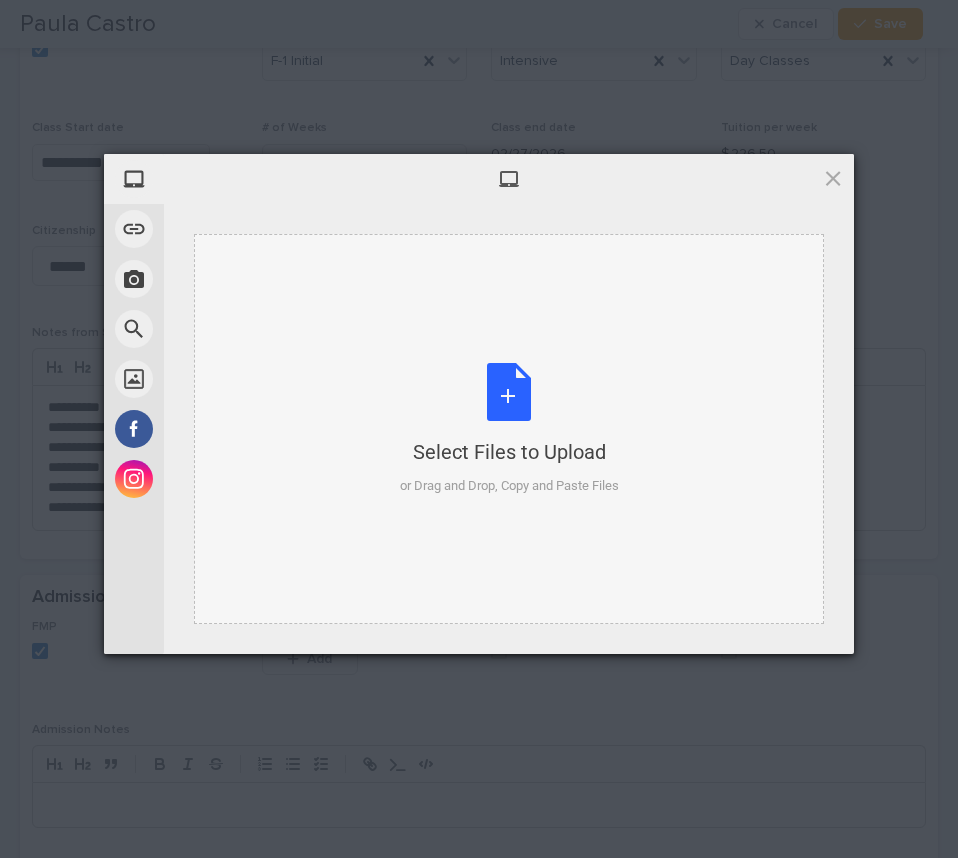click on "Select Files to Upload
or Drag and Drop, Copy and Paste Files" at bounding box center (509, 429) 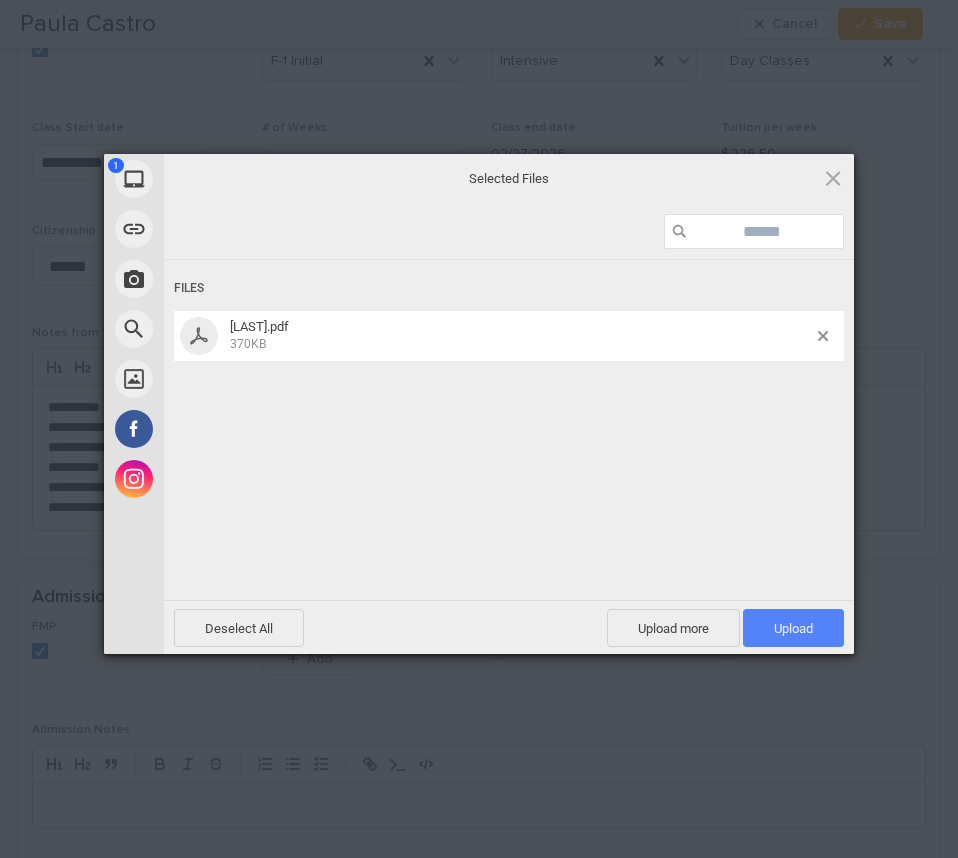 click on "Upload
1" at bounding box center (793, 628) 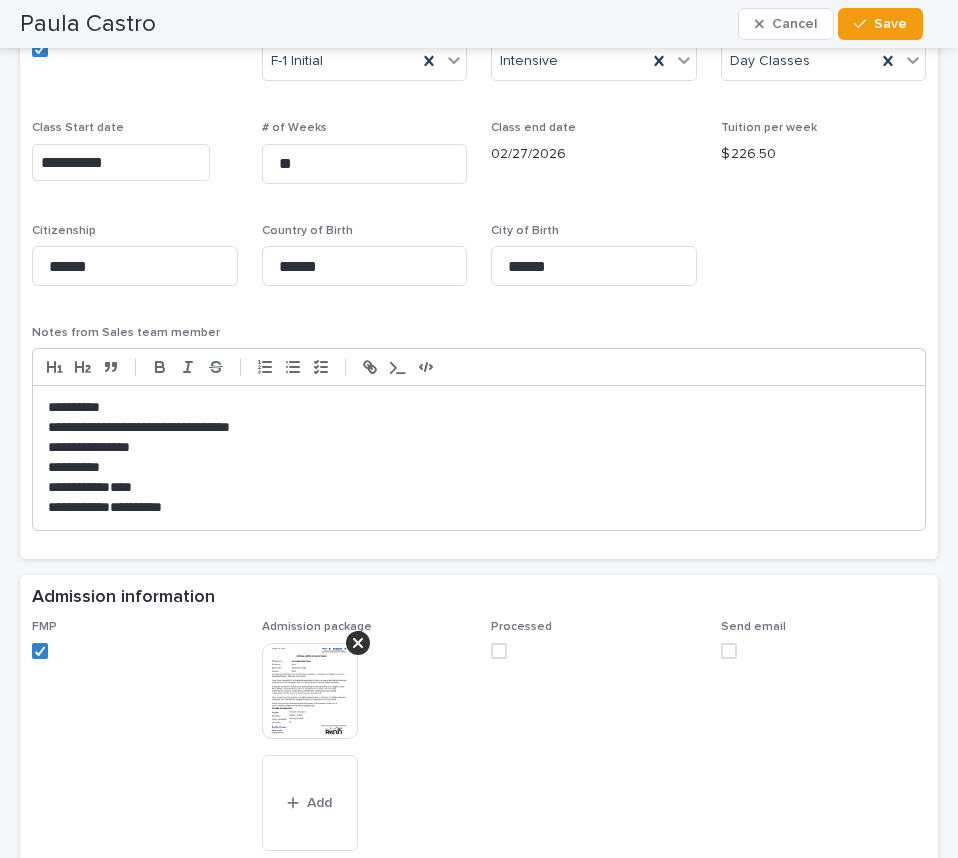 click at bounding box center [310, 691] 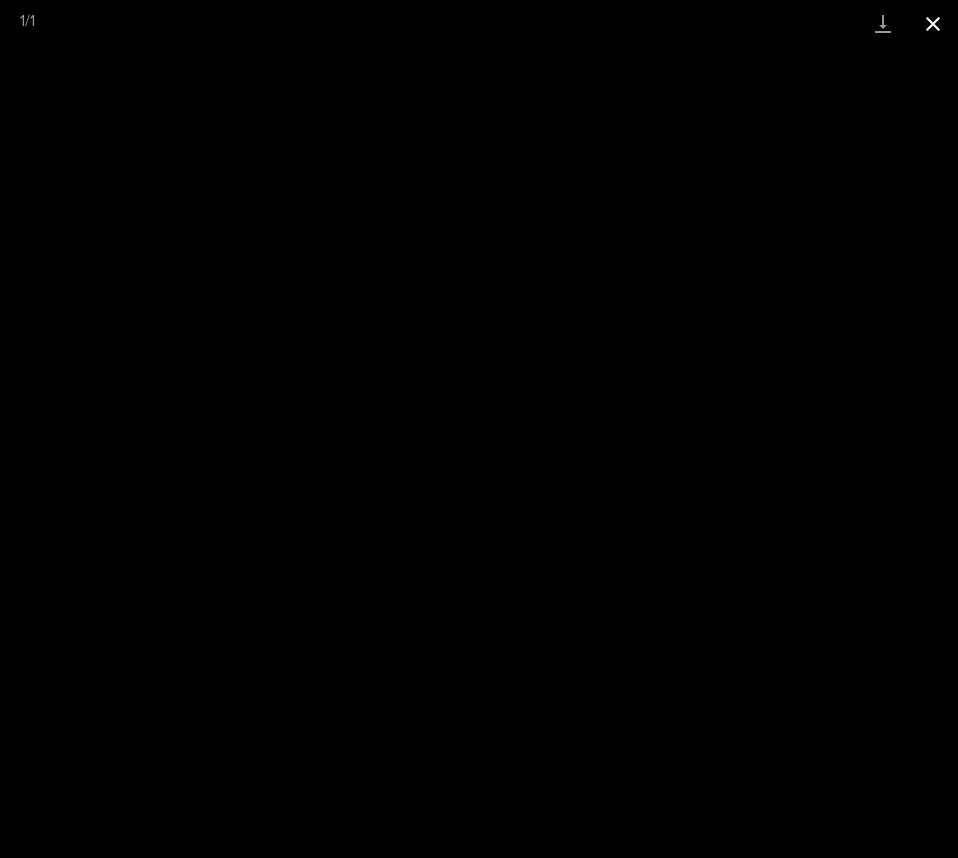 click at bounding box center [933, 23] 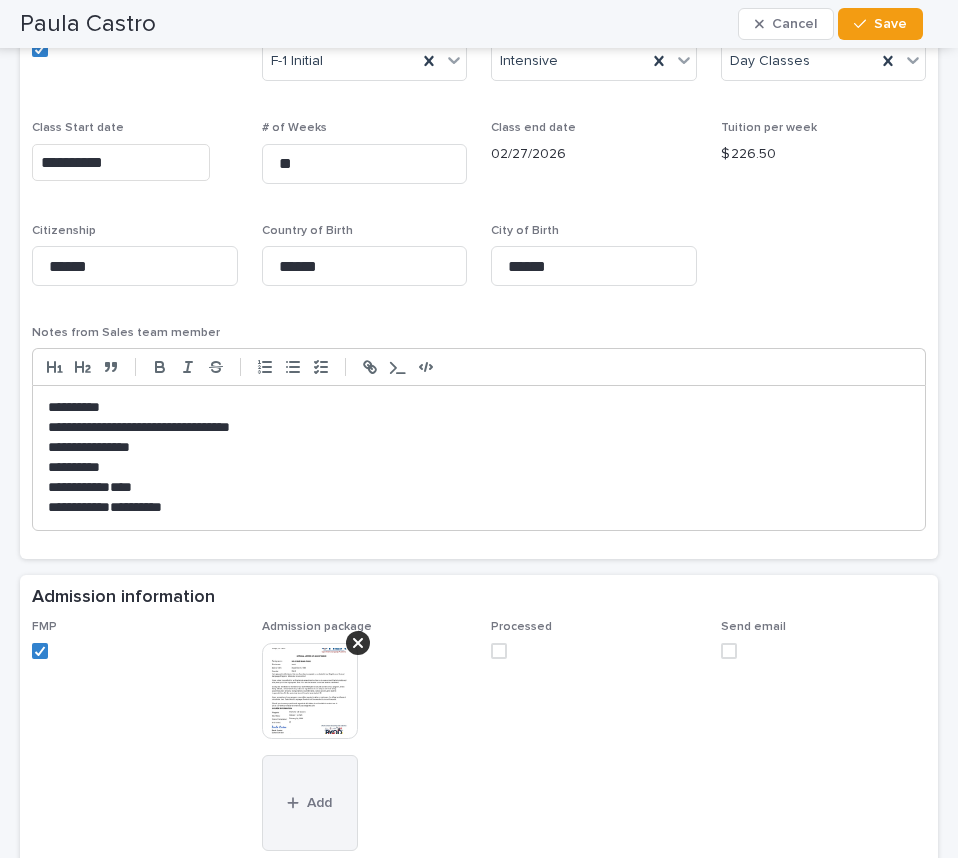 click on "Add" at bounding box center (310, 803) 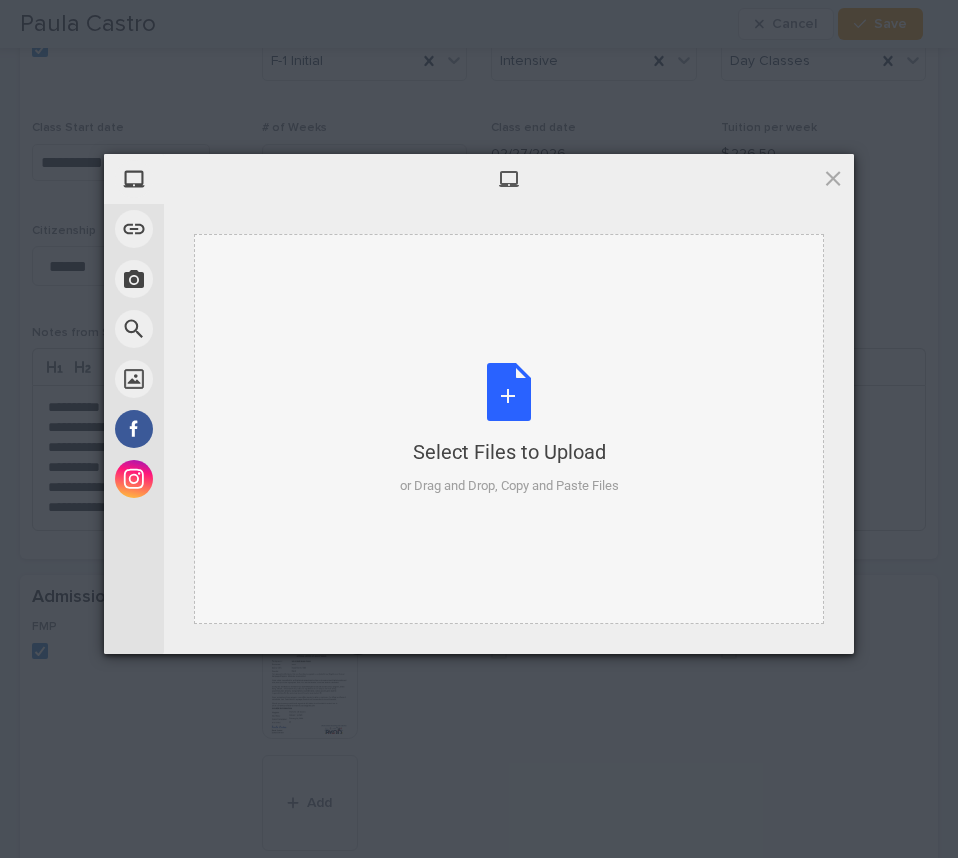 click on "Select Files to Upload
or Drag and Drop, Copy and Paste Files" at bounding box center (509, 429) 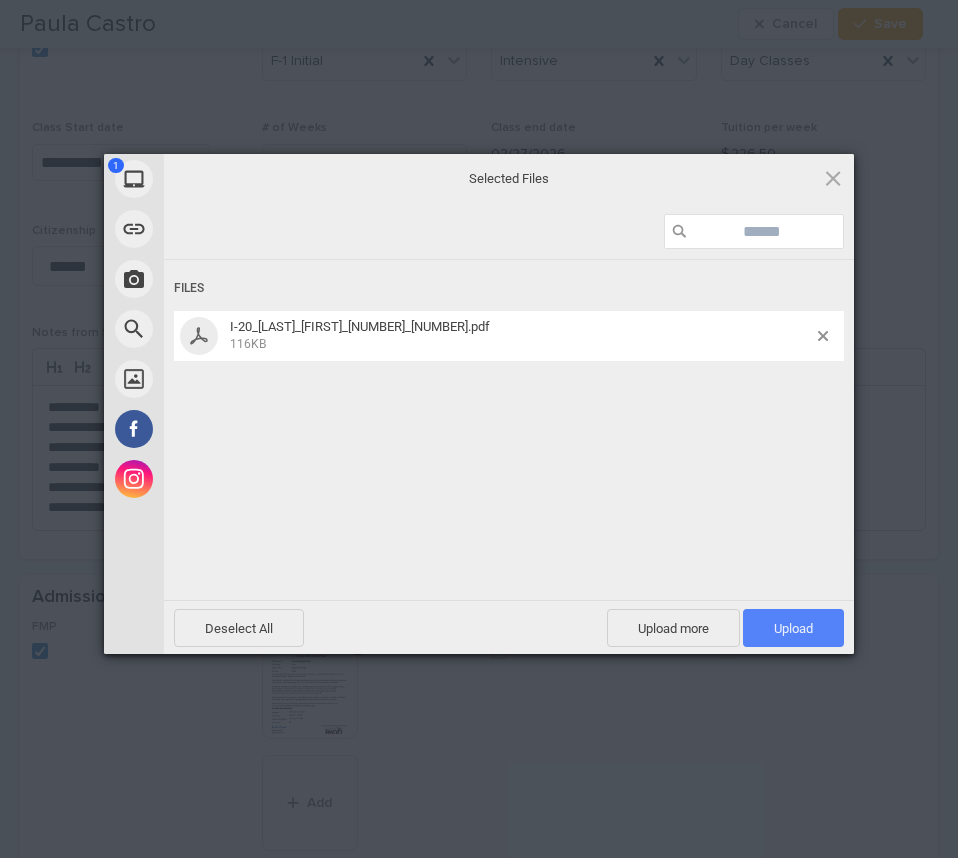 click on "Upload
1" at bounding box center (793, 628) 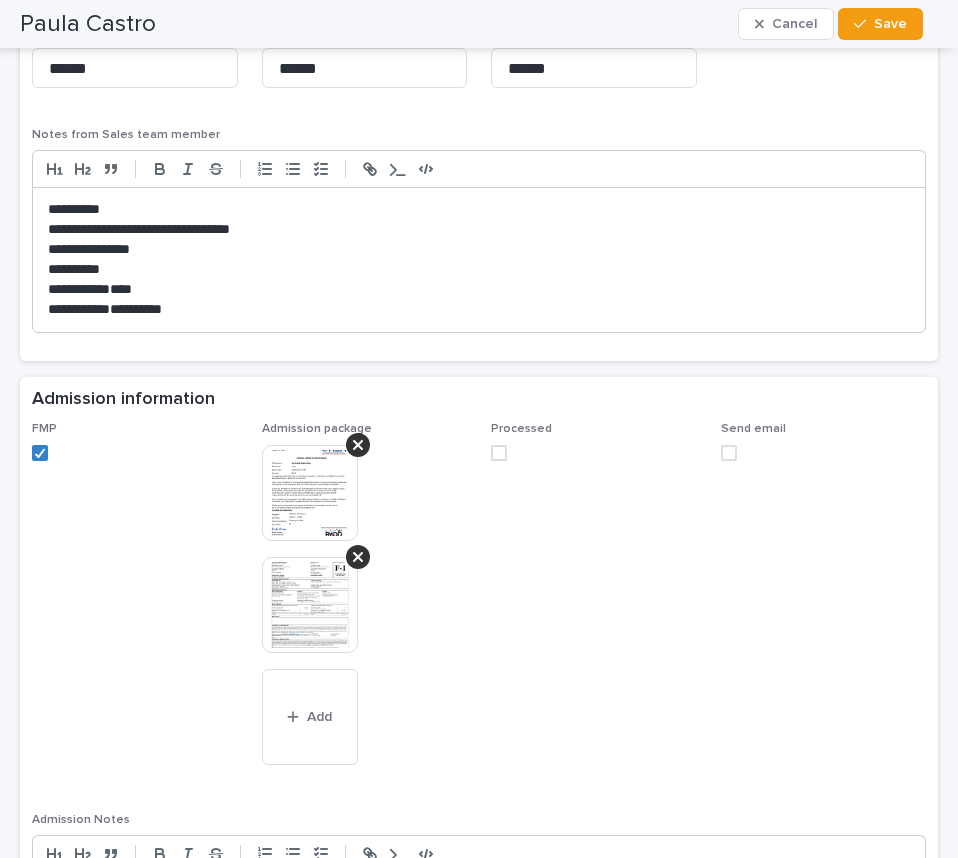 scroll, scrollTop: 1600, scrollLeft: 0, axis: vertical 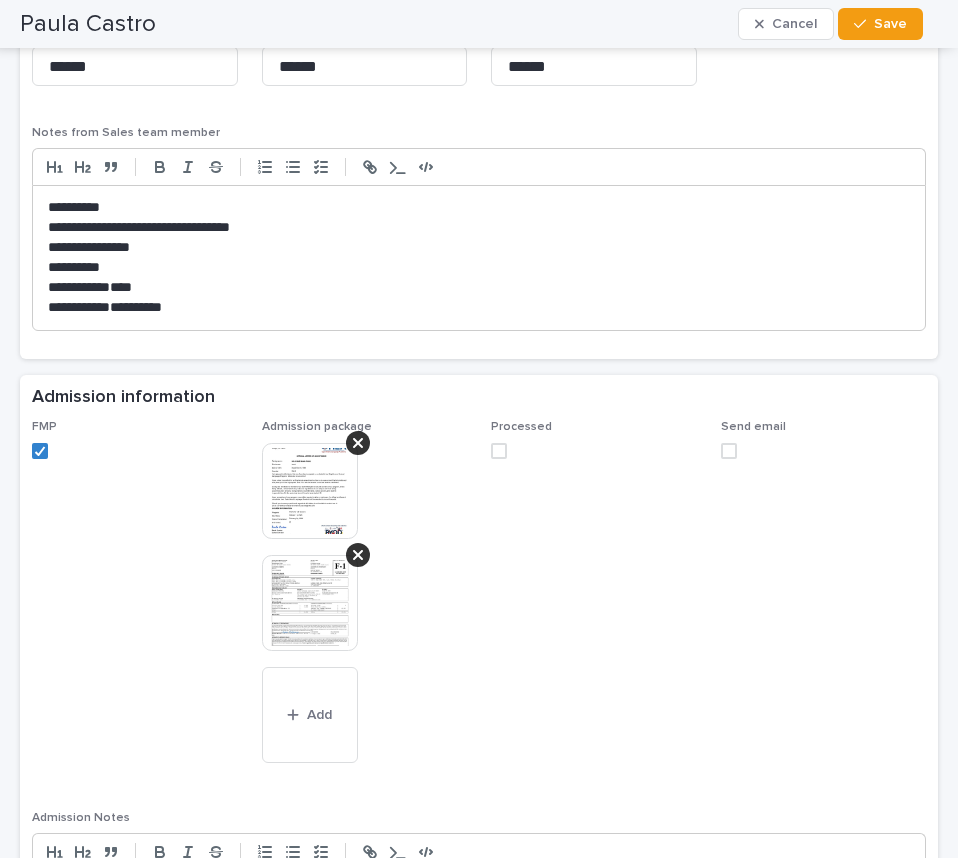 click at bounding box center [310, 603] 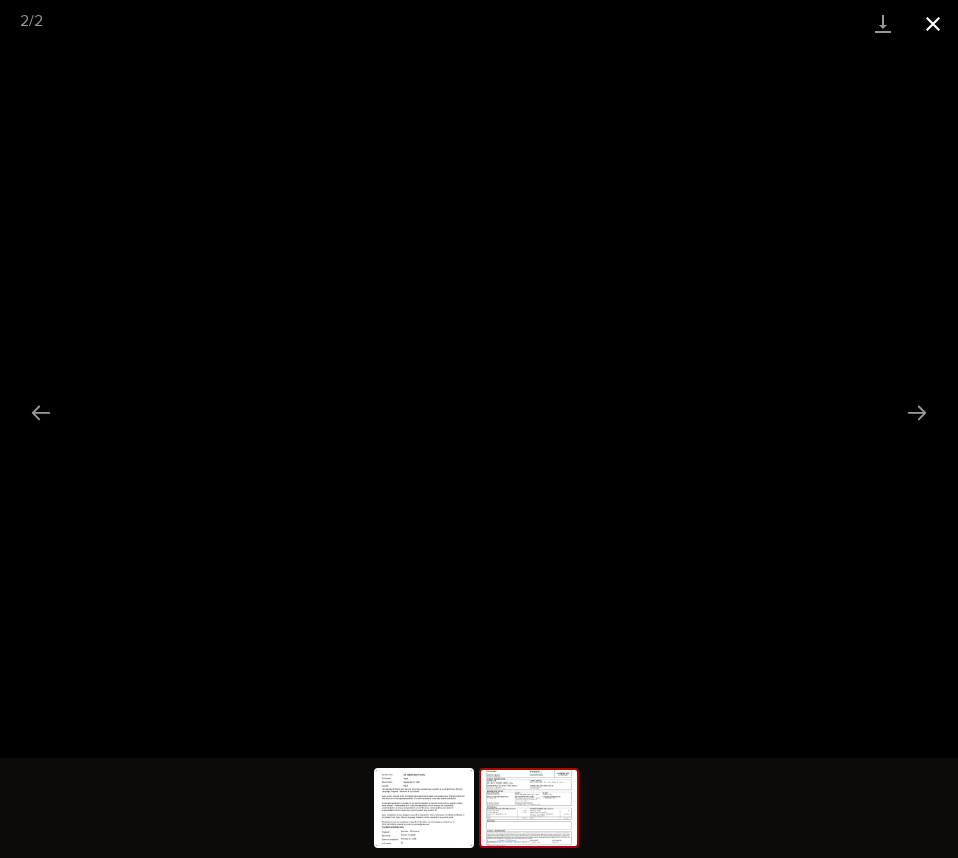 click at bounding box center (933, 23) 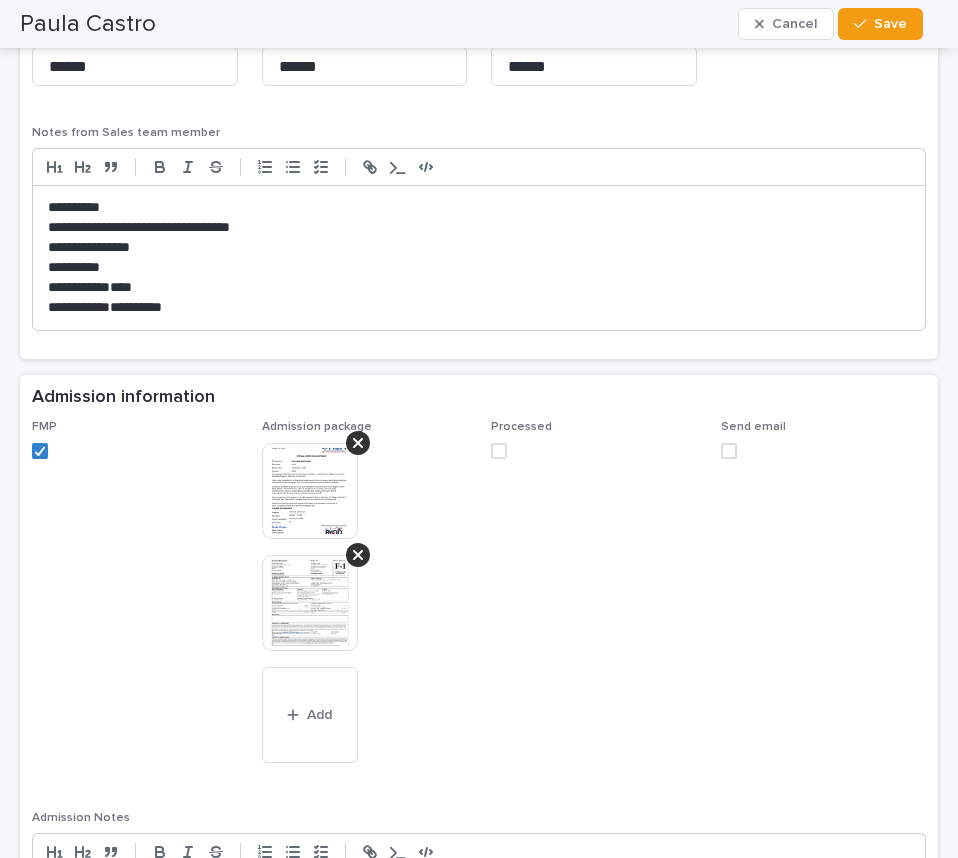 click on "Processed" at bounding box center [594, 603] 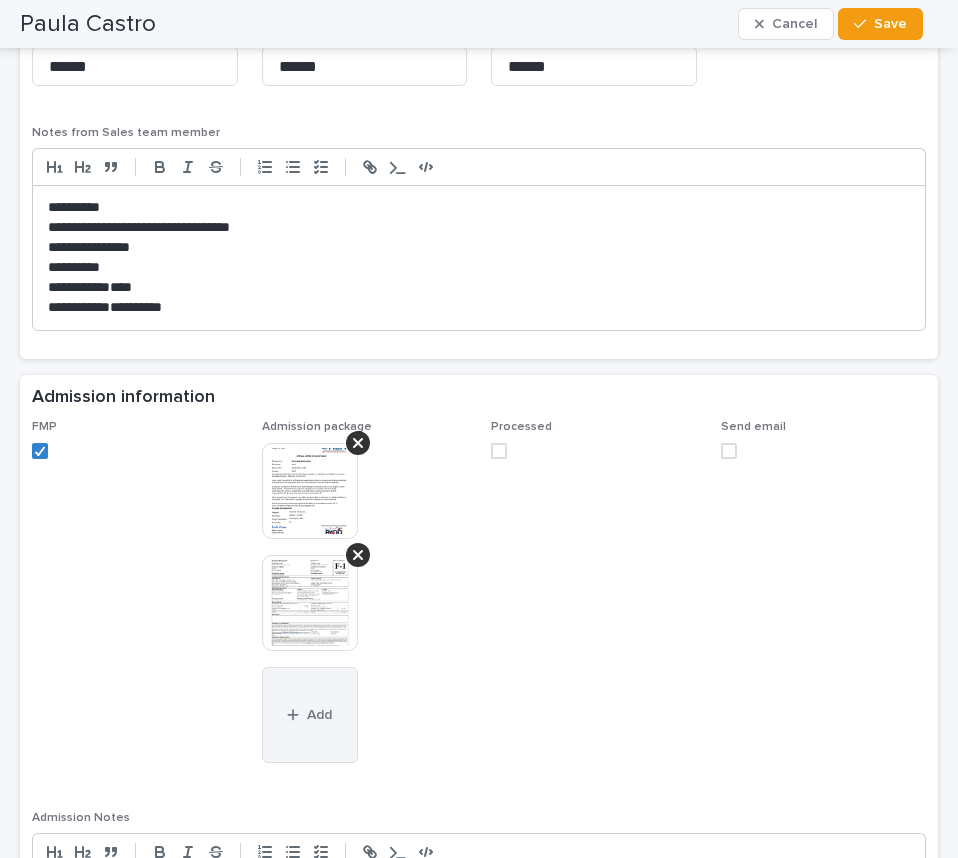 click on "Add" at bounding box center [319, 715] 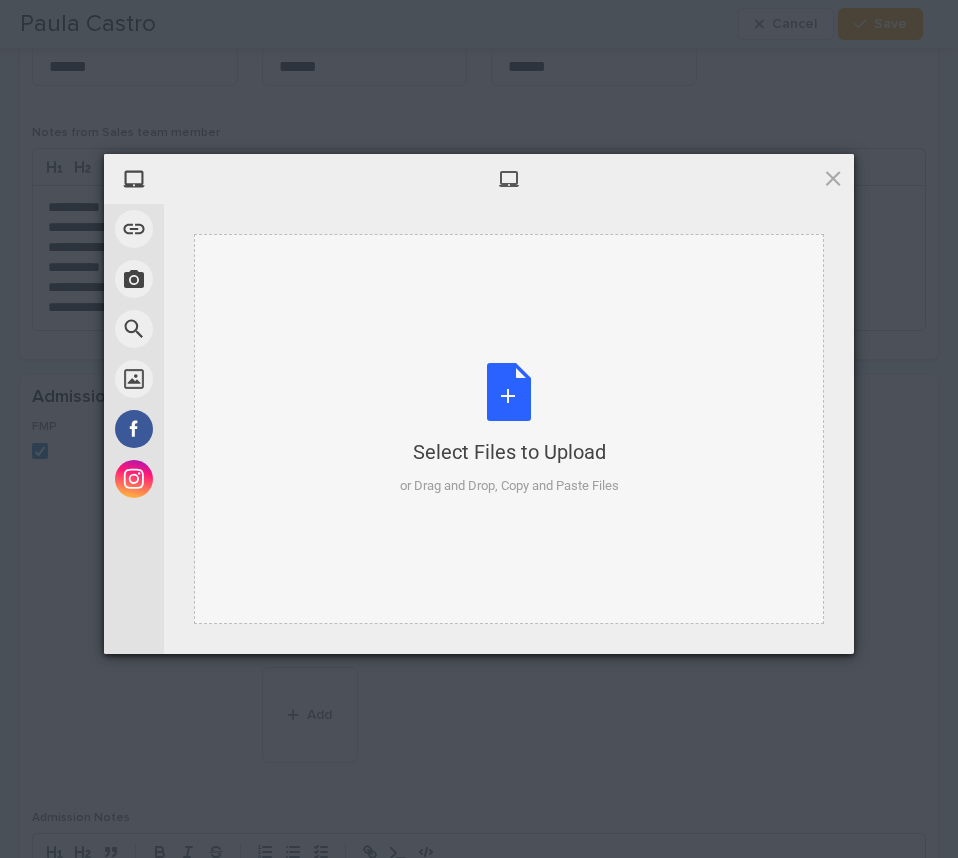 click on "Select Files to Upload
or Drag and Drop, Copy and Paste Files" at bounding box center (509, 429) 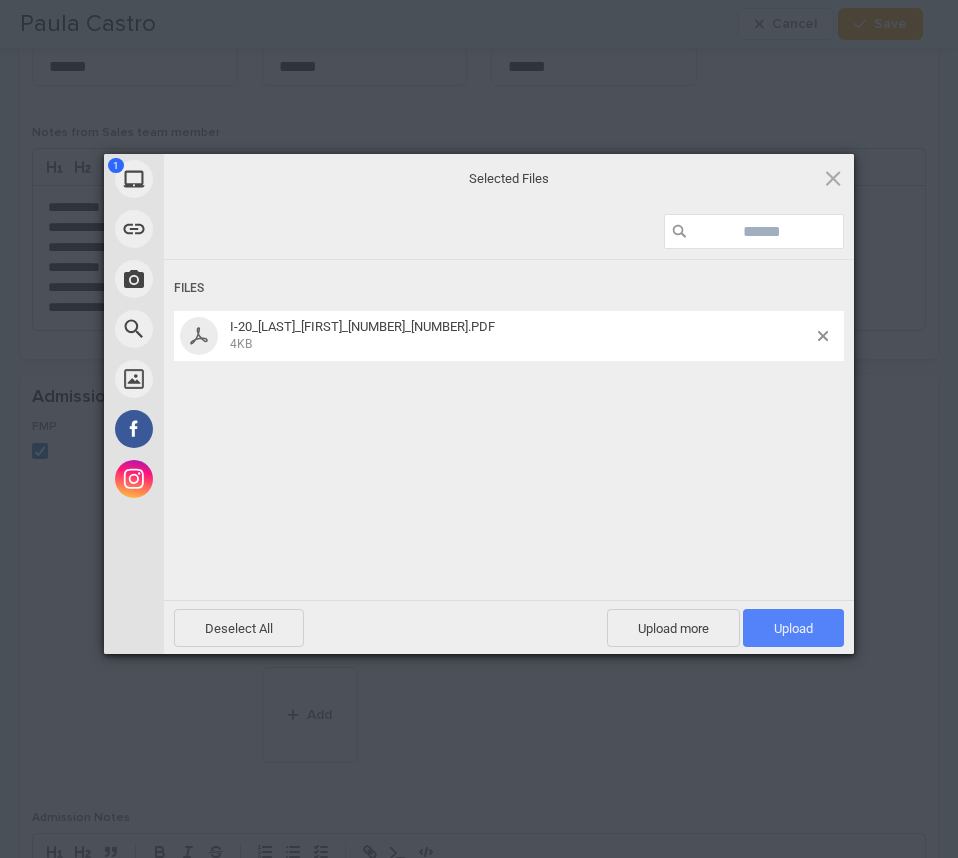 click on "Upload
1" at bounding box center (793, 628) 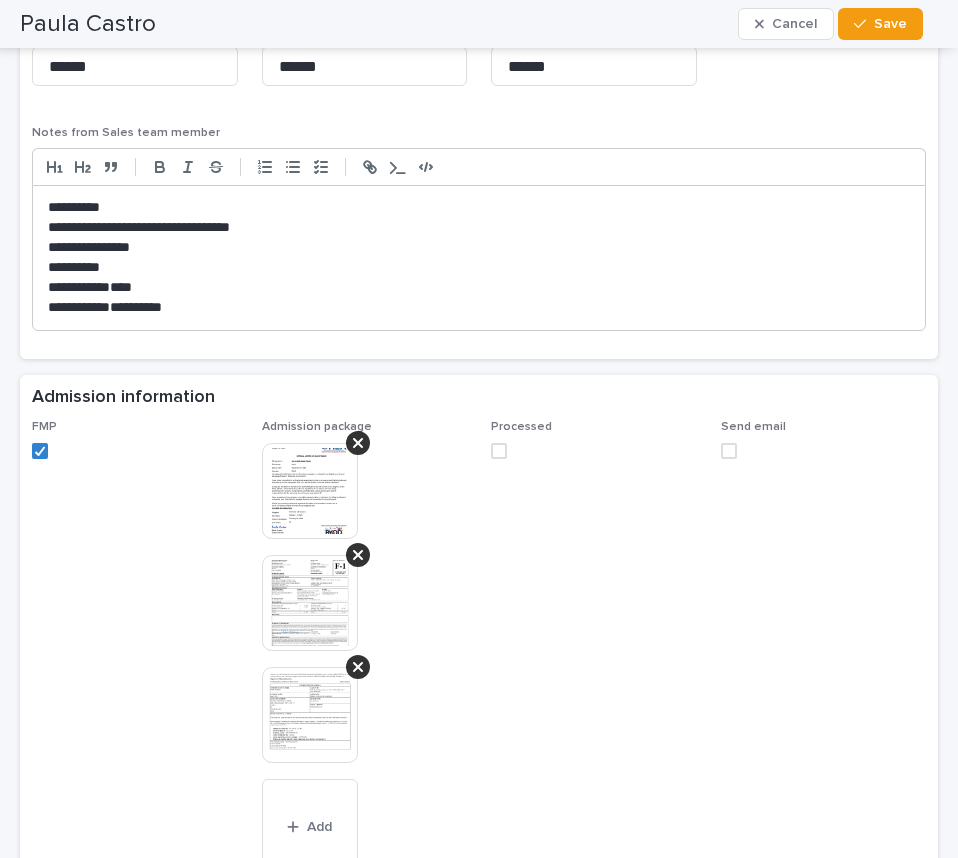 click at bounding box center [310, 491] 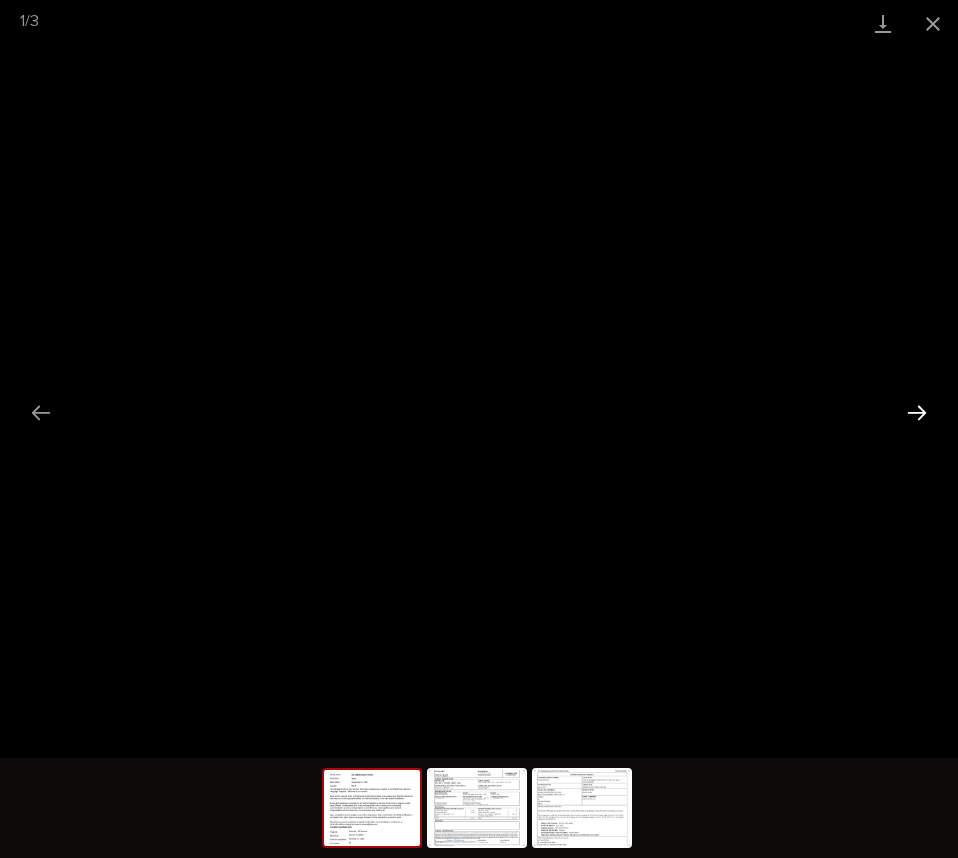 click at bounding box center [917, 412] 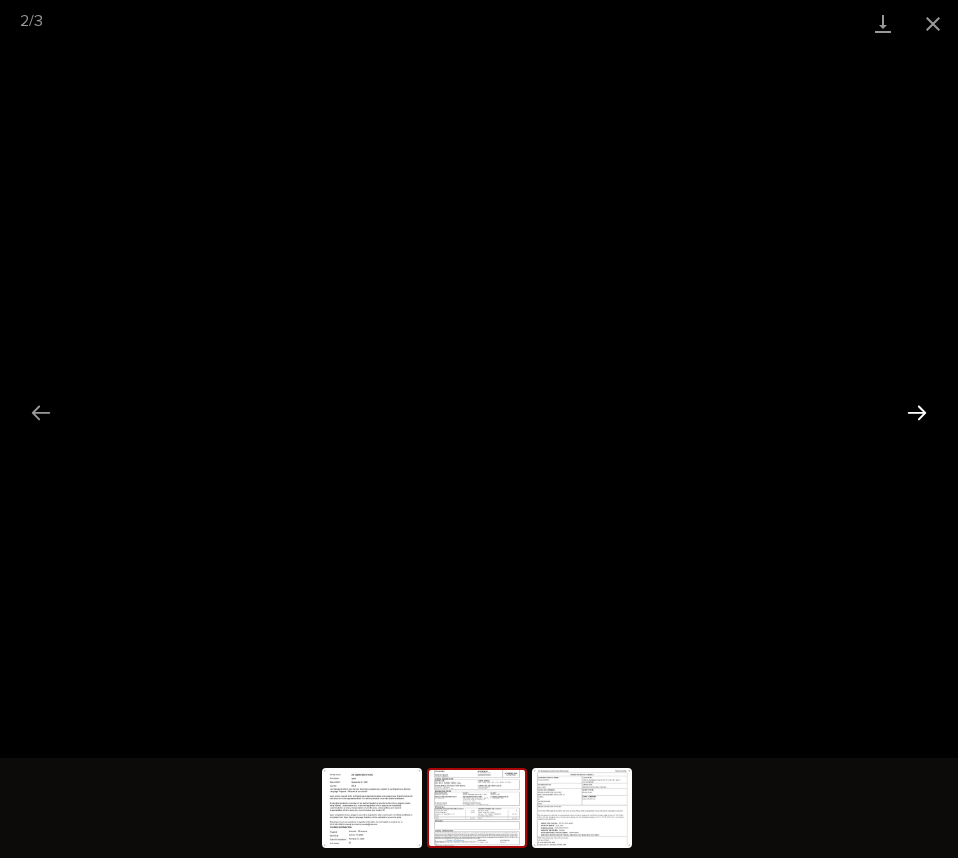 click at bounding box center (917, 412) 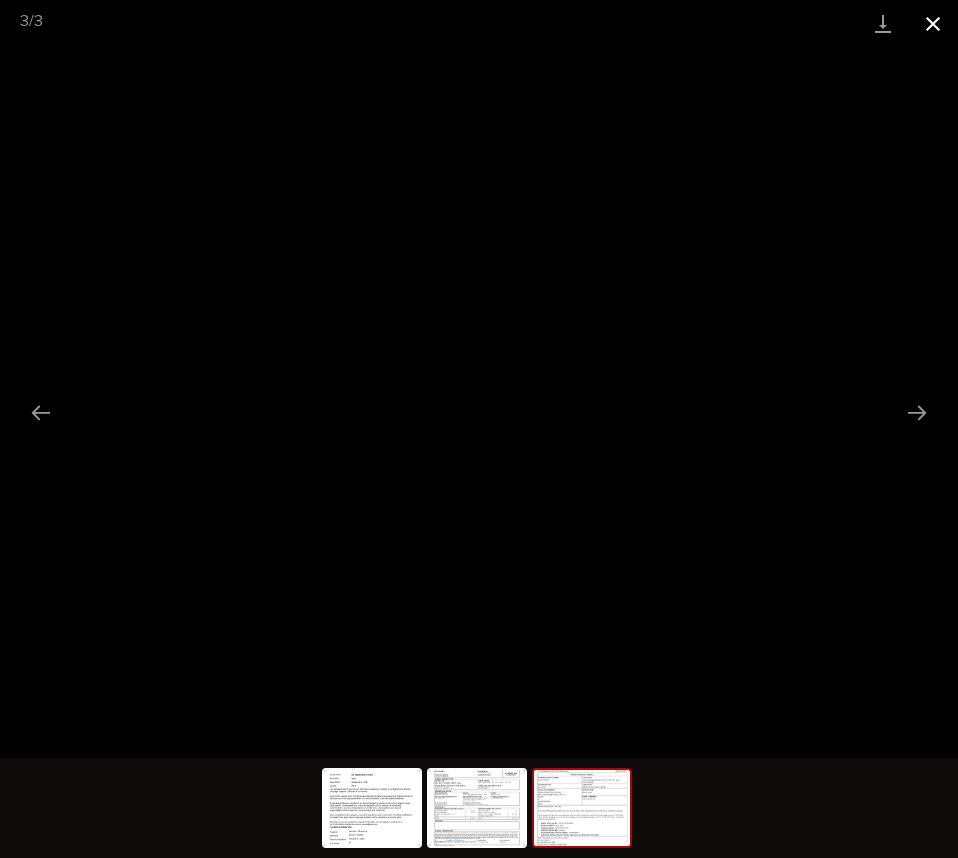 click at bounding box center (933, 23) 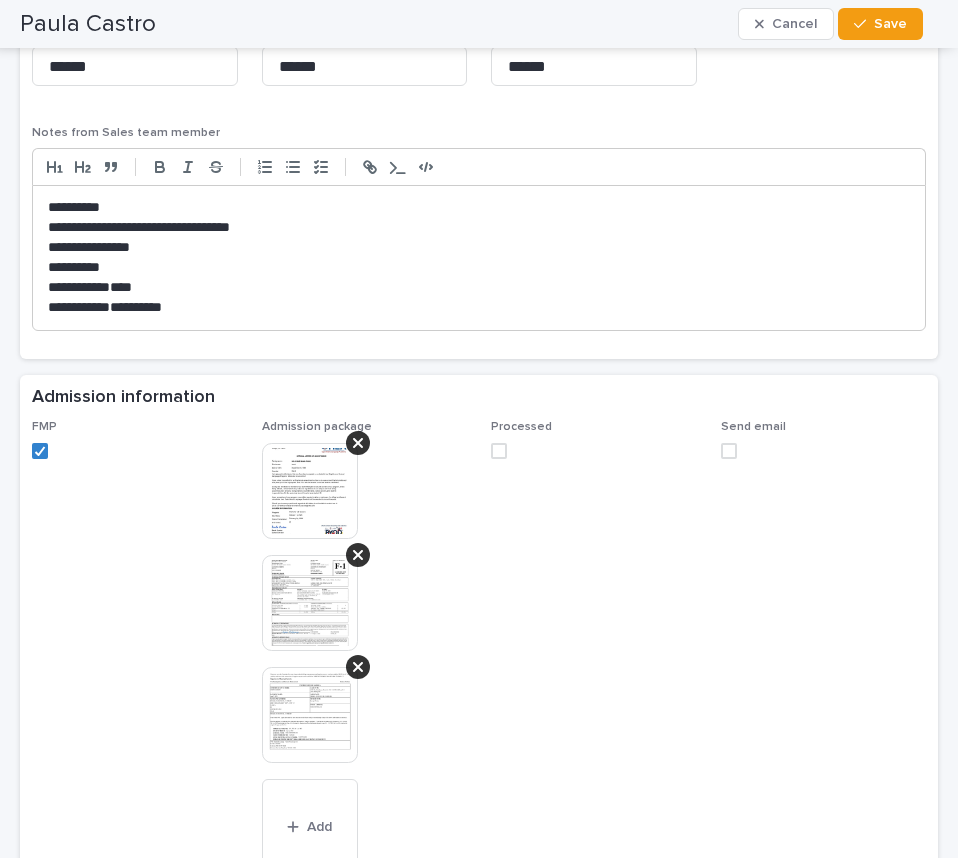 click at bounding box center (499, 451) 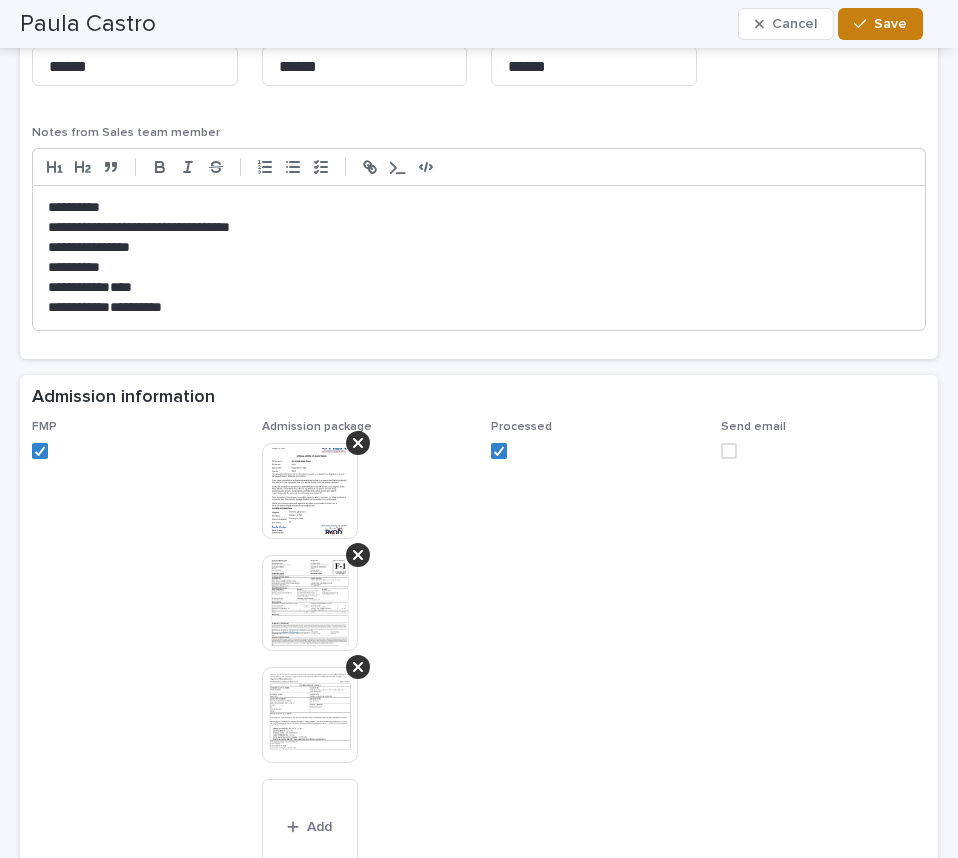 click on "Save" at bounding box center [890, 24] 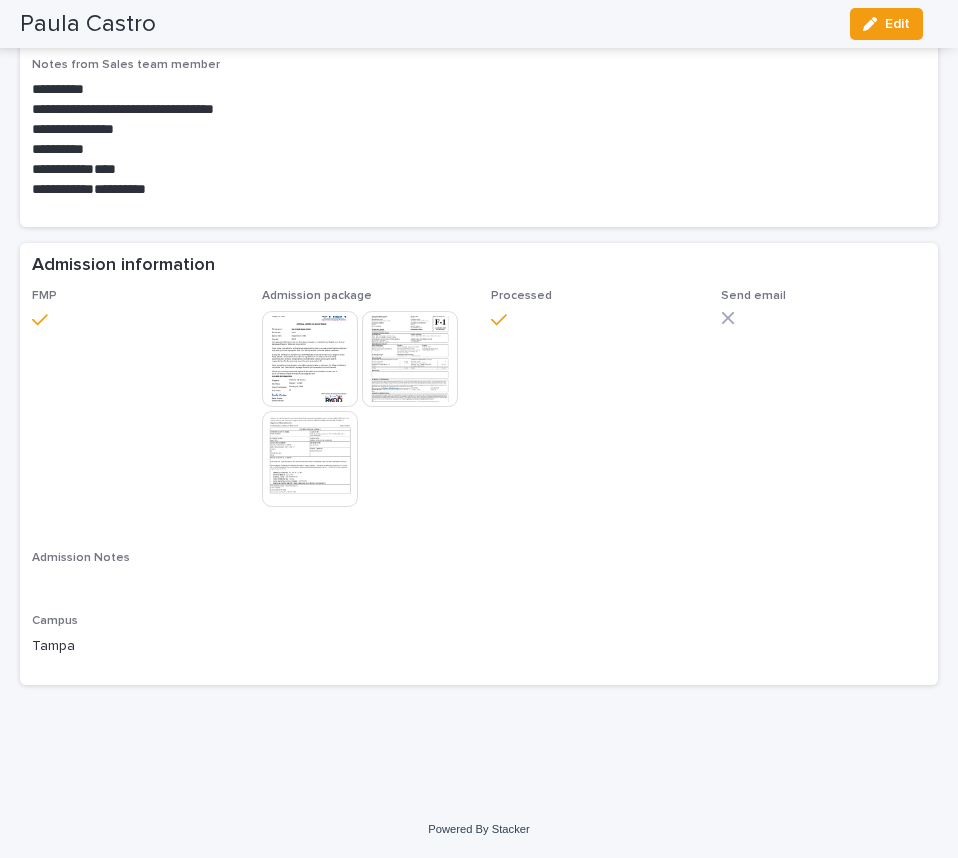 scroll, scrollTop: 1361, scrollLeft: 0, axis: vertical 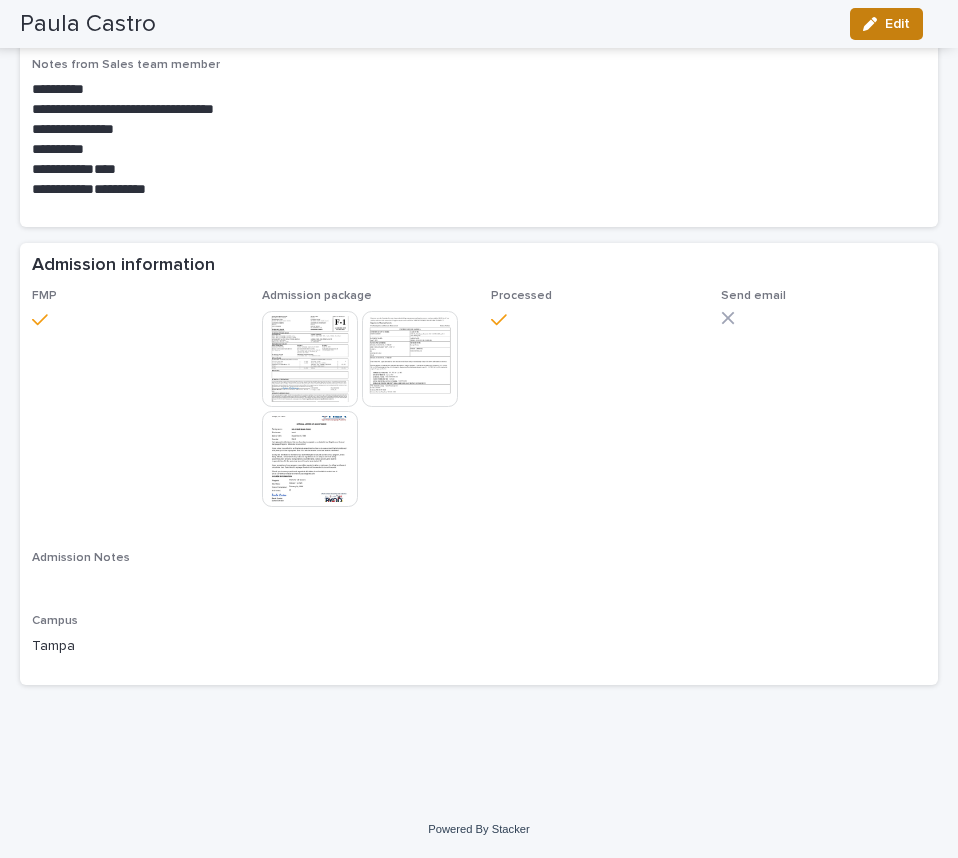 click on "Edit" at bounding box center [897, 24] 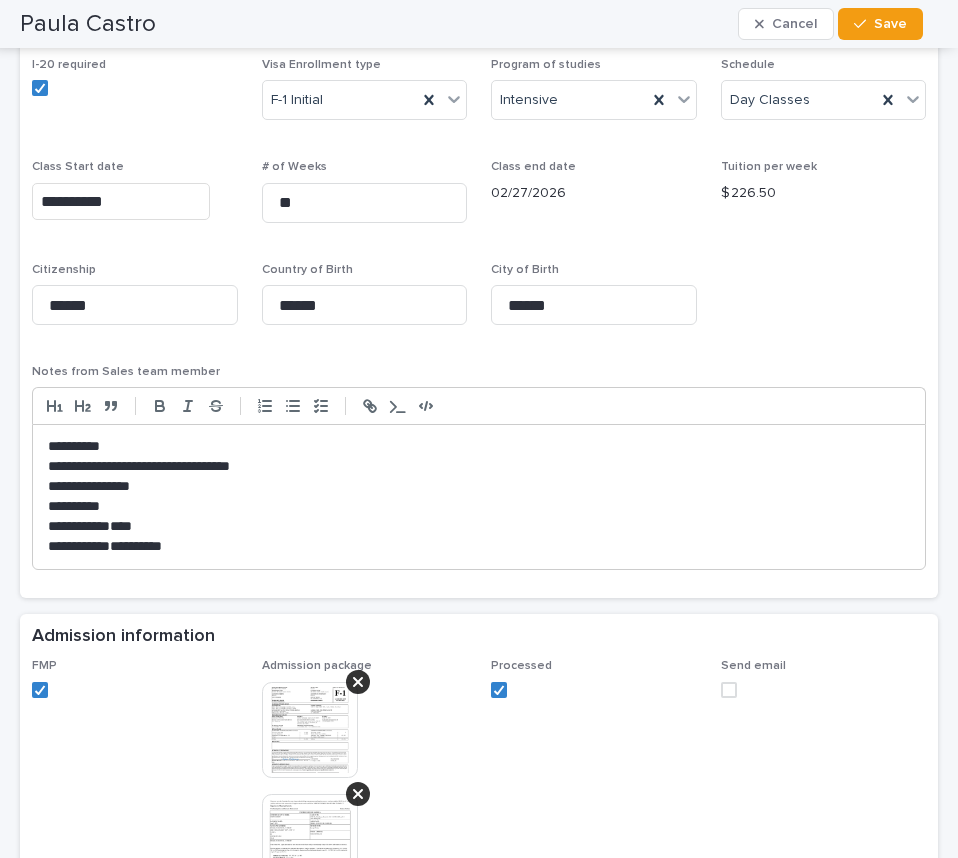 click at bounding box center [729, 690] 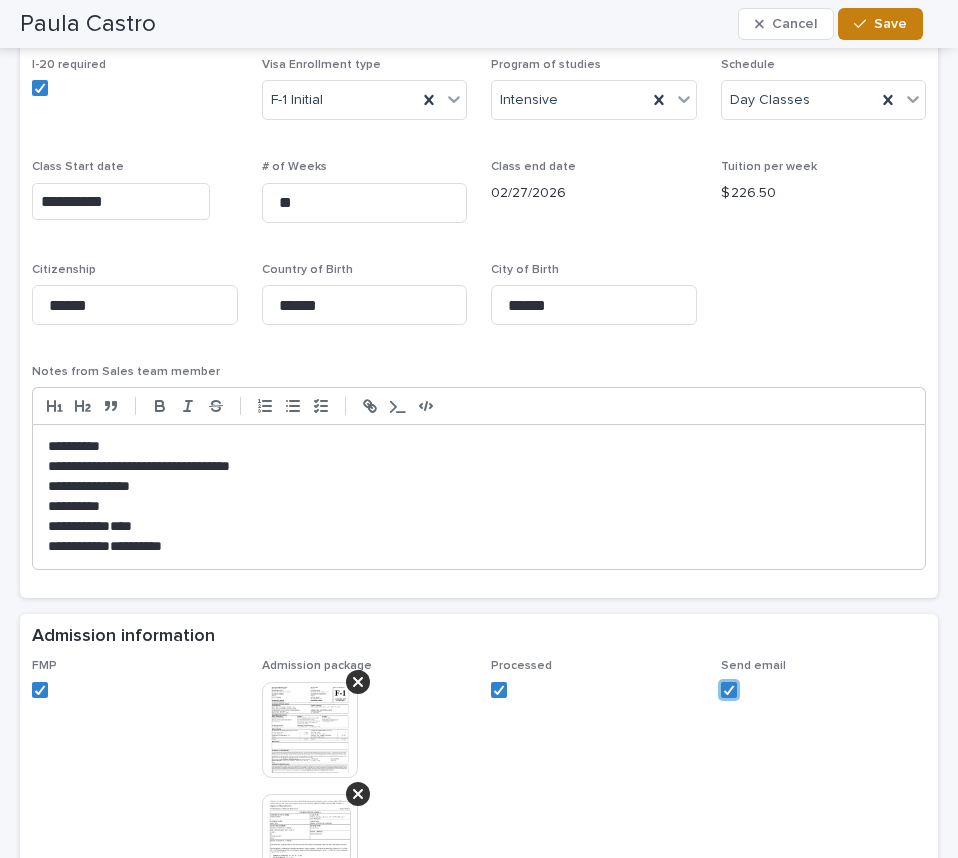 click on "Save" at bounding box center [890, 24] 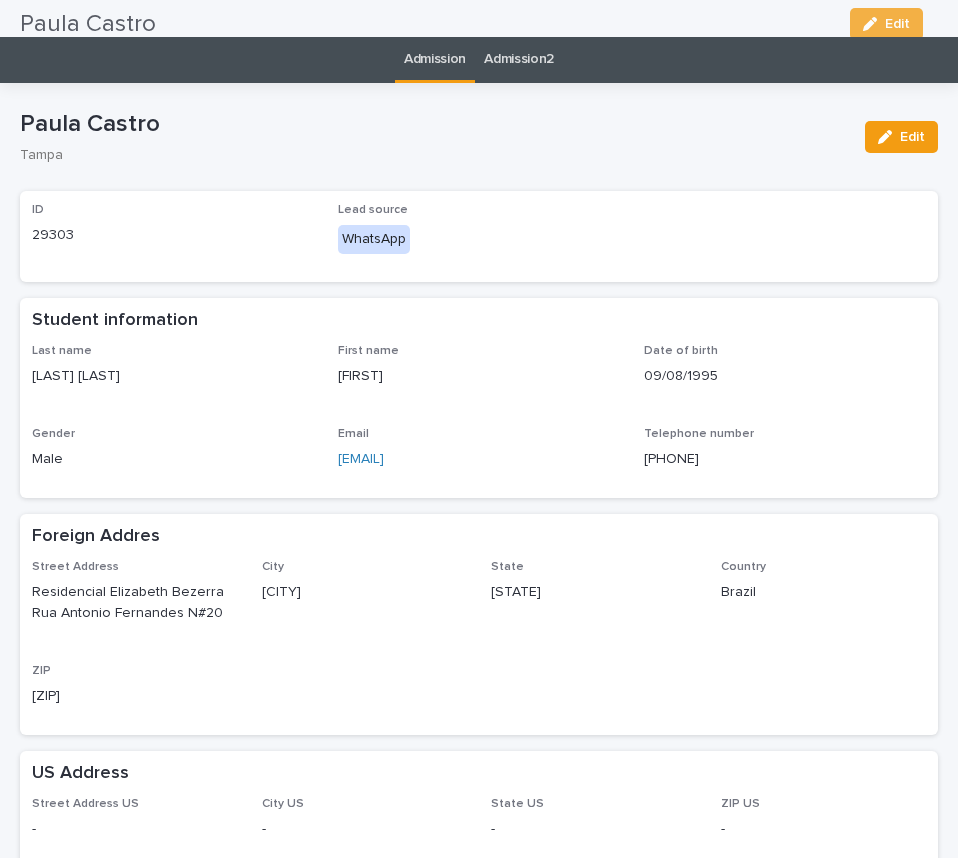scroll, scrollTop: 0, scrollLeft: 0, axis: both 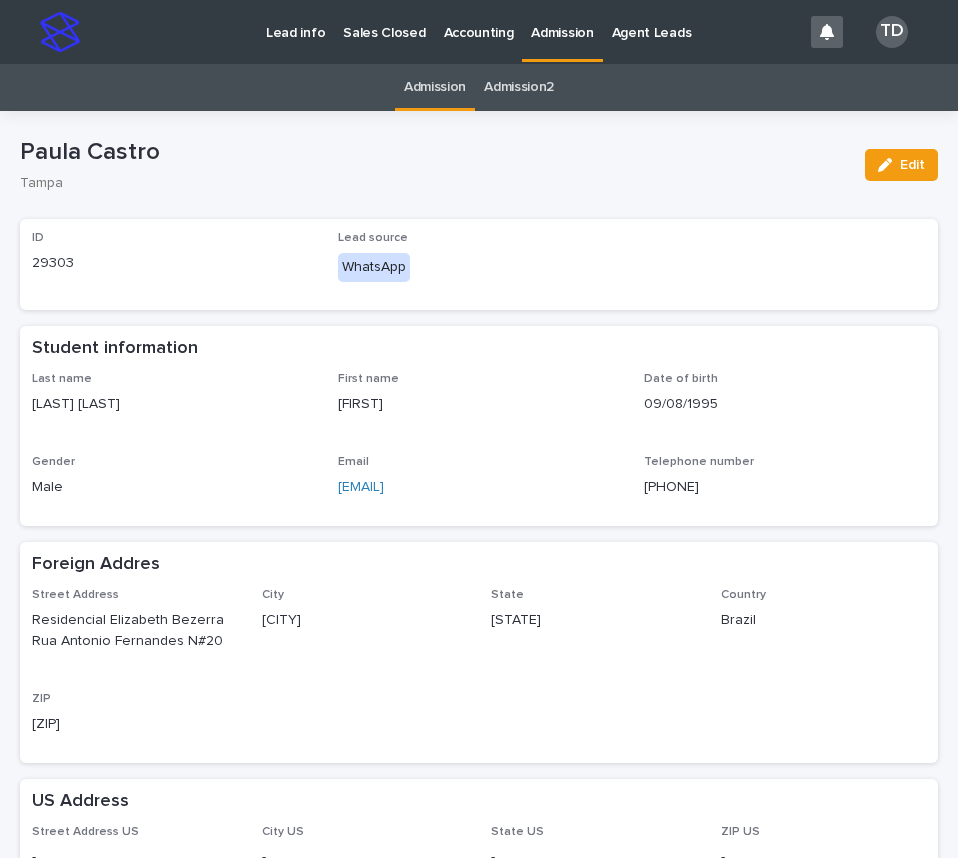 click on "Admission" at bounding box center (435, 87) 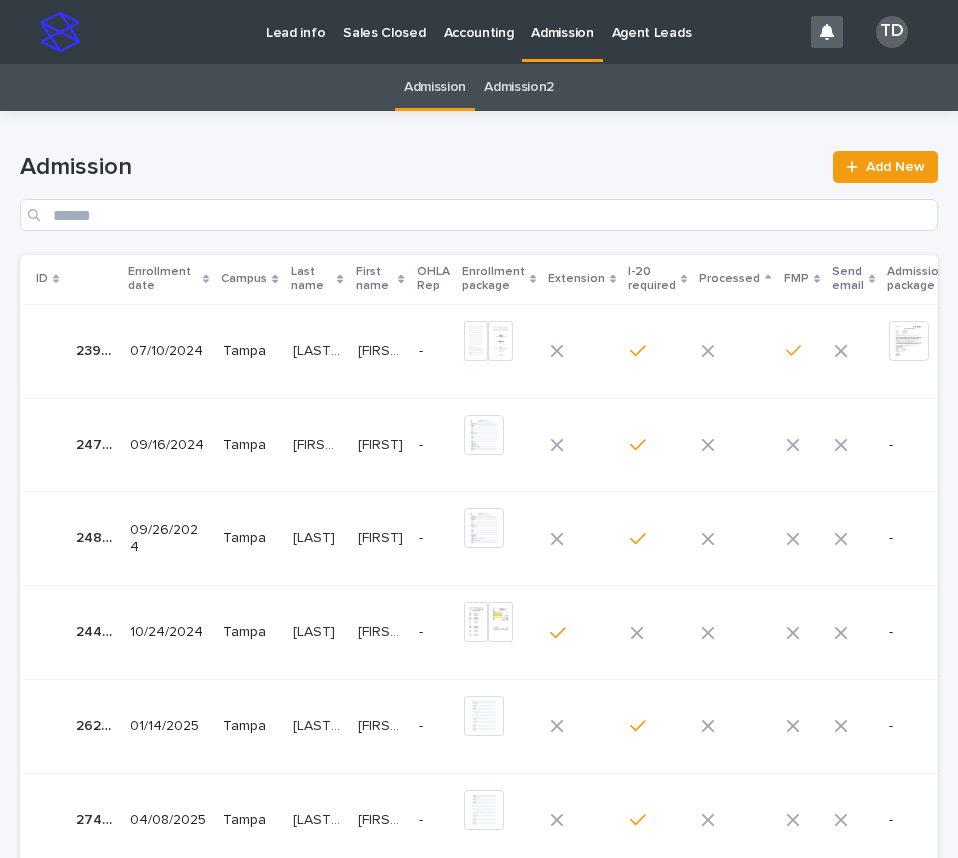 click 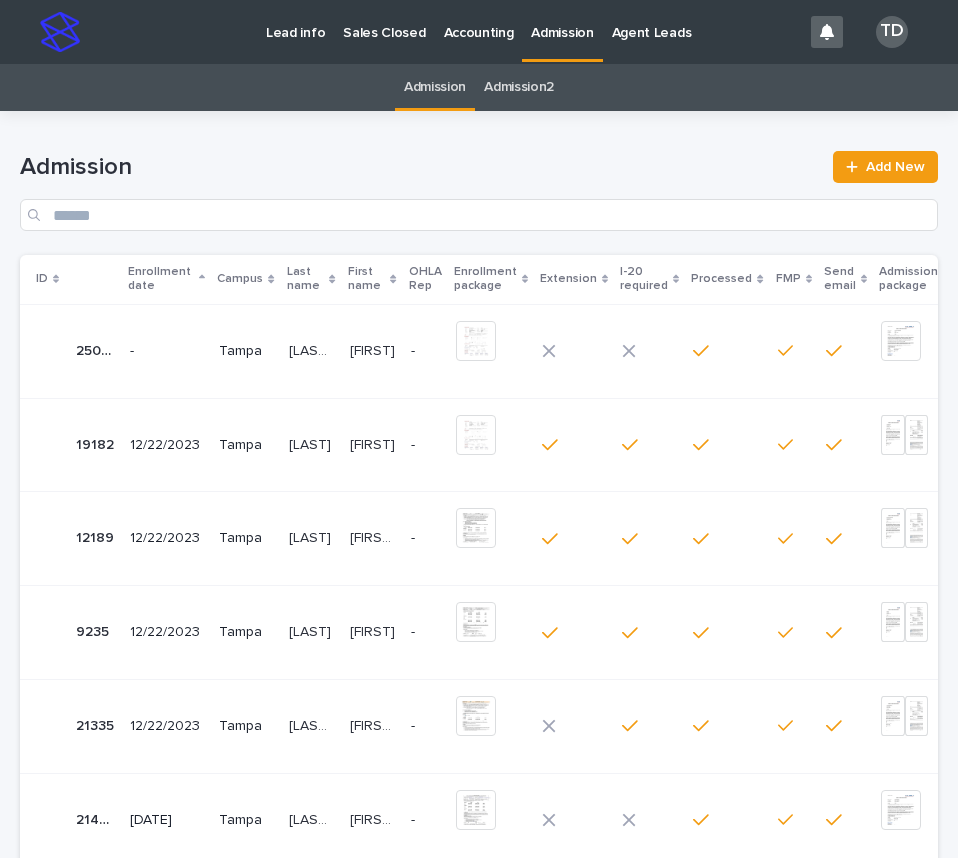 click on "Enrollment date" at bounding box center (166, 279) 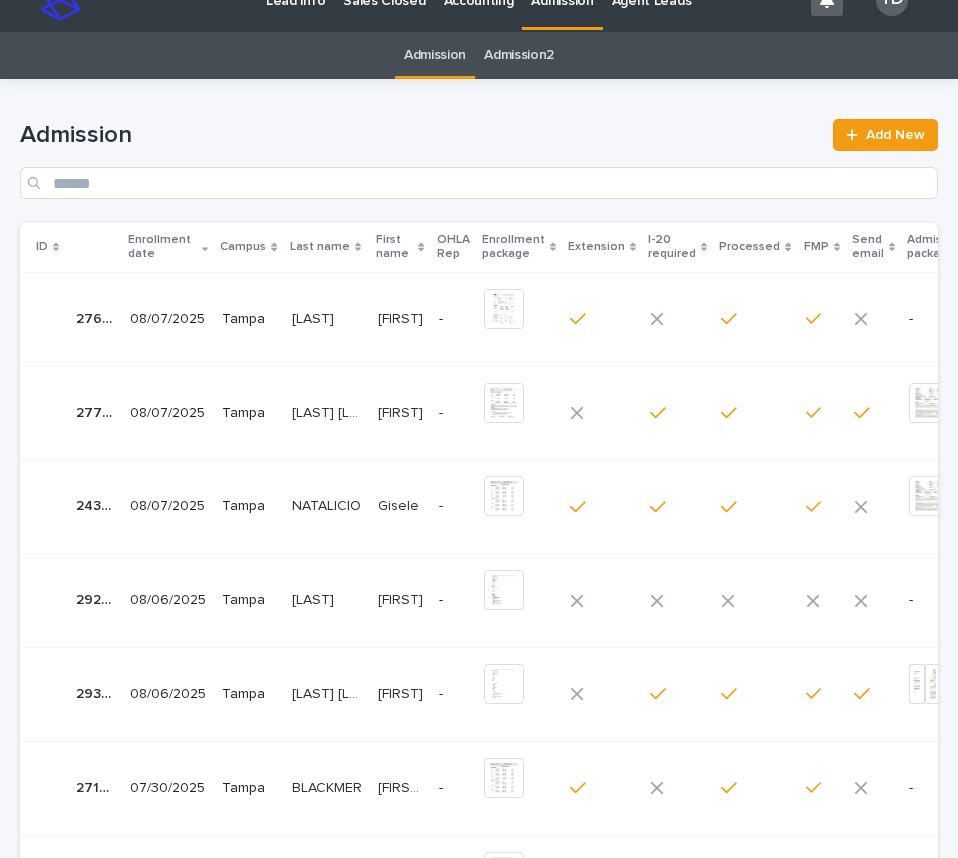 scroll, scrollTop: 0, scrollLeft: 0, axis: both 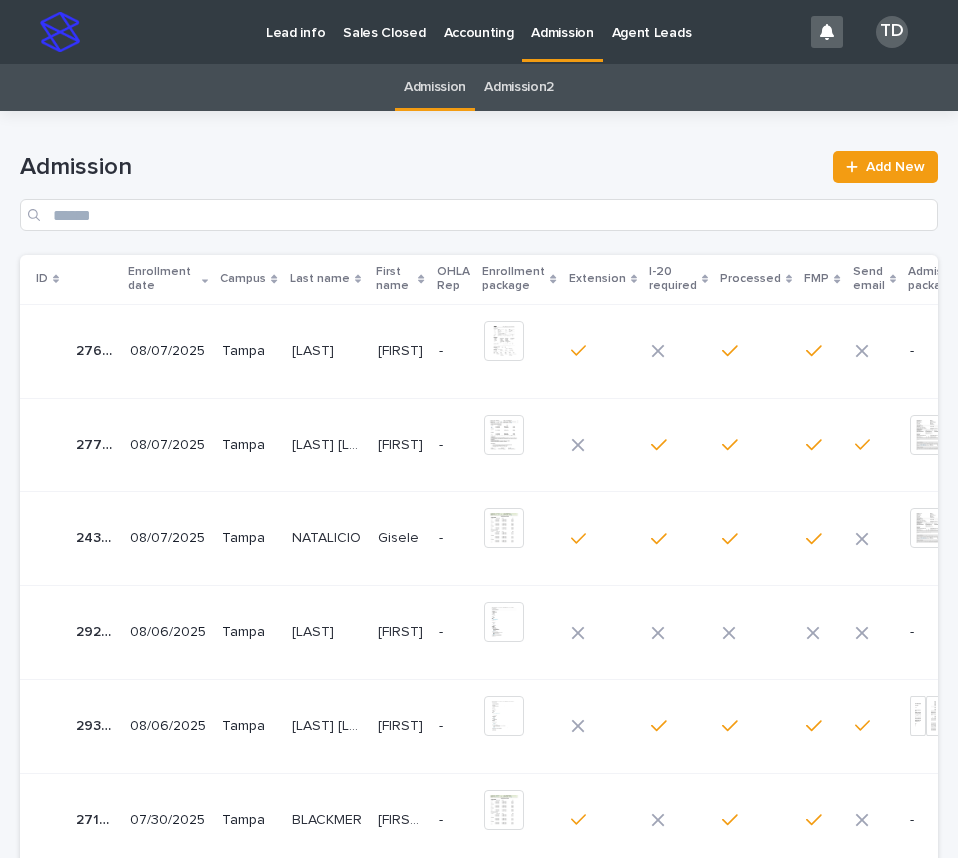 click on "[FIRST] [FIRST]" at bounding box center [400, 633] 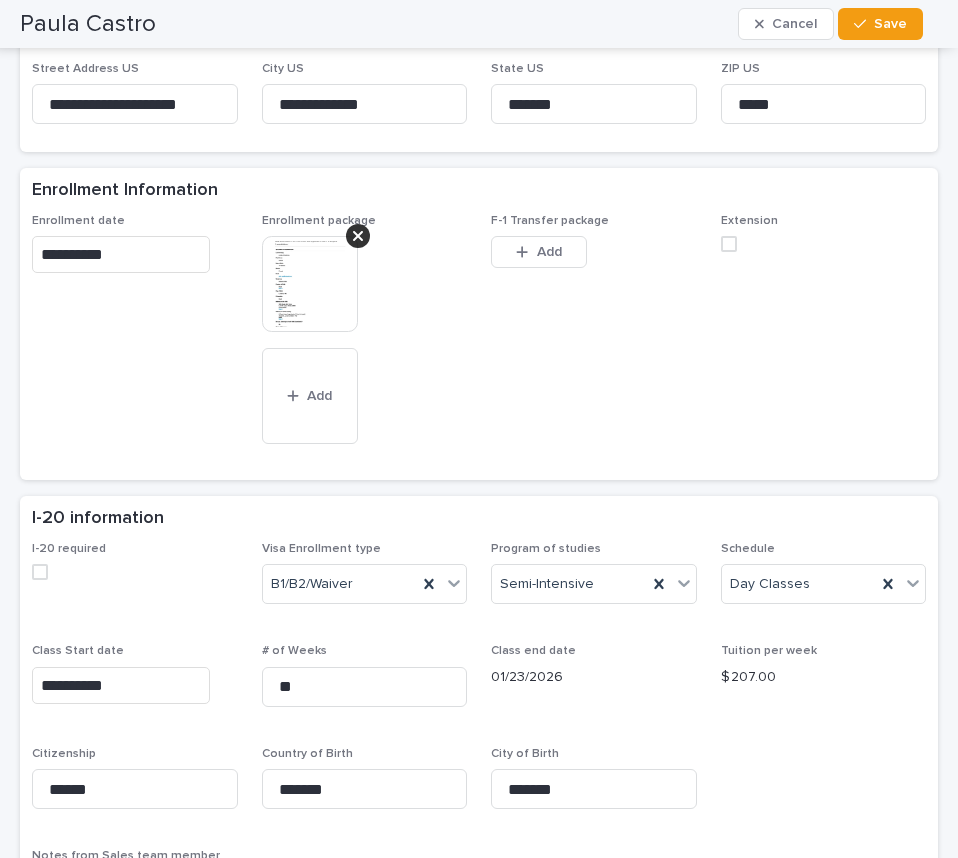scroll, scrollTop: 900, scrollLeft: 0, axis: vertical 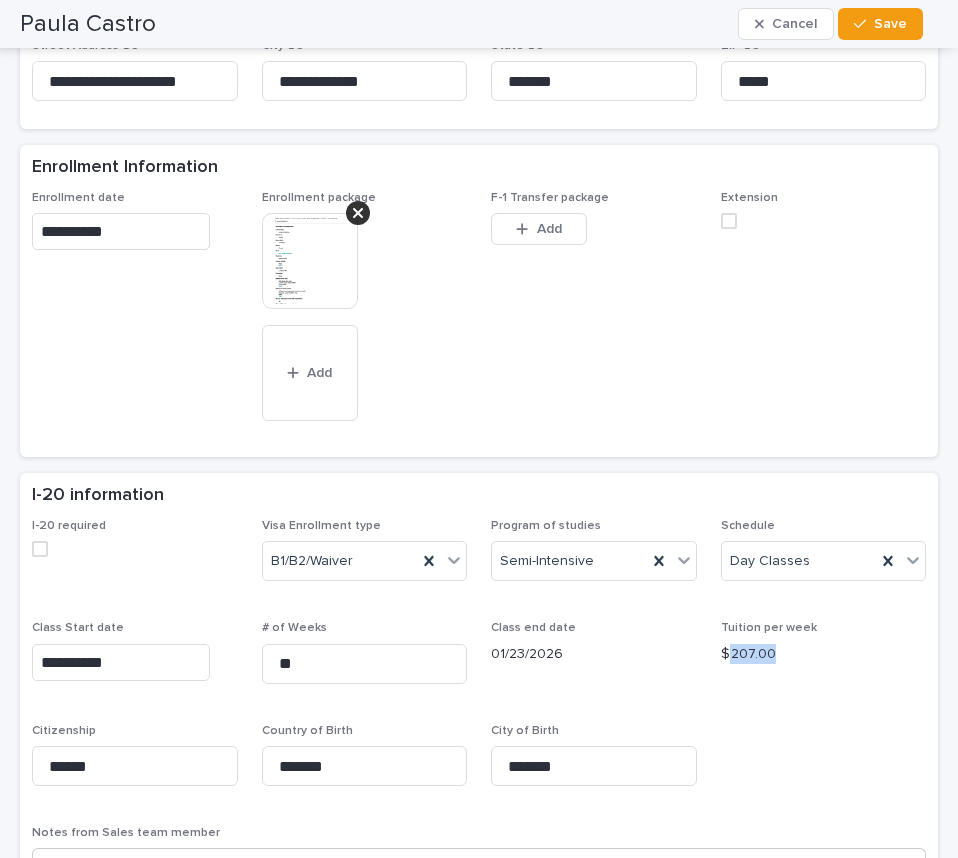 drag, startPoint x: 717, startPoint y: 650, endPoint x: 773, endPoint y: 646, distance: 56.142673 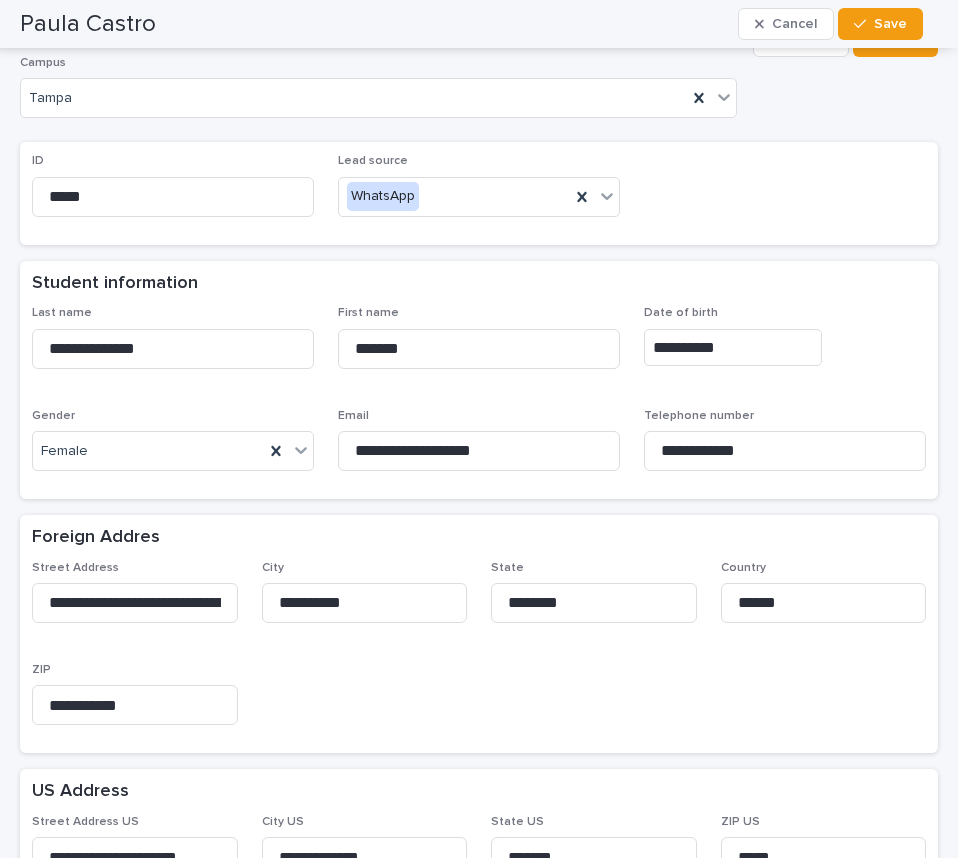 scroll, scrollTop: 100, scrollLeft: 0, axis: vertical 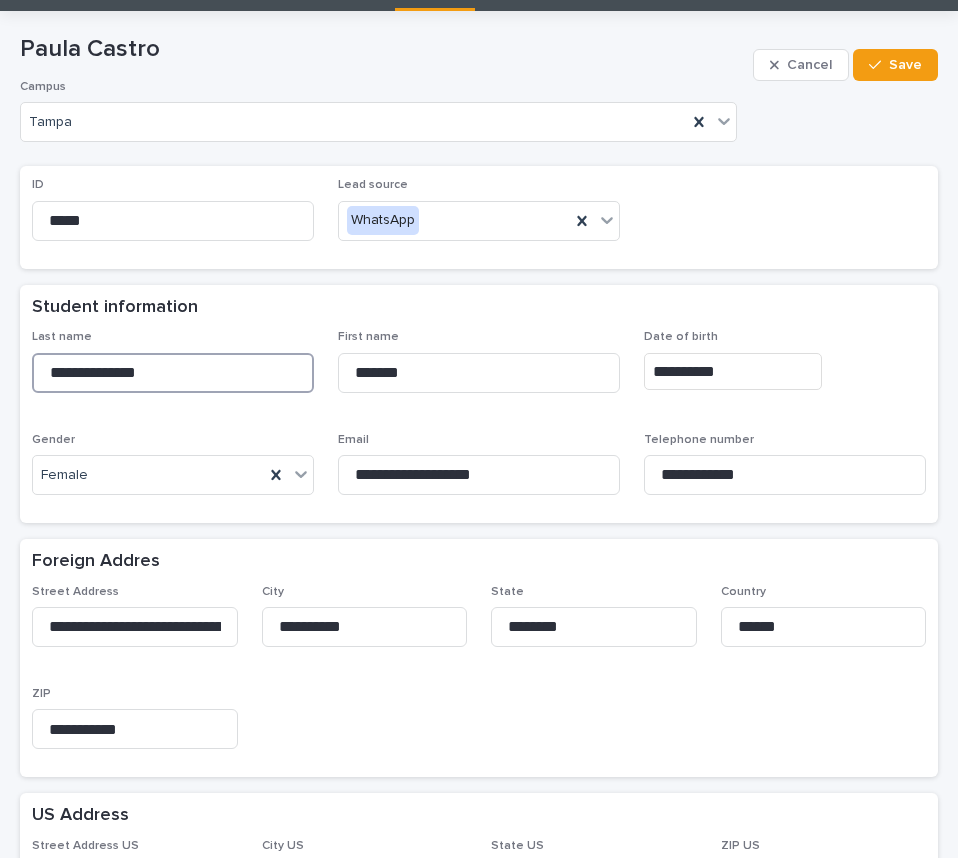 drag, startPoint x: 46, startPoint y: 370, endPoint x: 163, endPoint y: 377, distance: 117.20921 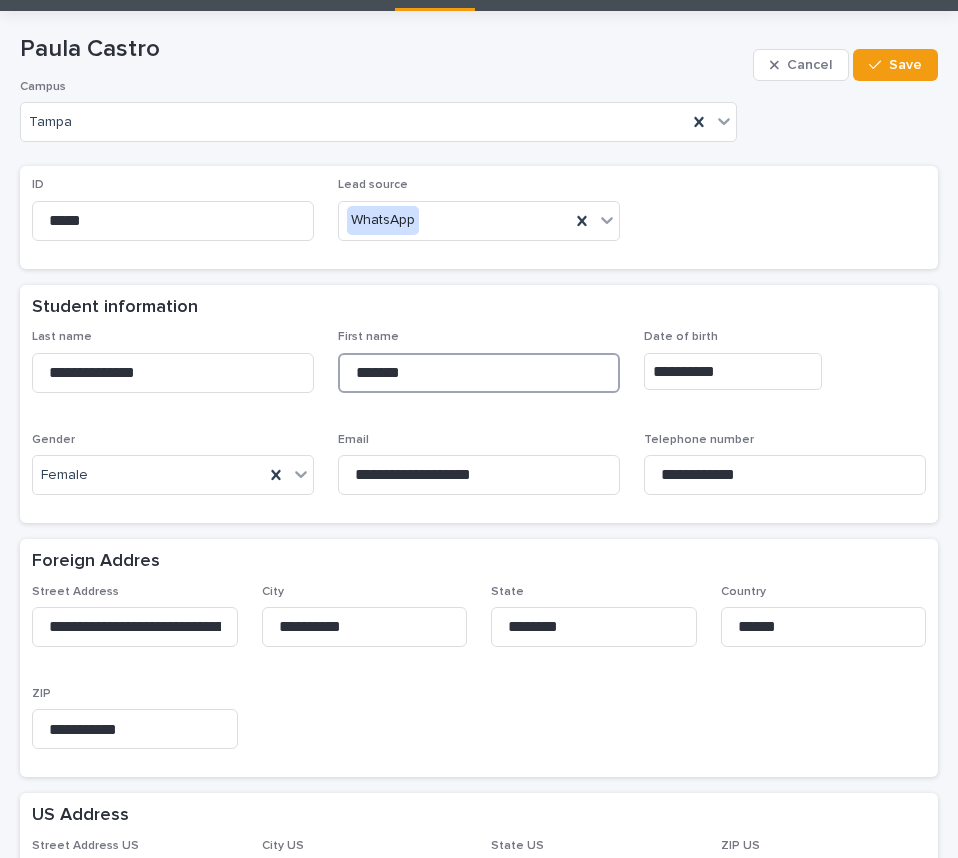 click on "*******" at bounding box center (479, 373) 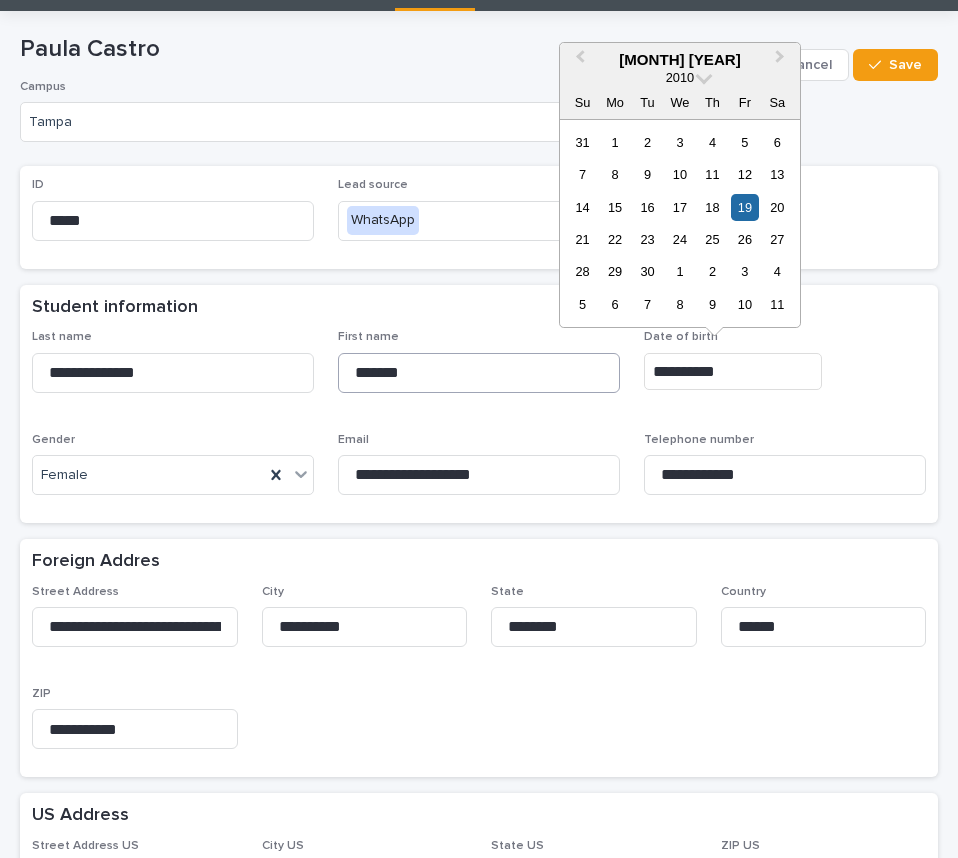 drag, startPoint x: 719, startPoint y: 373, endPoint x: 575, endPoint y: 364, distance: 144.28098 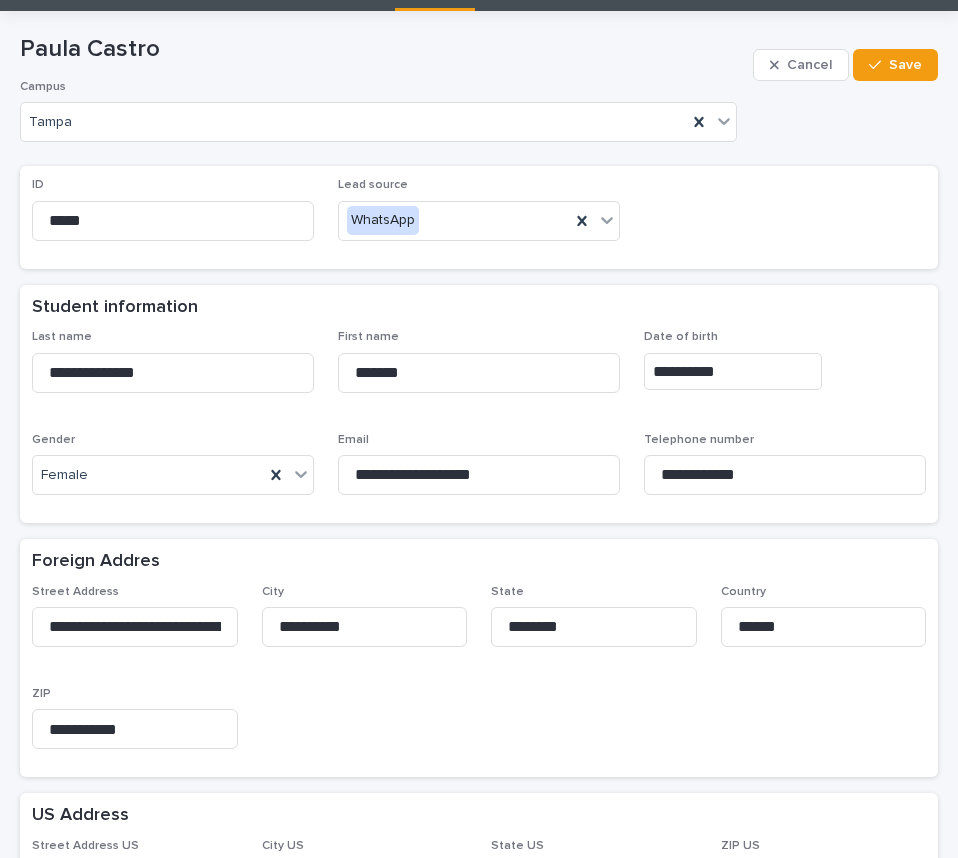click on "ID ***** Lead source WhatsApp" at bounding box center (479, 217) 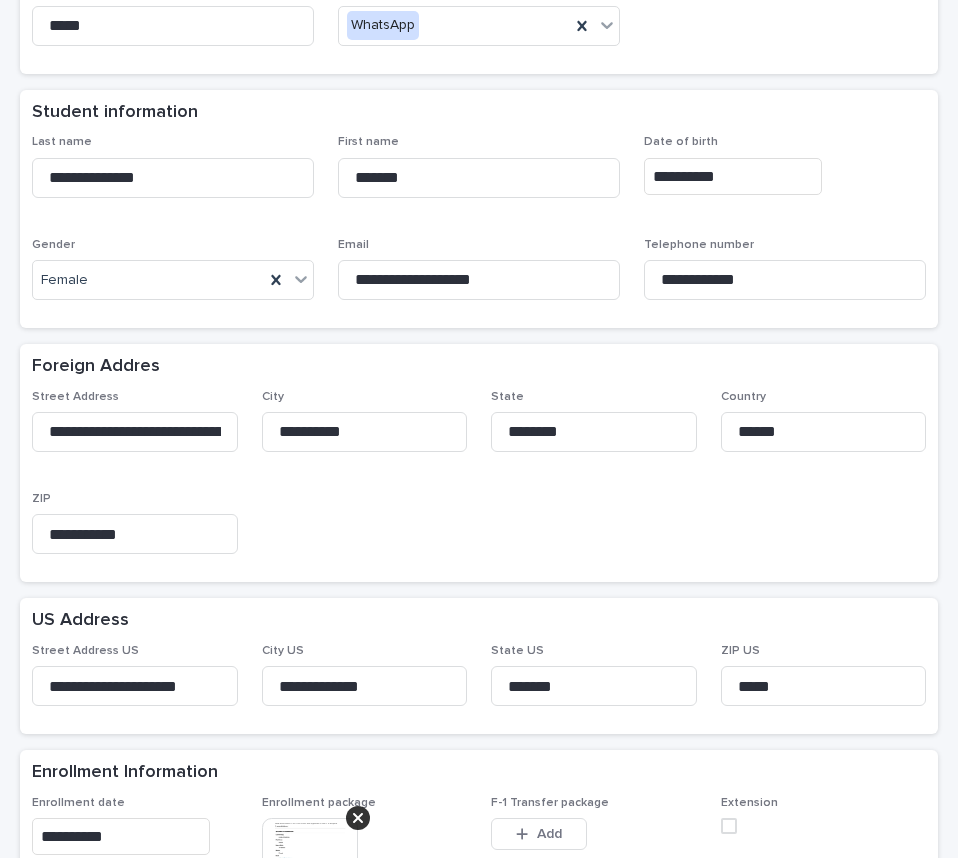 scroll, scrollTop: 300, scrollLeft: 0, axis: vertical 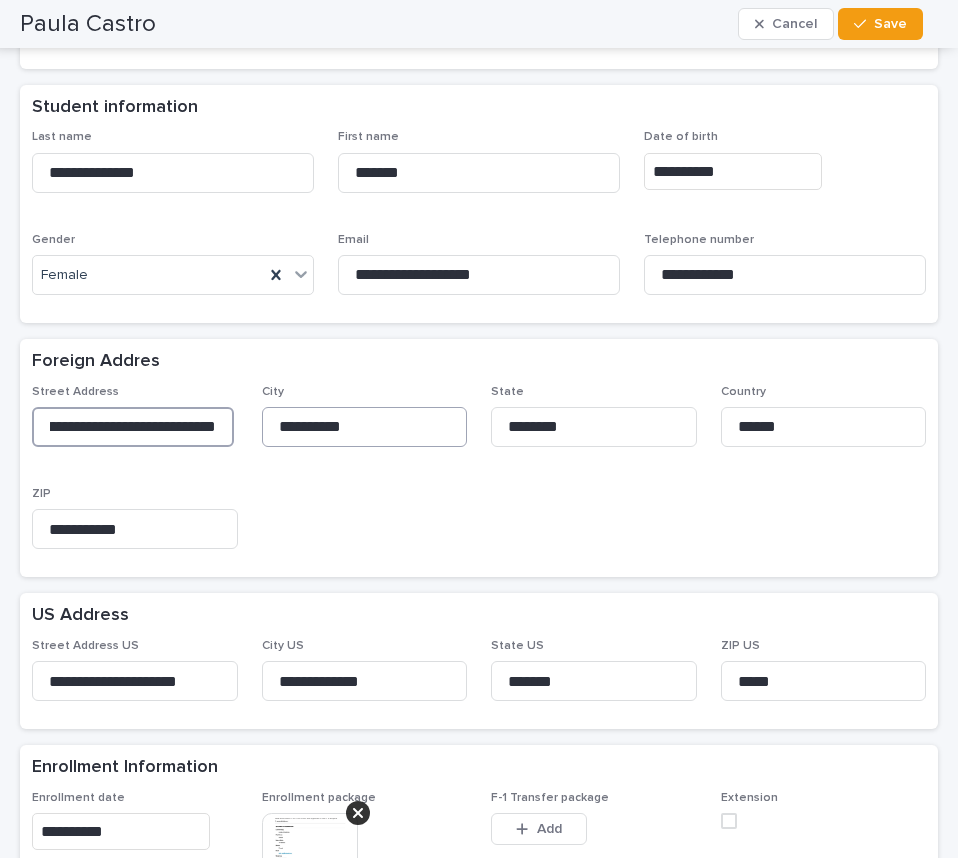 drag, startPoint x: 47, startPoint y: 425, endPoint x: 261, endPoint y: 445, distance: 214.93254 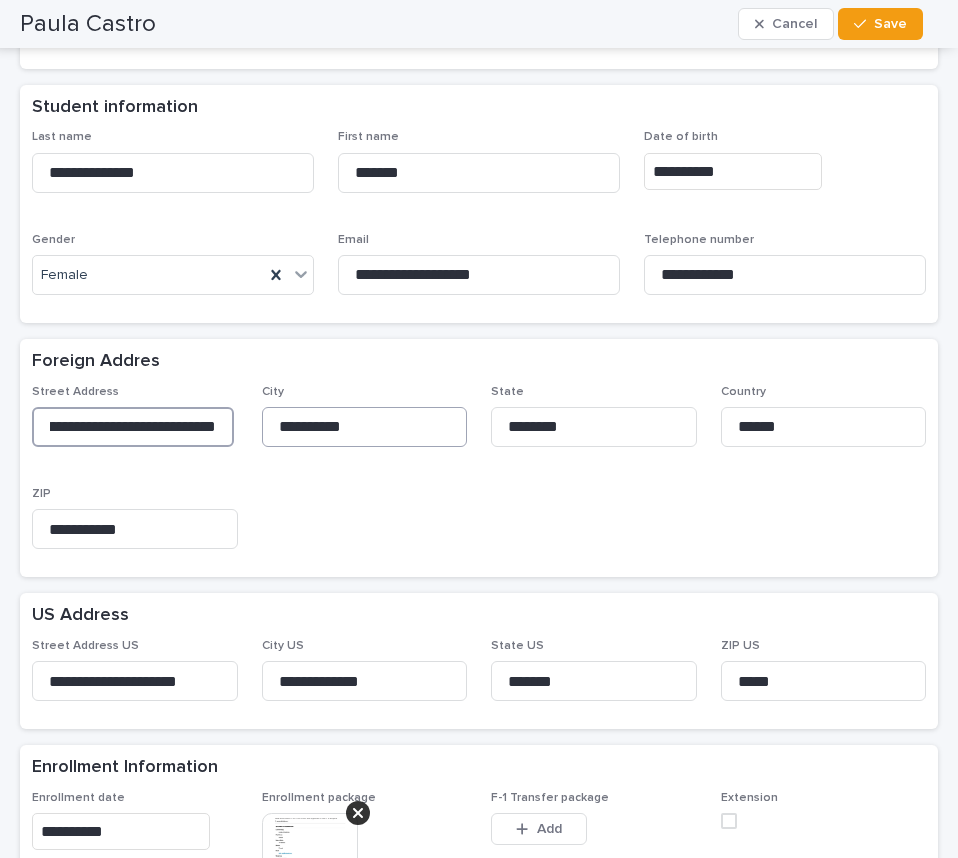 click on "**********" at bounding box center [479, 475] 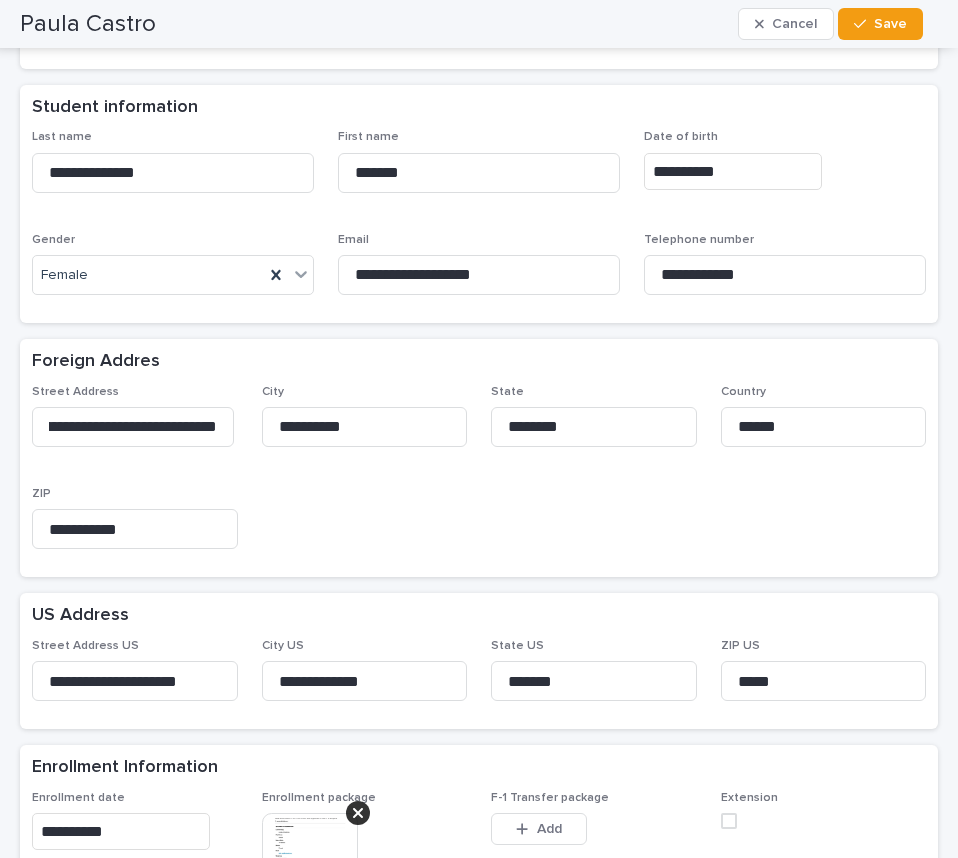 scroll, scrollTop: 0, scrollLeft: 0, axis: both 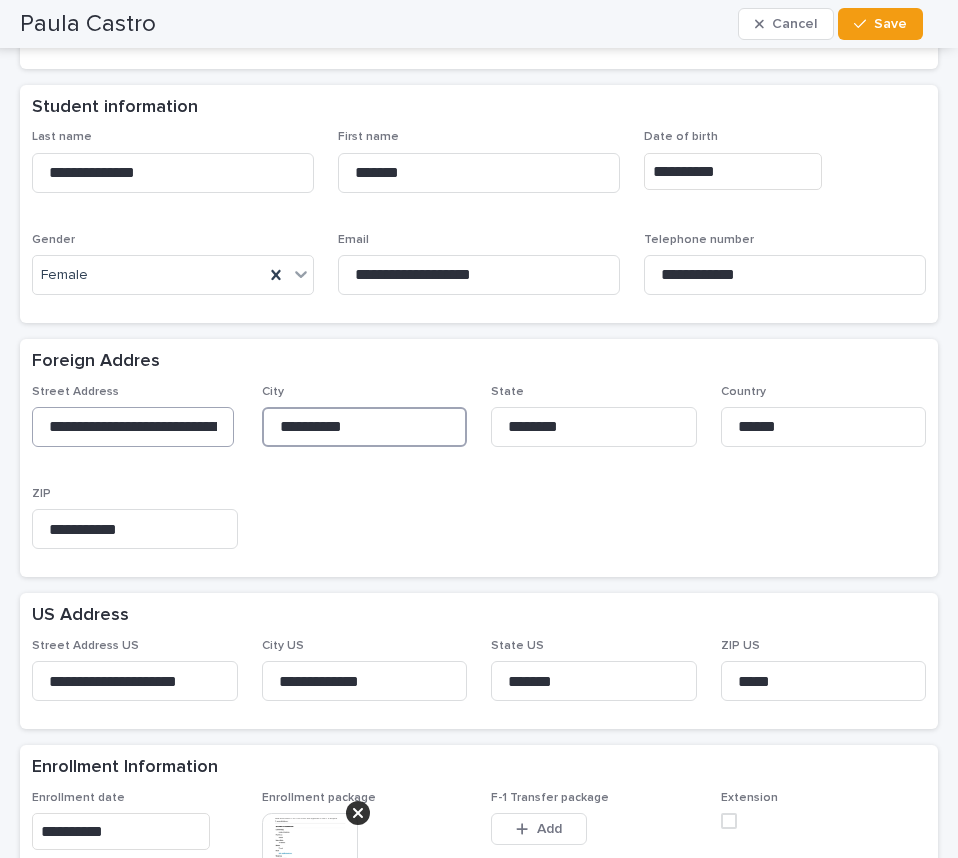 drag, startPoint x: 342, startPoint y: 433, endPoint x: 226, endPoint y: 421, distance: 116.61904 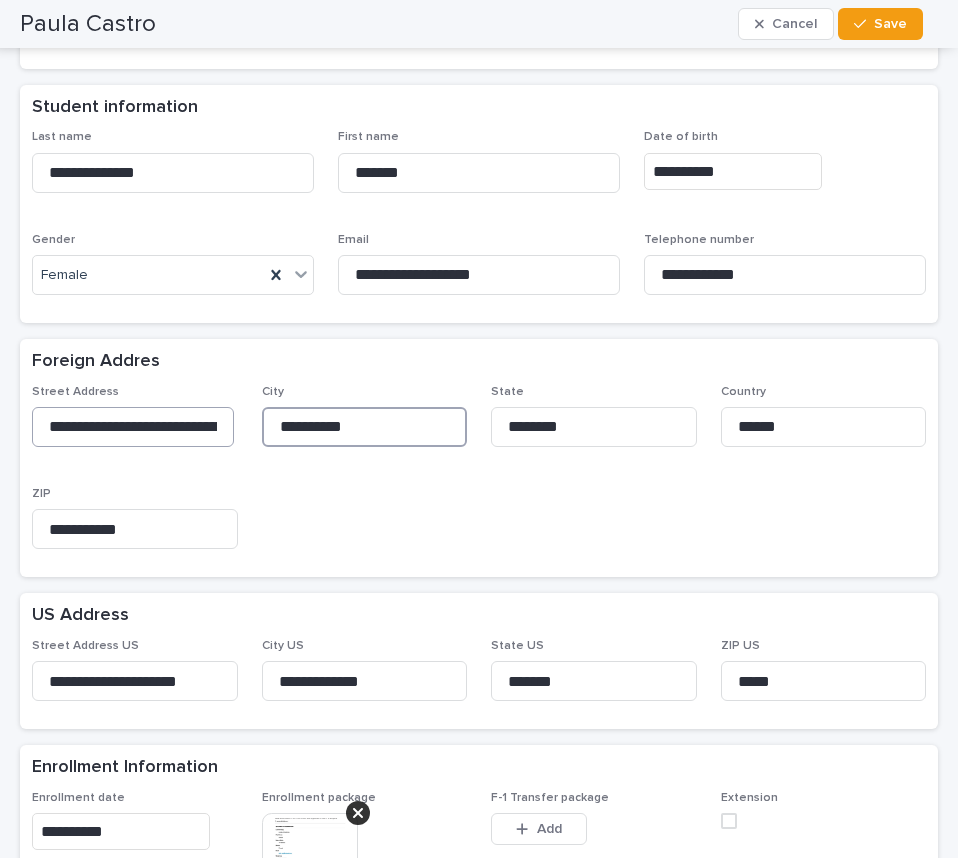 click on "**********" at bounding box center (479, 475) 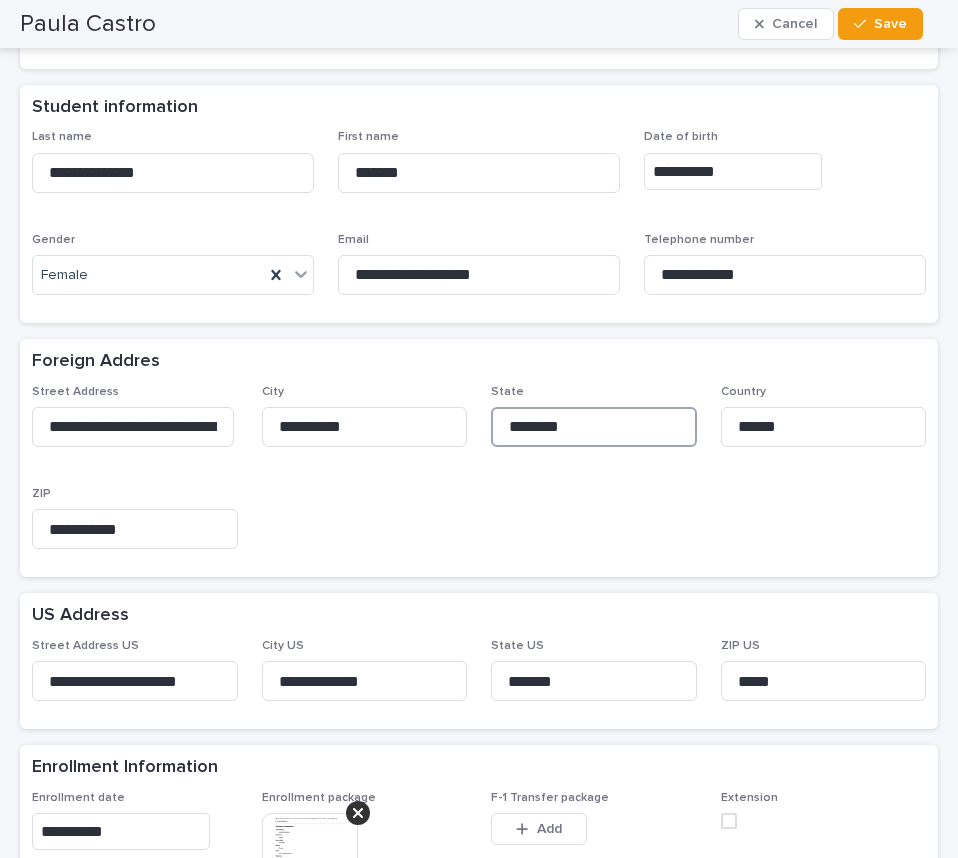 drag, startPoint x: 533, startPoint y: 430, endPoint x: 489, endPoint y: 431, distance: 44.011364 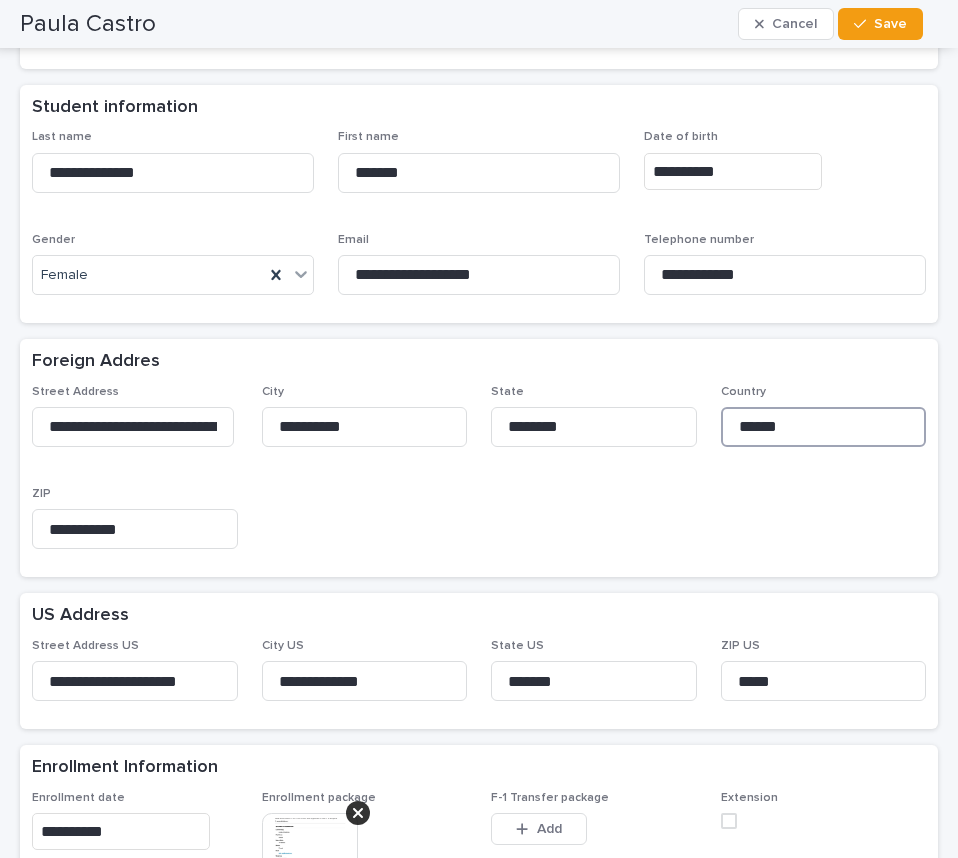 drag, startPoint x: 761, startPoint y: 431, endPoint x: 698, endPoint y: 433, distance: 63.03174 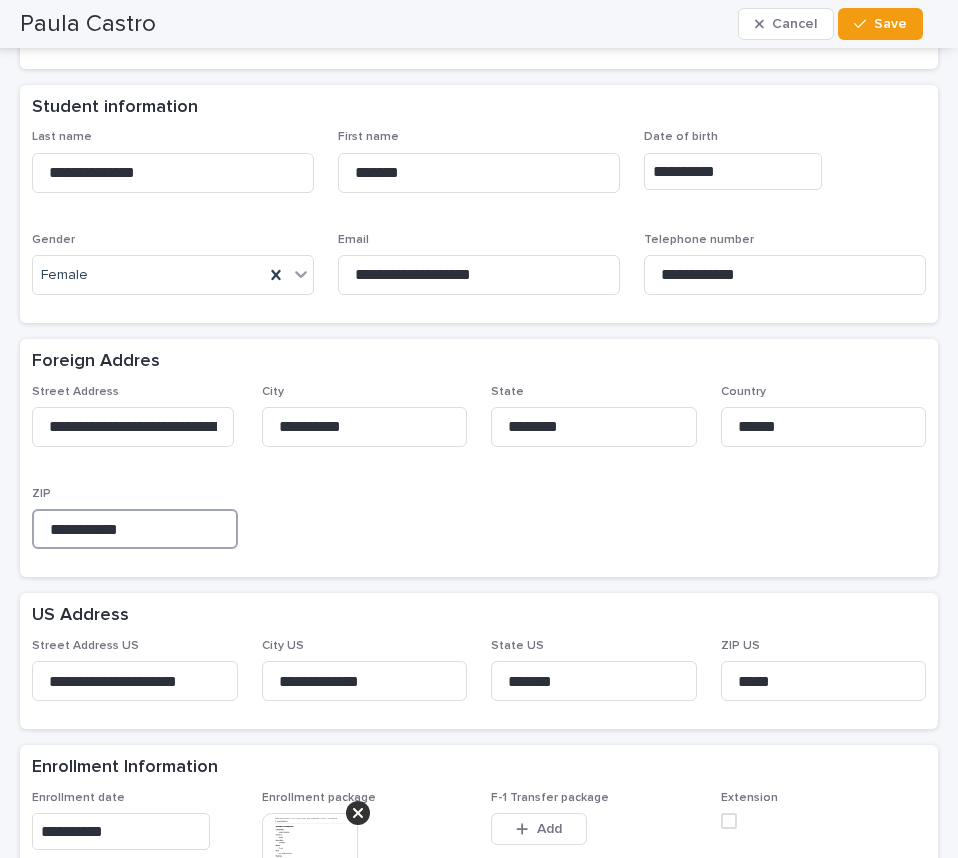 drag, startPoint x: 137, startPoint y: 531, endPoint x: -1, endPoint y: 535, distance: 138.05795 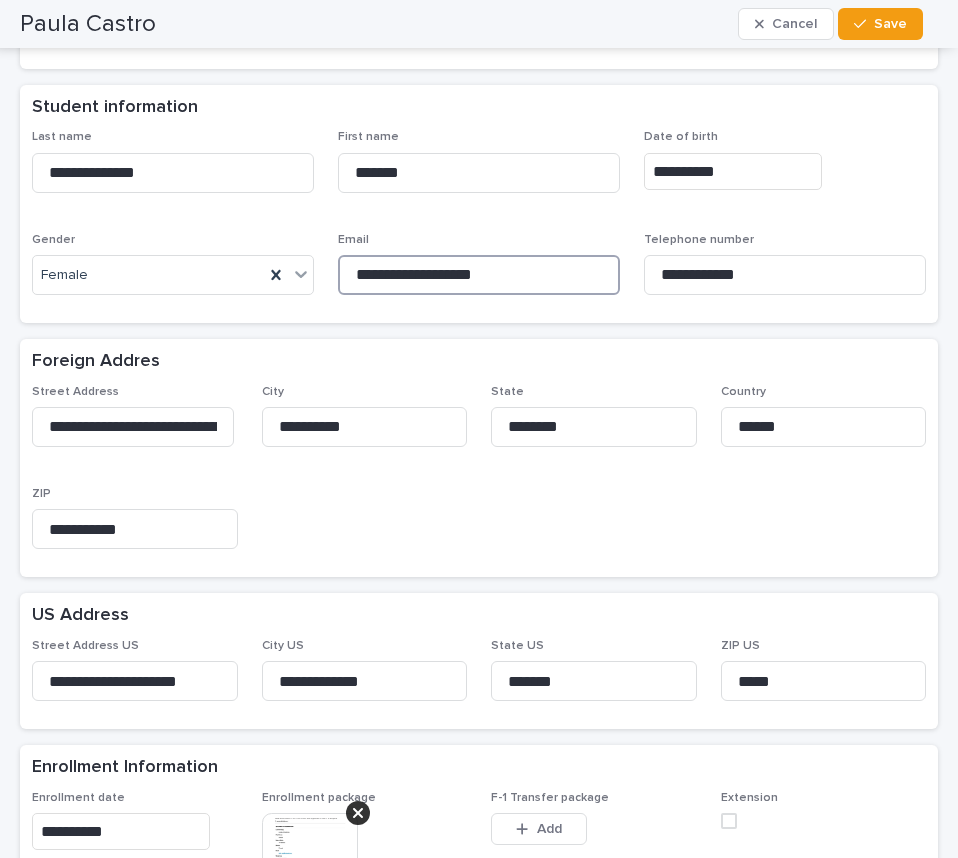 drag, startPoint x: 495, startPoint y: 281, endPoint x: 318, endPoint y: 281, distance: 177 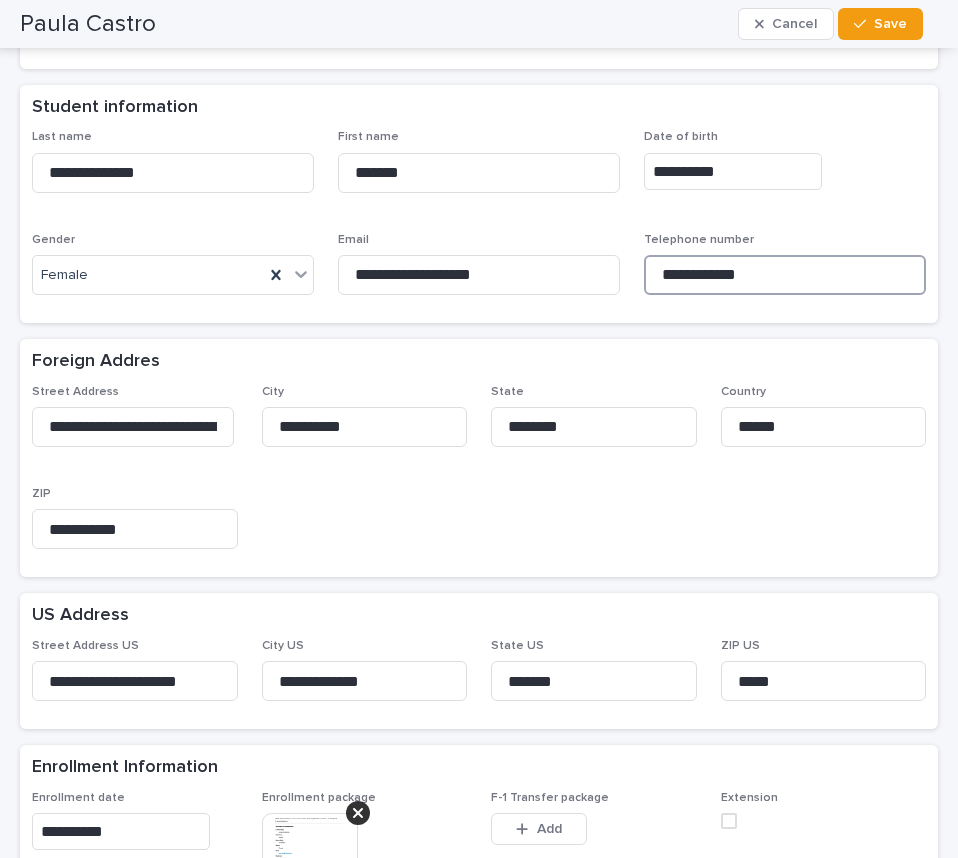 drag, startPoint x: 740, startPoint y: 275, endPoint x: 626, endPoint y: 278, distance: 114.03947 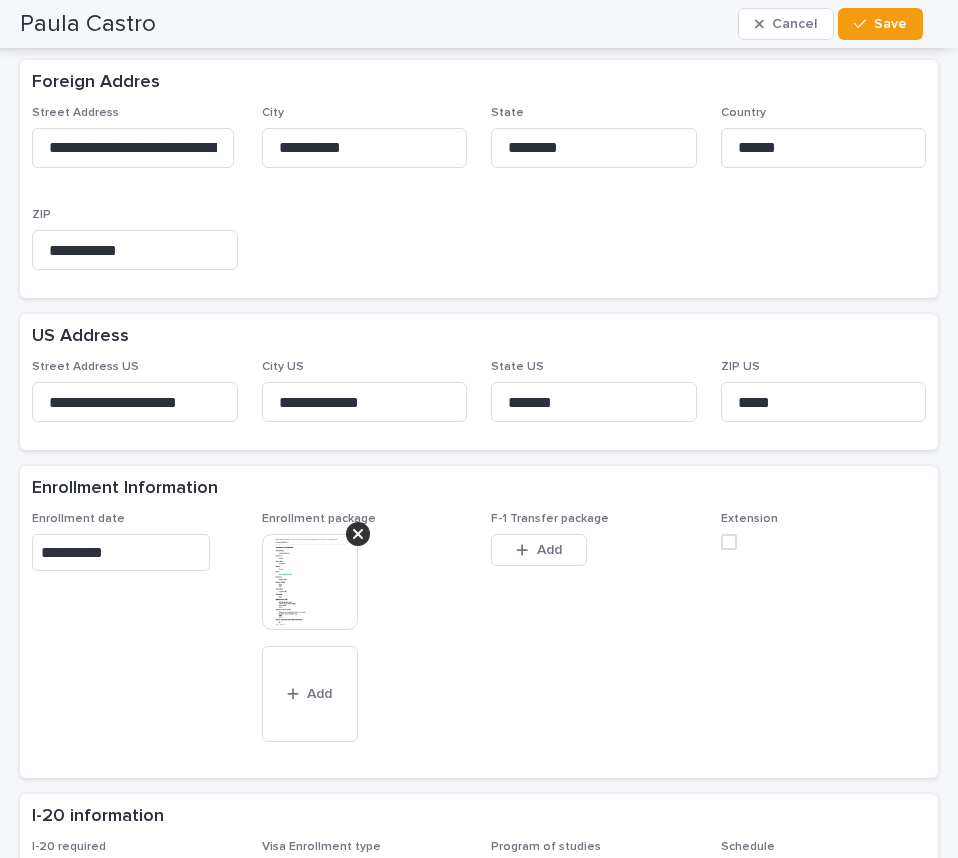scroll, scrollTop: 600, scrollLeft: 0, axis: vertical 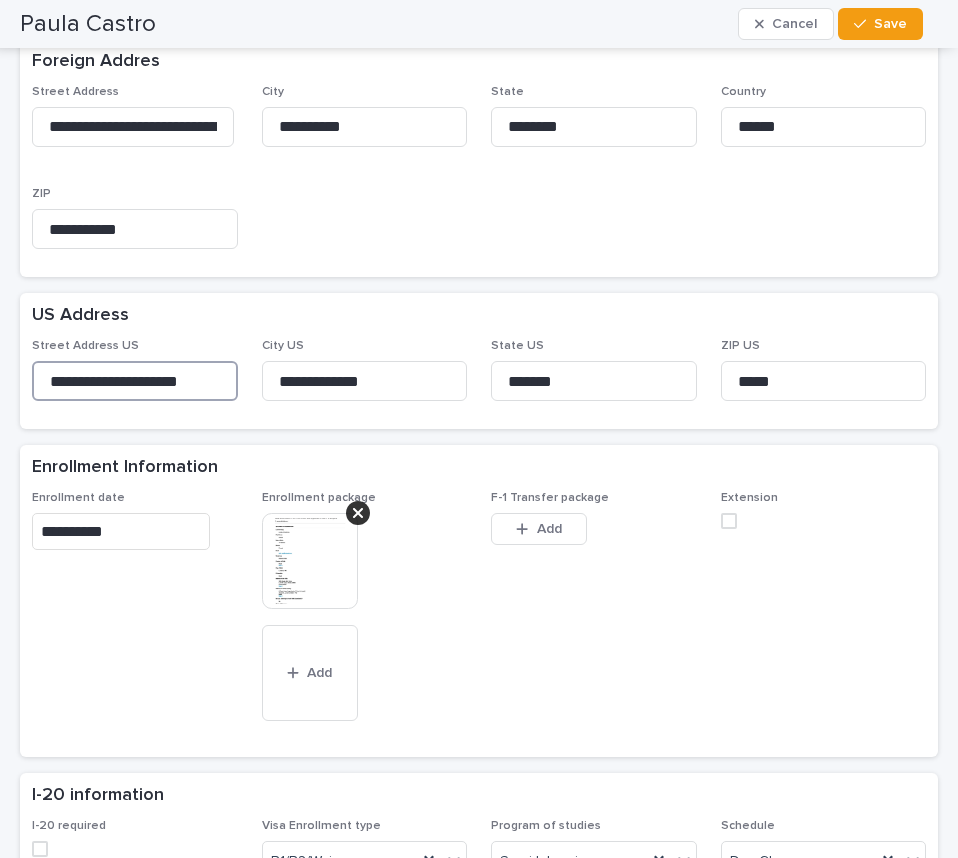 drag, startPoint x: 48, startPoint y: 384, endPoint x: 246, endPoint y: 391, distance: 198.1237 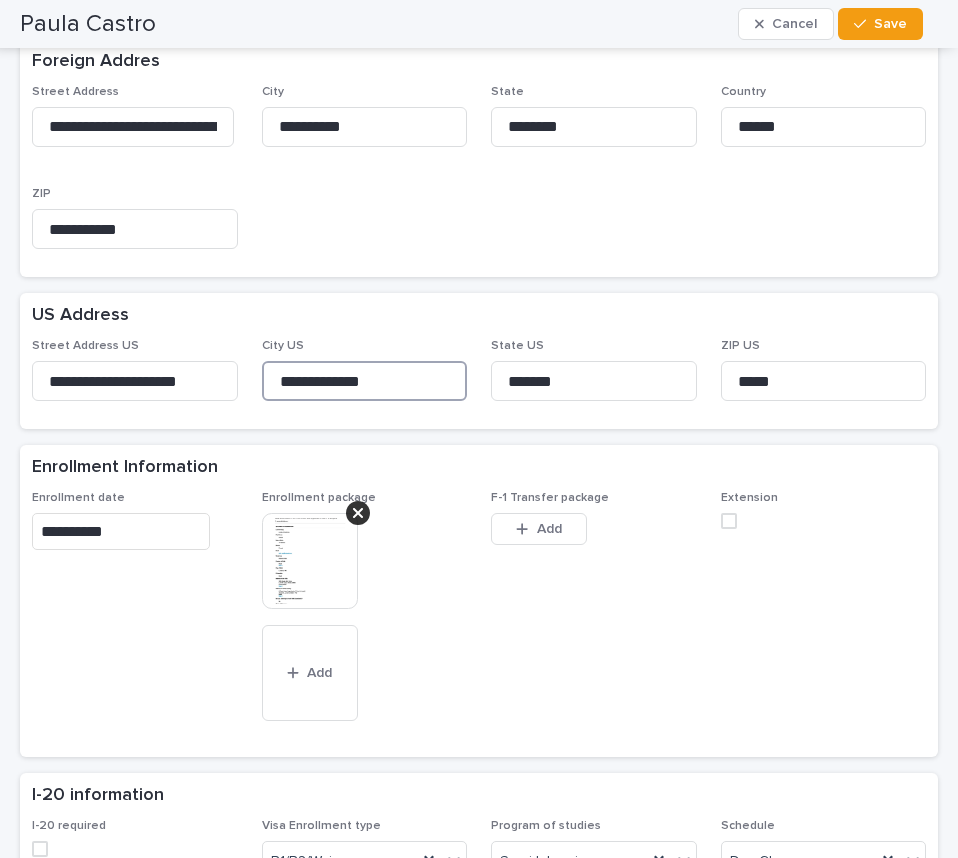 drag, startPoint x: 368, startPoint y: 379, endPoint x: 250, endPoint y: 380, distance: 118.004234 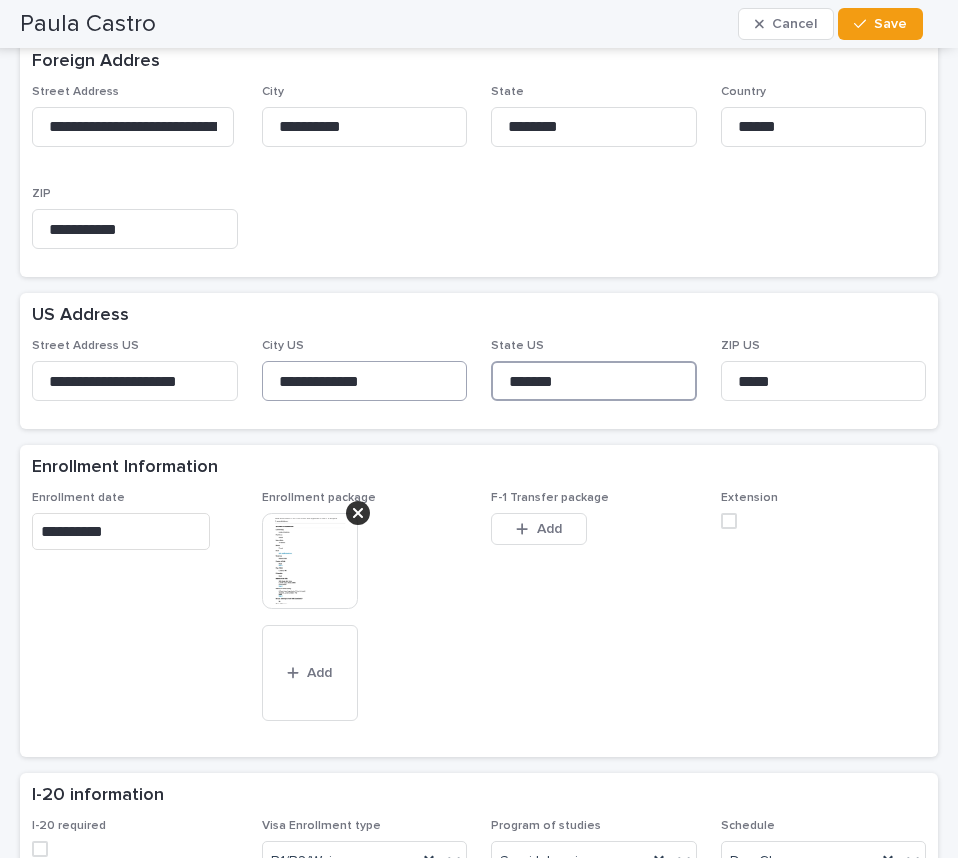 drag, startPoint x: 548, startPoint y: 379, endPoint x: 445, endPoint y: 377, distance: 103.01942 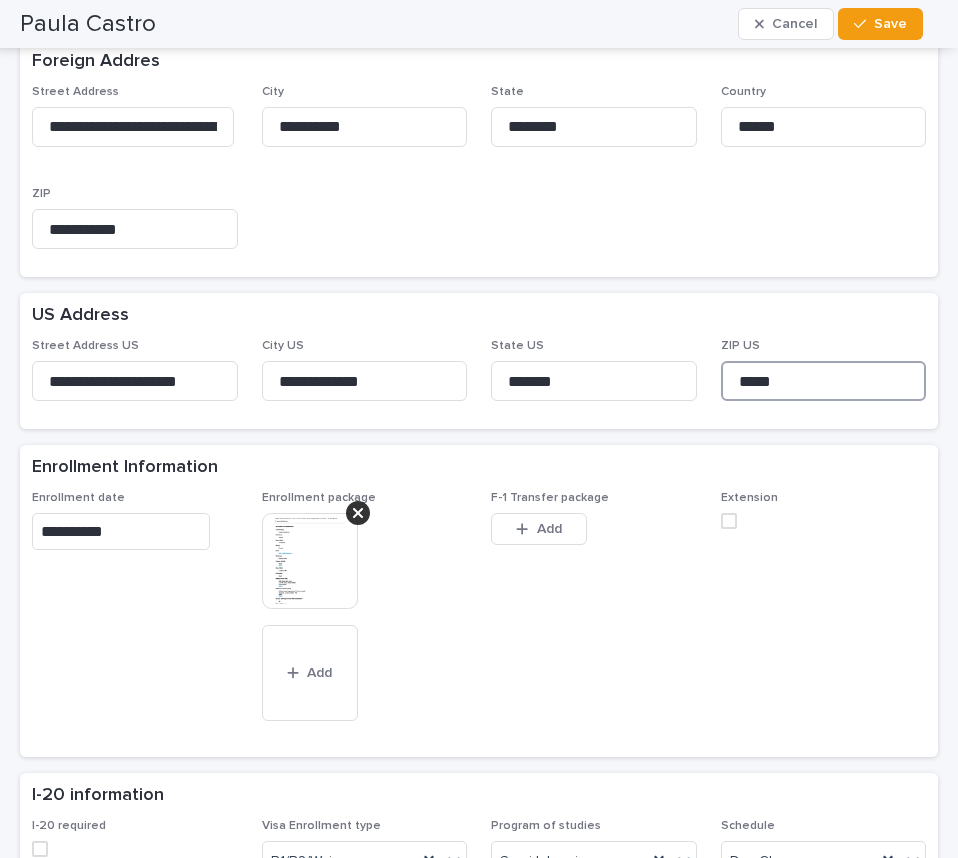 drag, startPoint x: 772, startPoint y: 379, endPoint x: 698, endPoint y: 375, distance: 74.10803 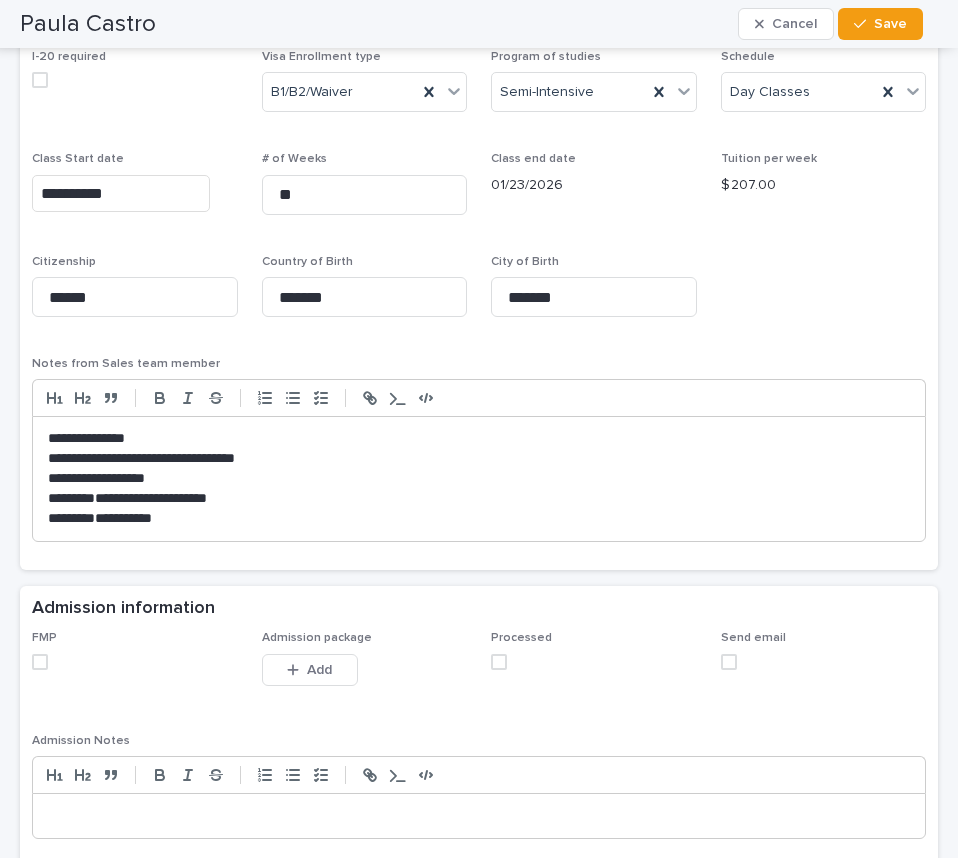 scroll, scrollTop: 1400, scrollLeft: 0, axis: vertical 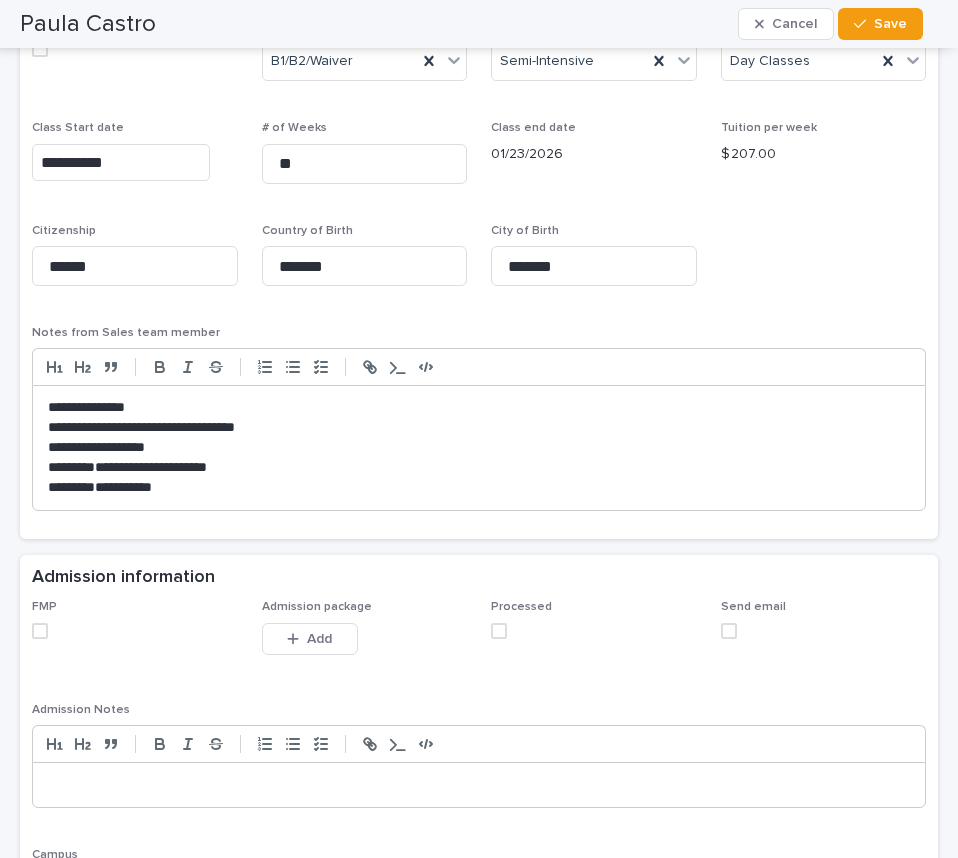 click at bounding box center (40, 631) 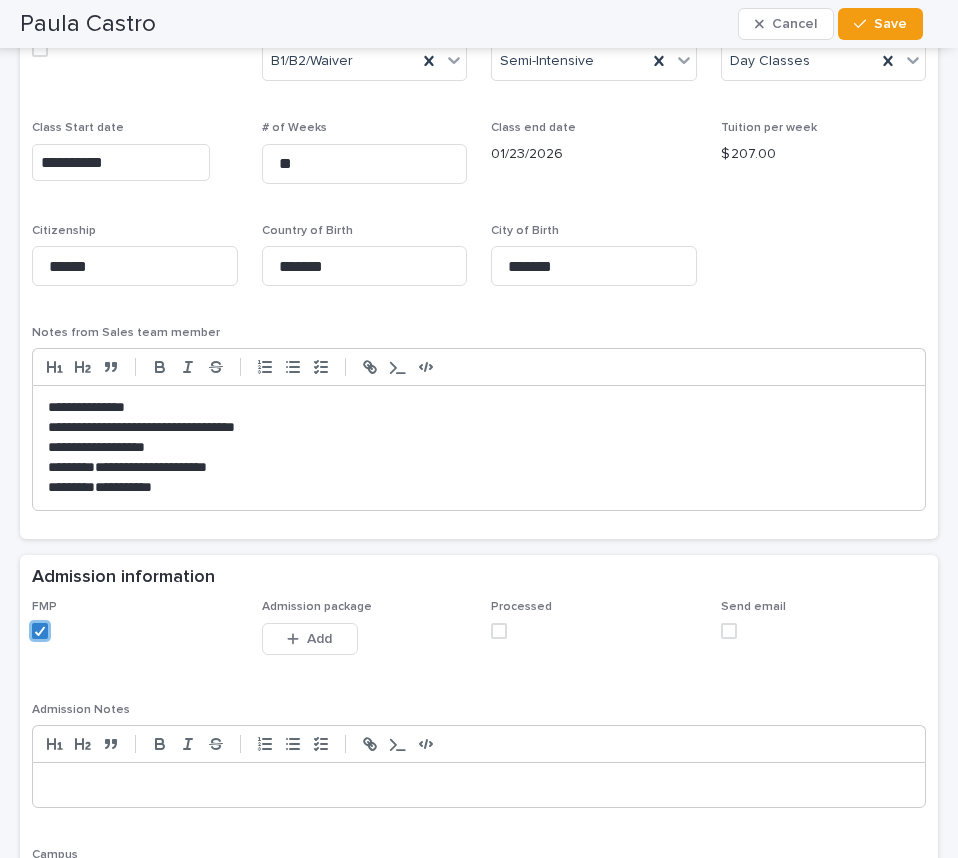 click at bounding box center [499, 631] 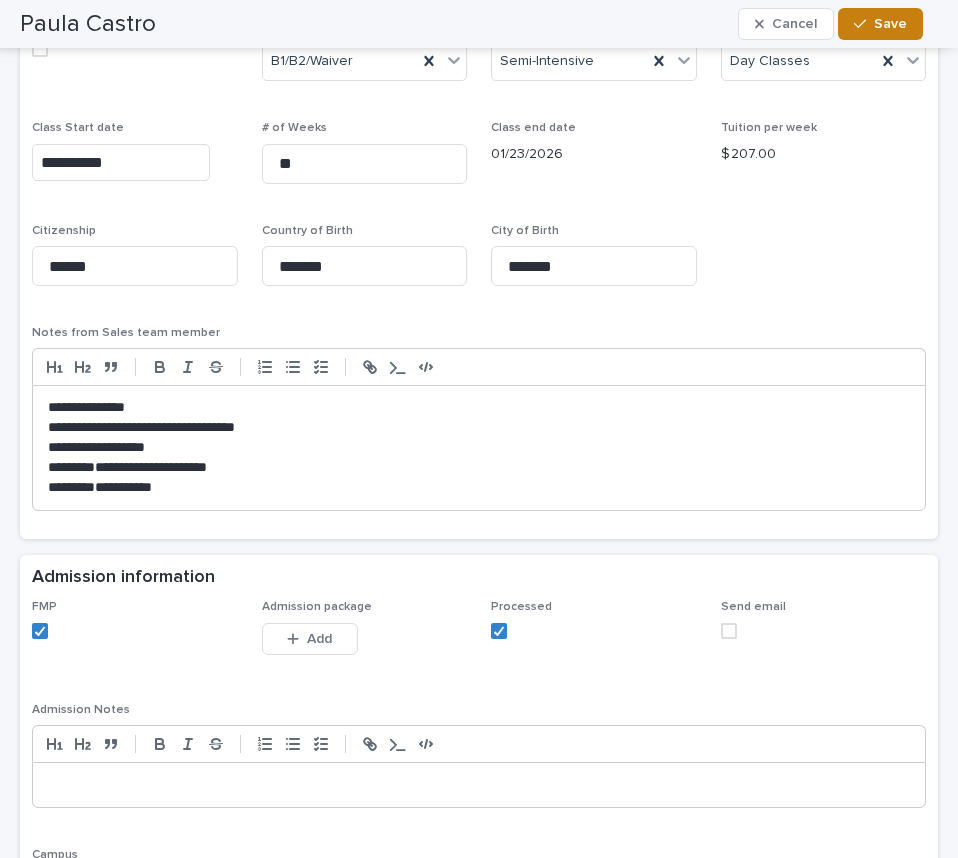 click on "Save" at bounding box center [890, 24] 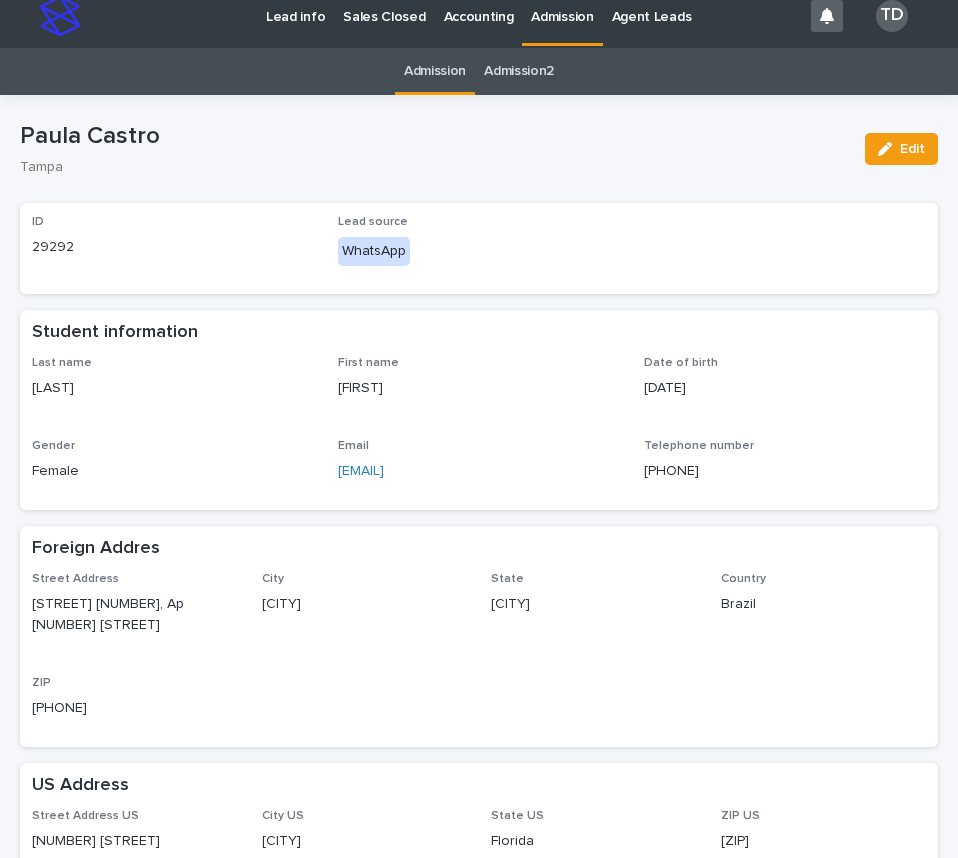 scroll, scrollTop: 0, scrollLeft: 0, axis: both 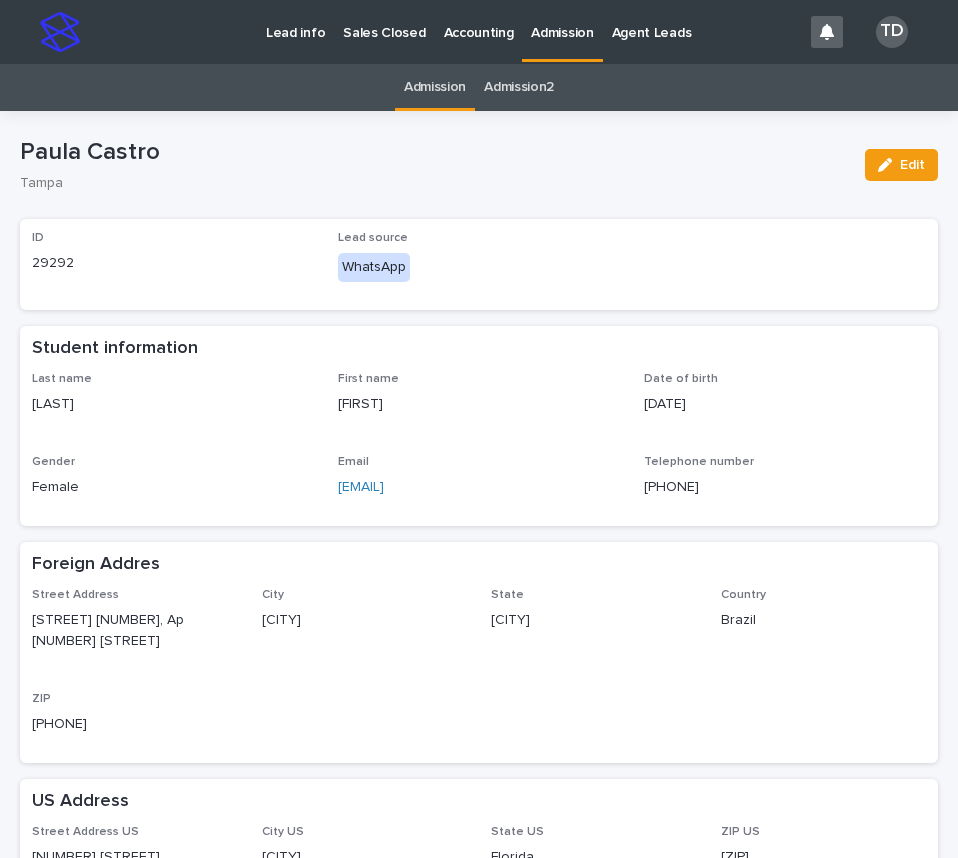 click on "Admission" at bounding box center (435, 87) 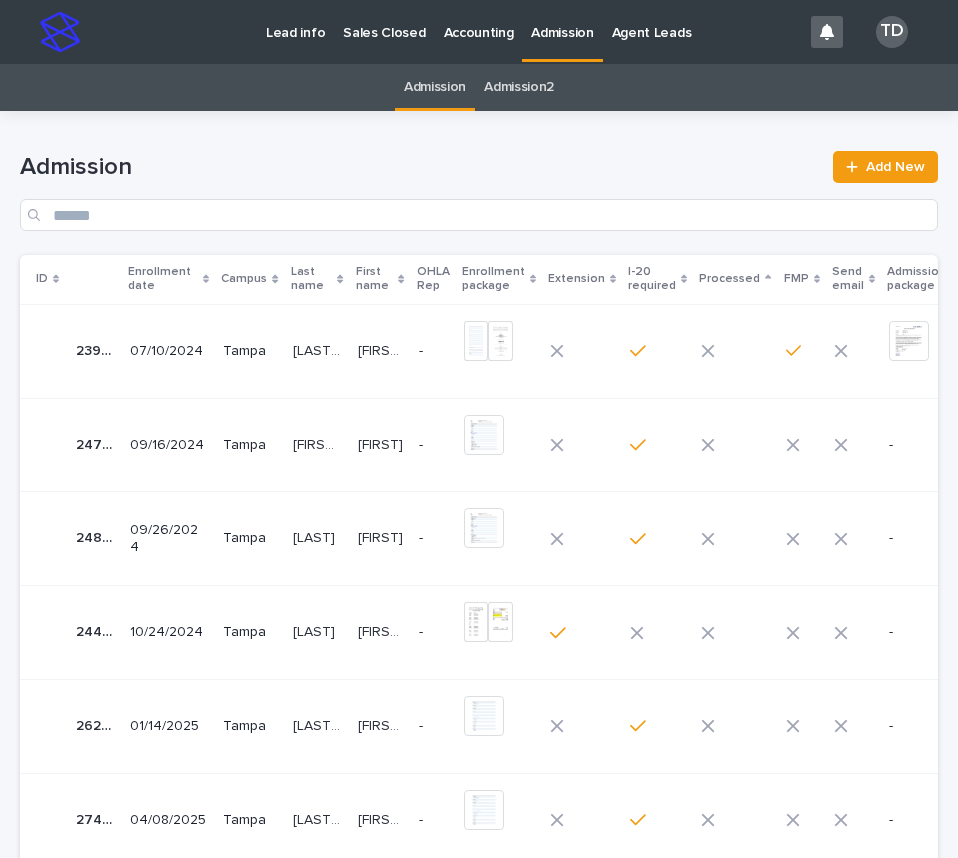 click 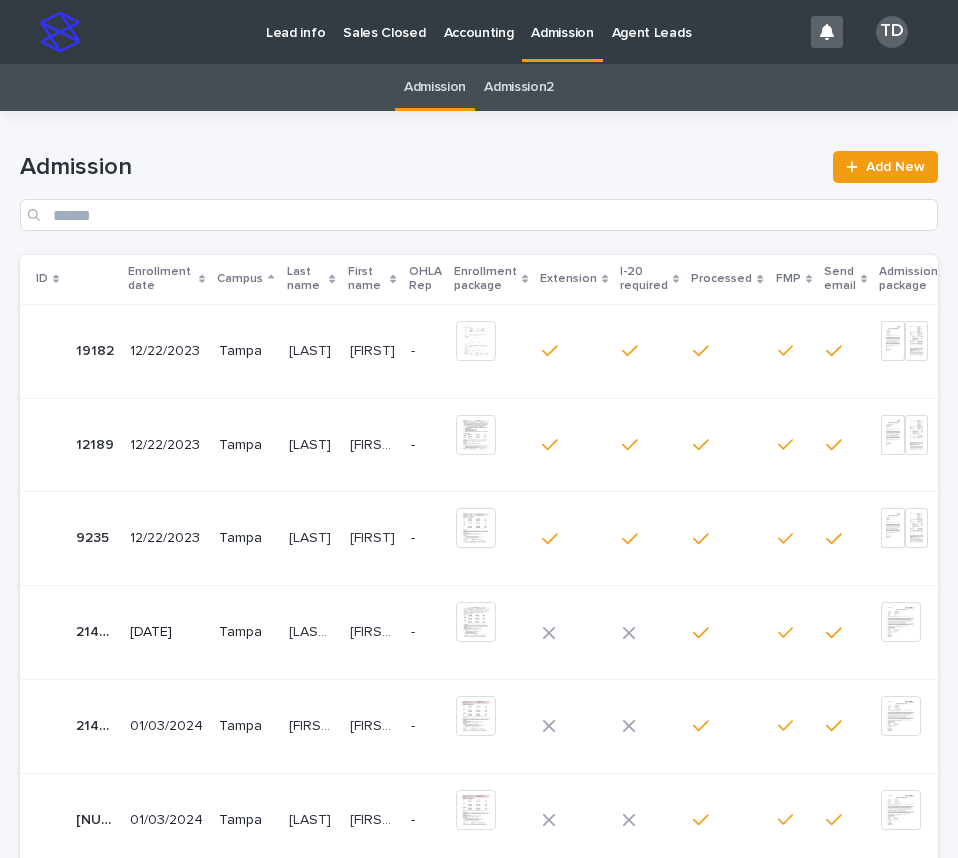 click 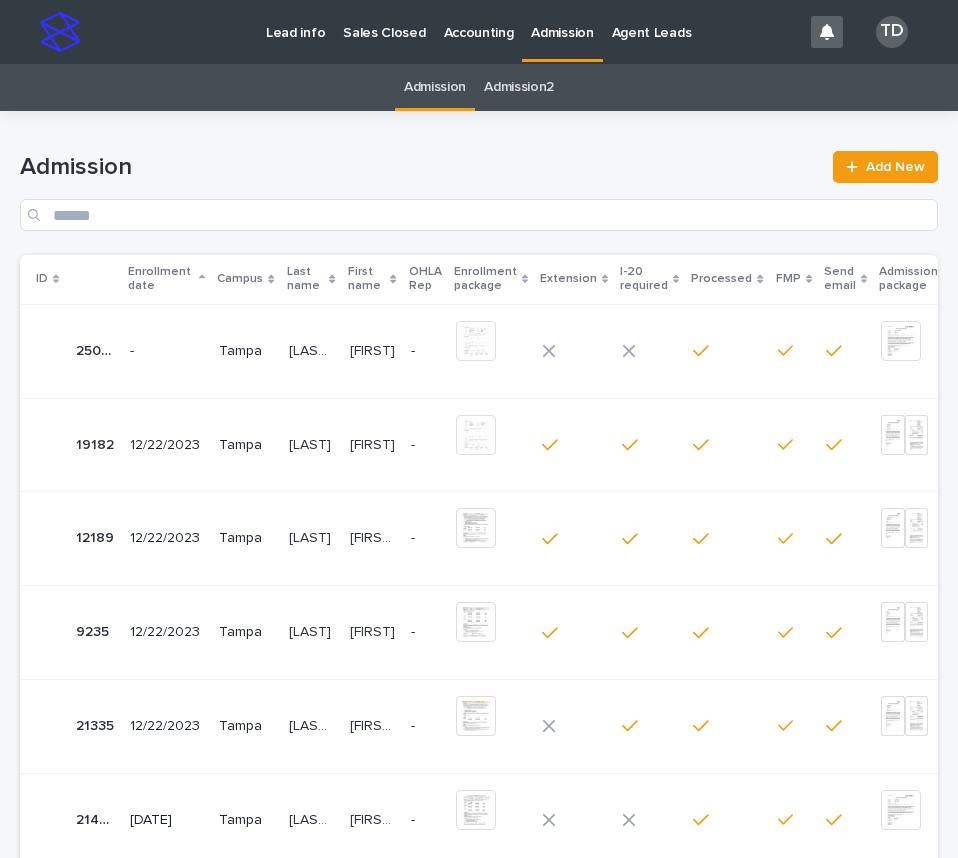 click 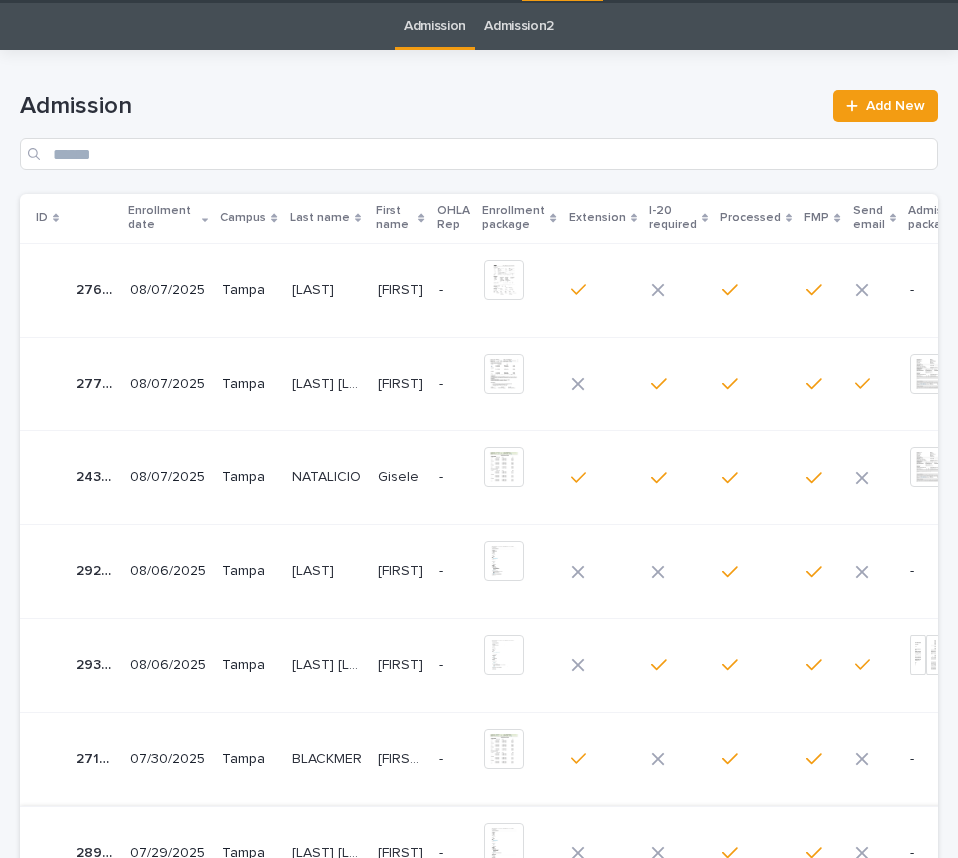 scroll, scrollTop: 0, scrollLeft: 0, axis: both 